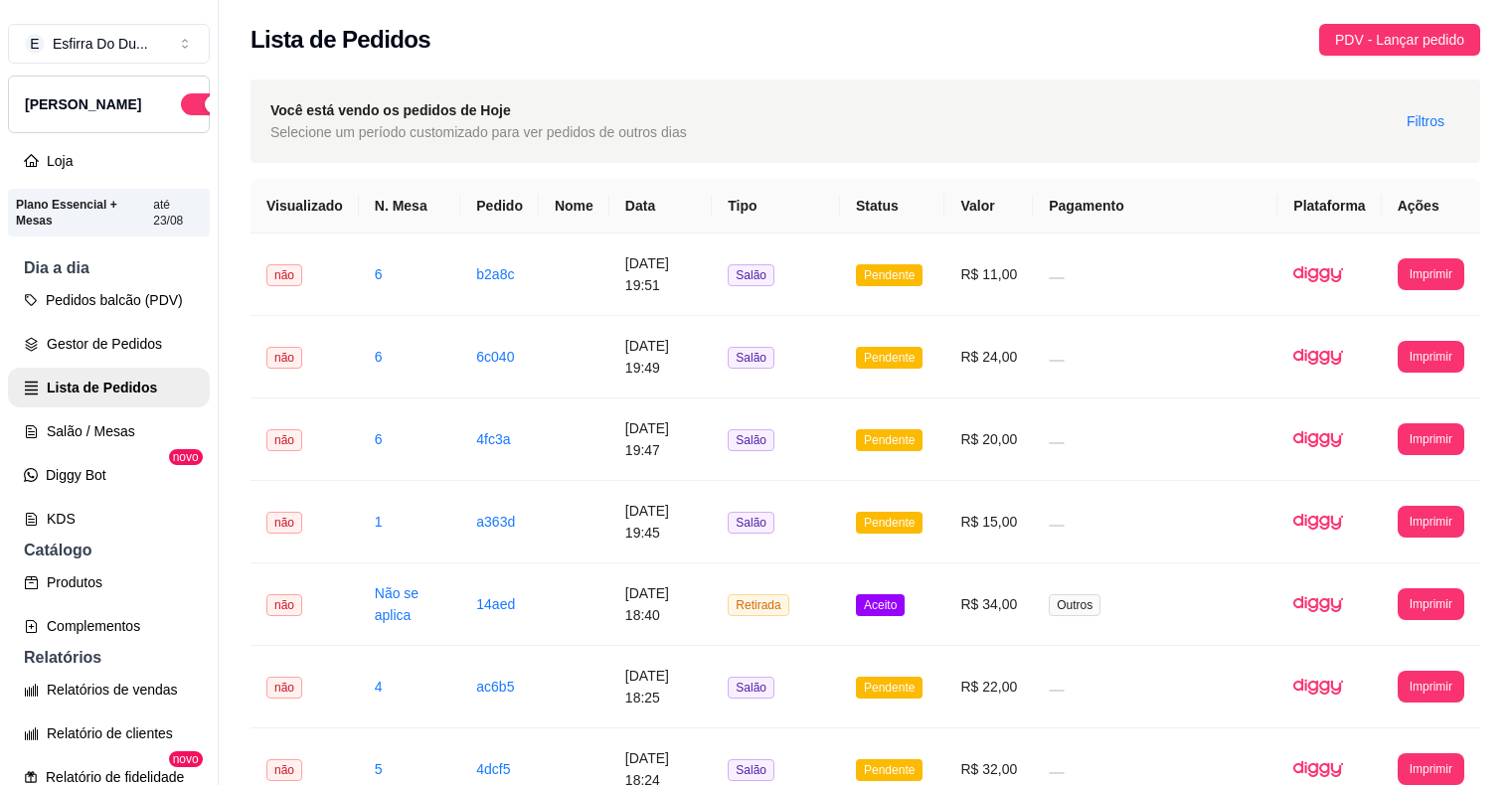scroll, scrollTop: 0, scrollLeft: 0, axis: both 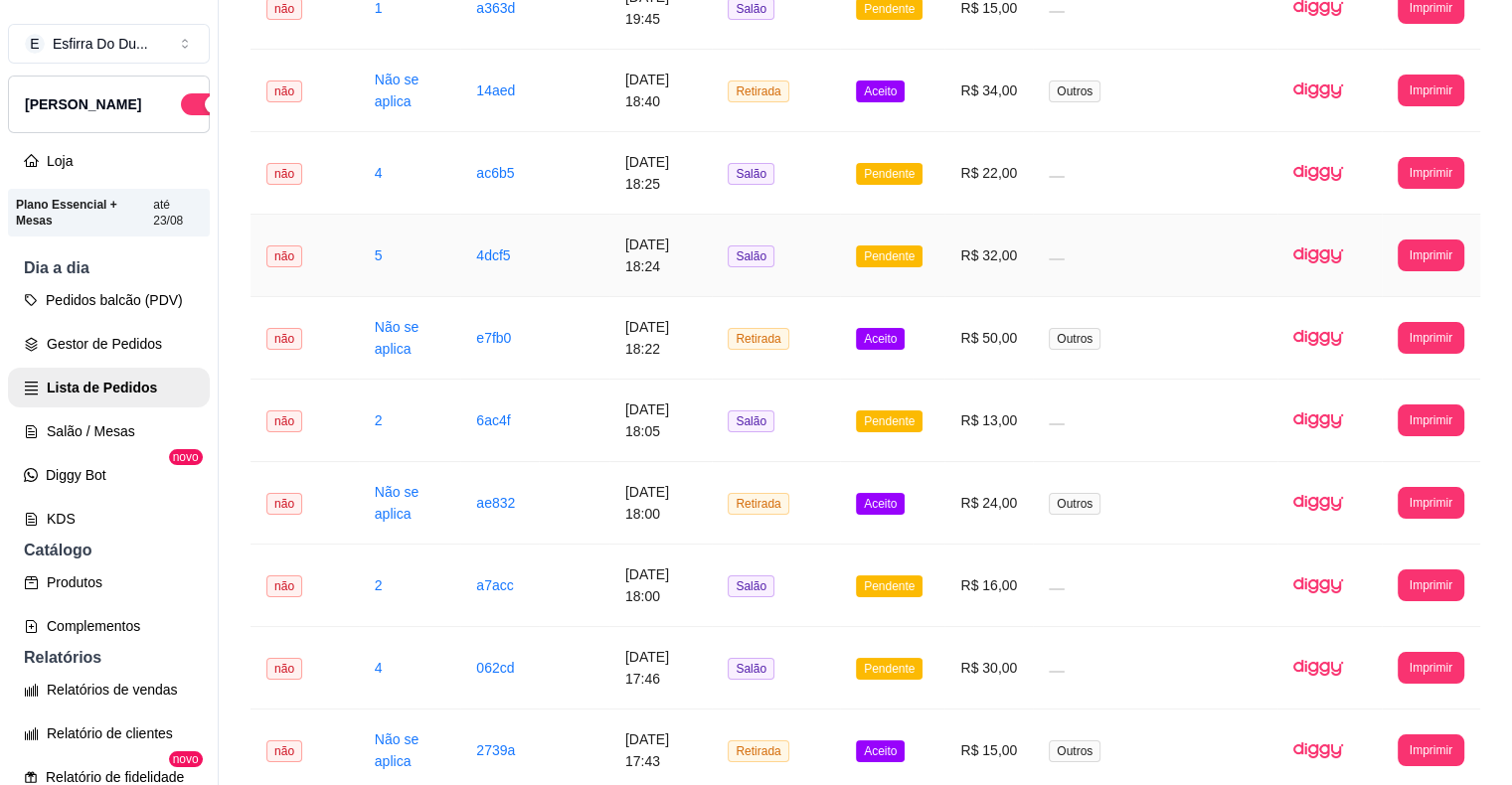 click at bounding box center (1155, 255) 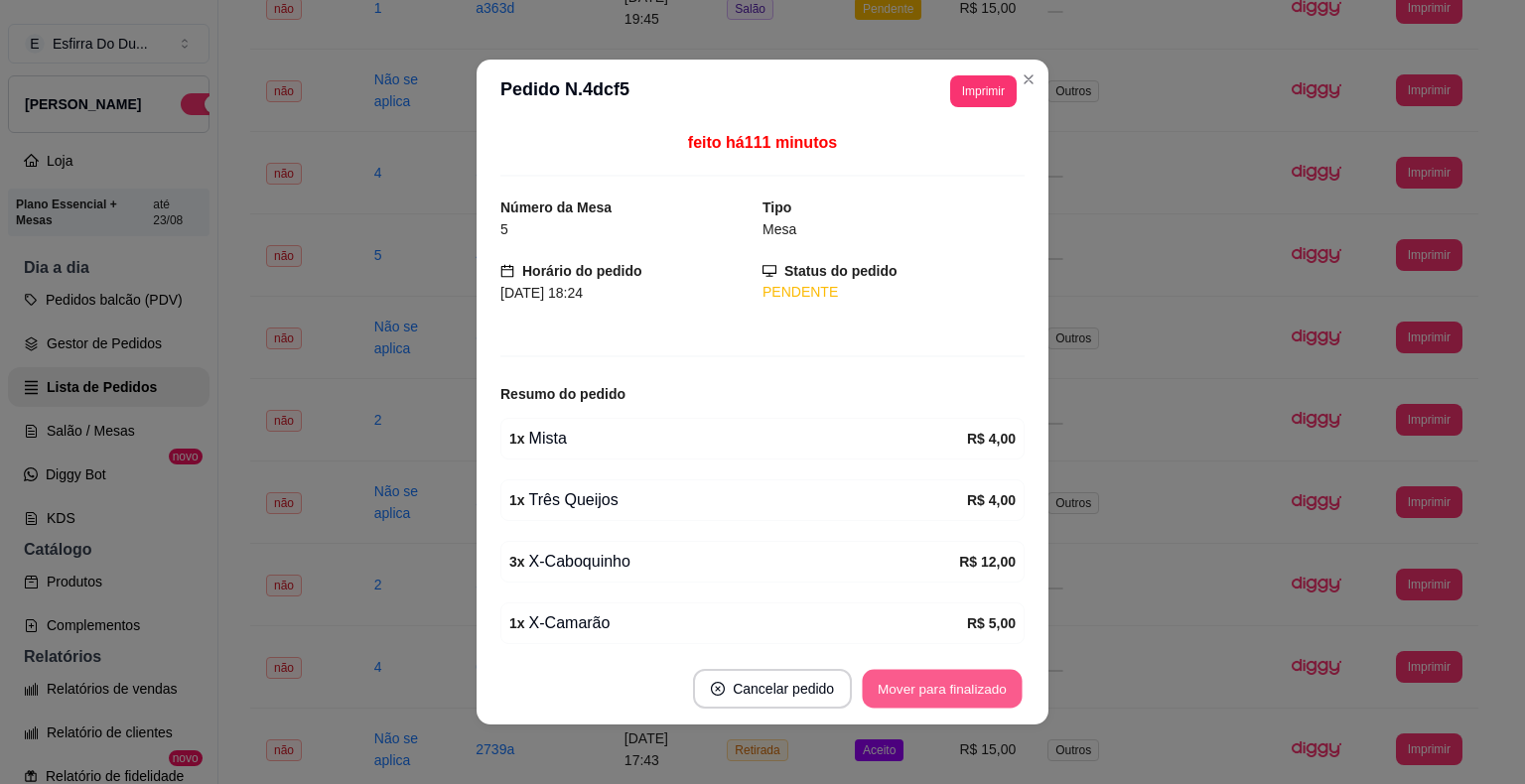 click on "Mover para finalizado" at bounding box center (942, 689) 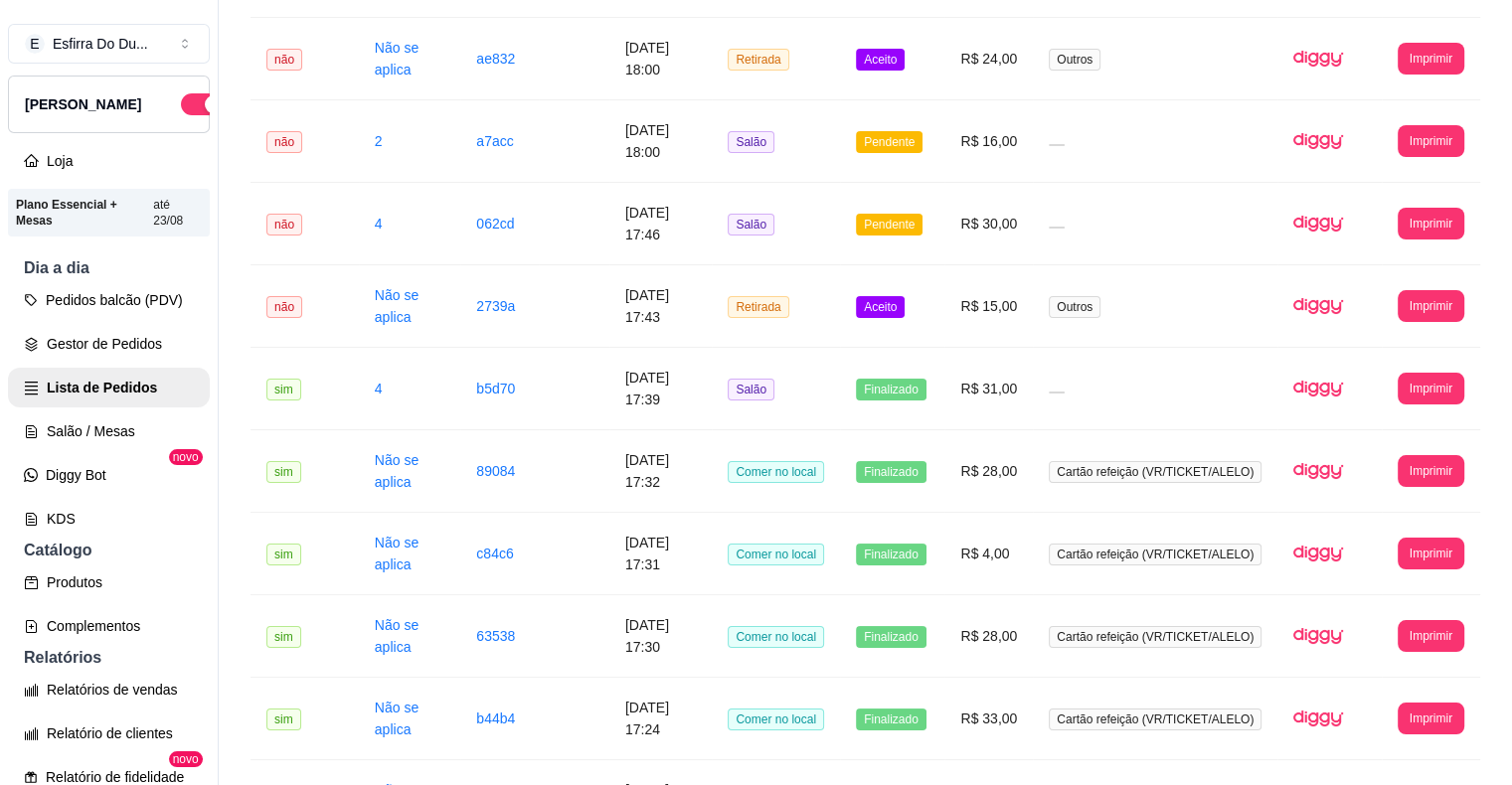 scroll, scrollTop: 894, scrollLeft: 0, axis: vertical 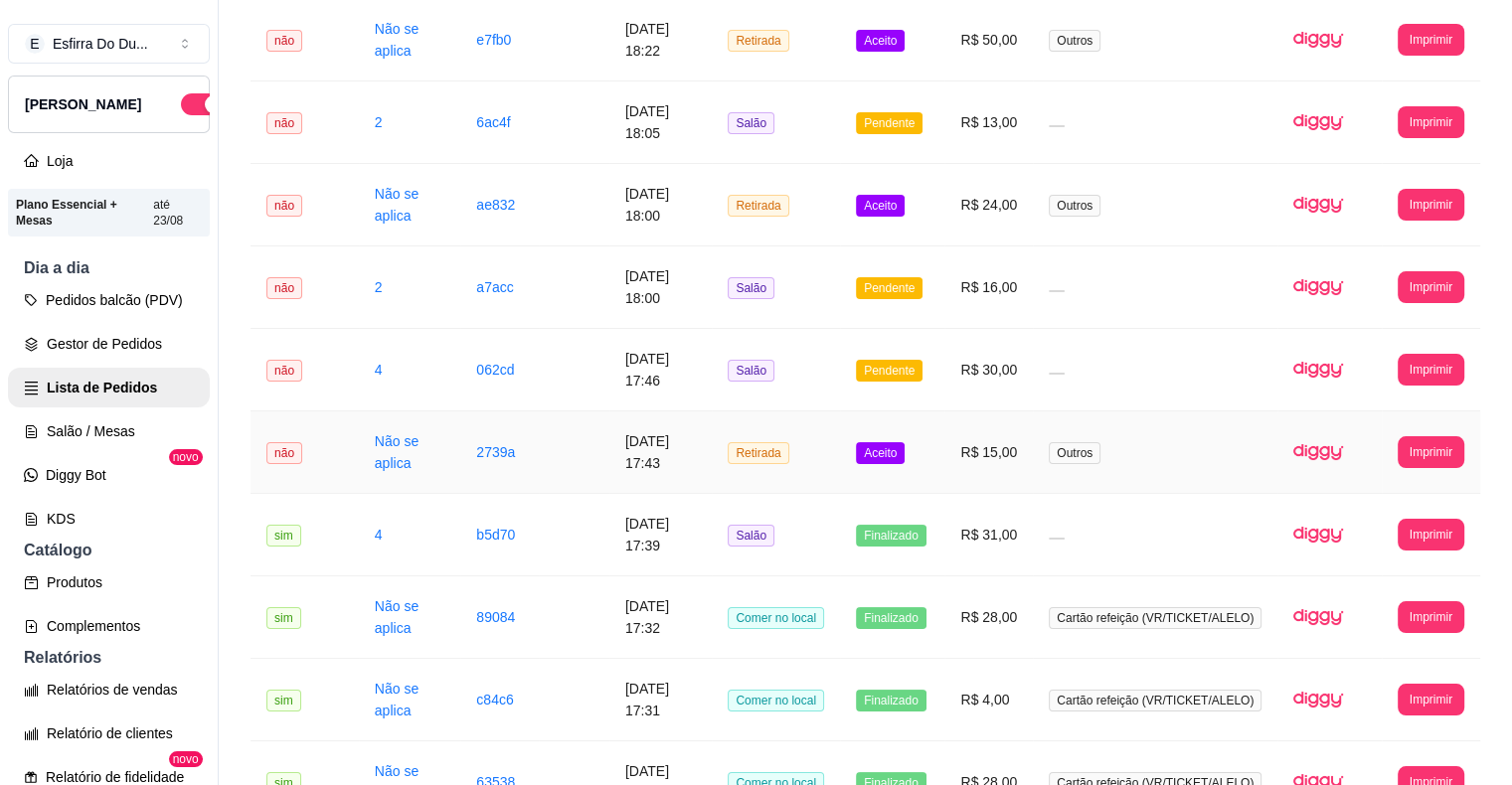 click on "Aceito" at bounding box center [880, 453] 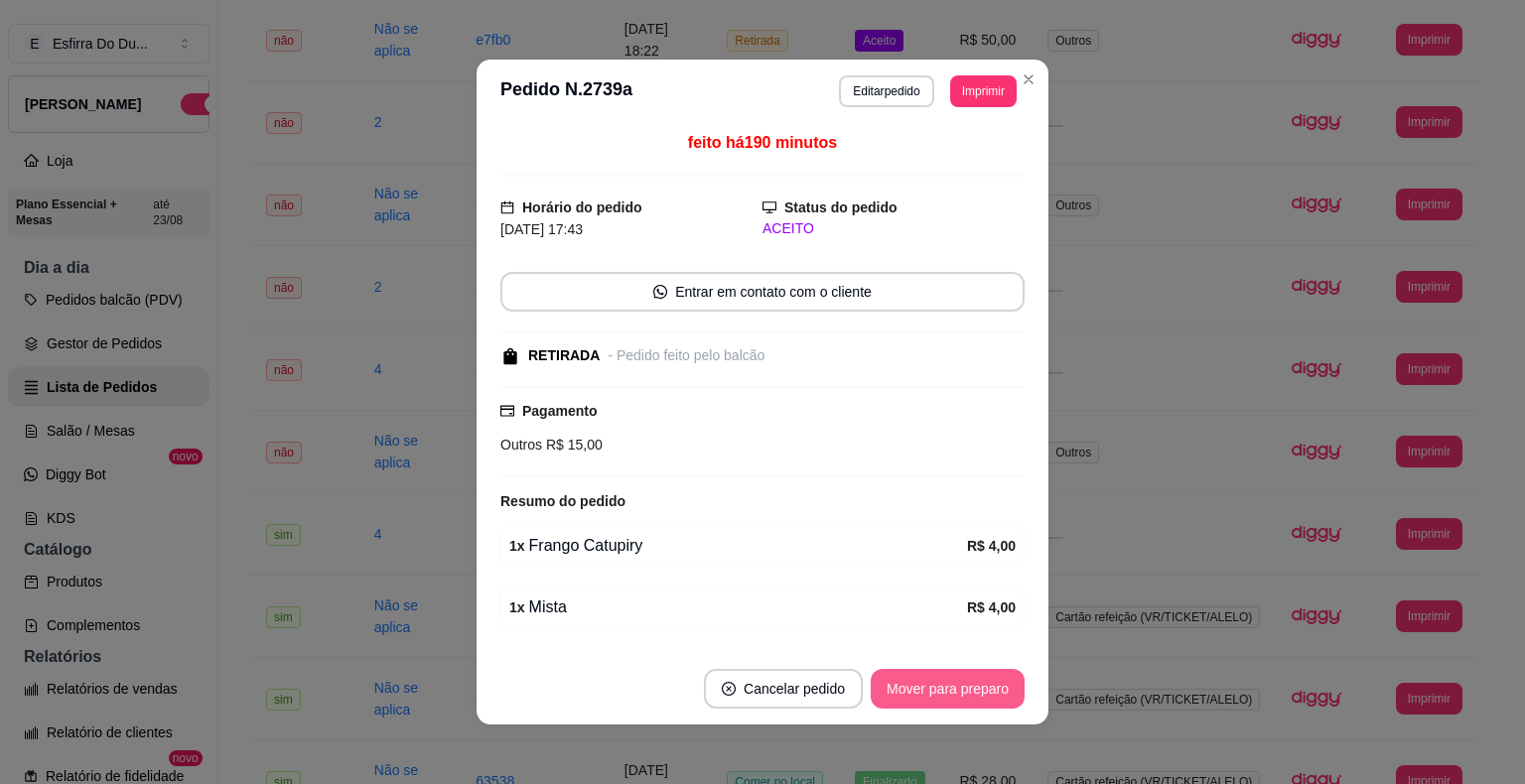 click on "Mover para preparo" at bounding box center (947, 689) 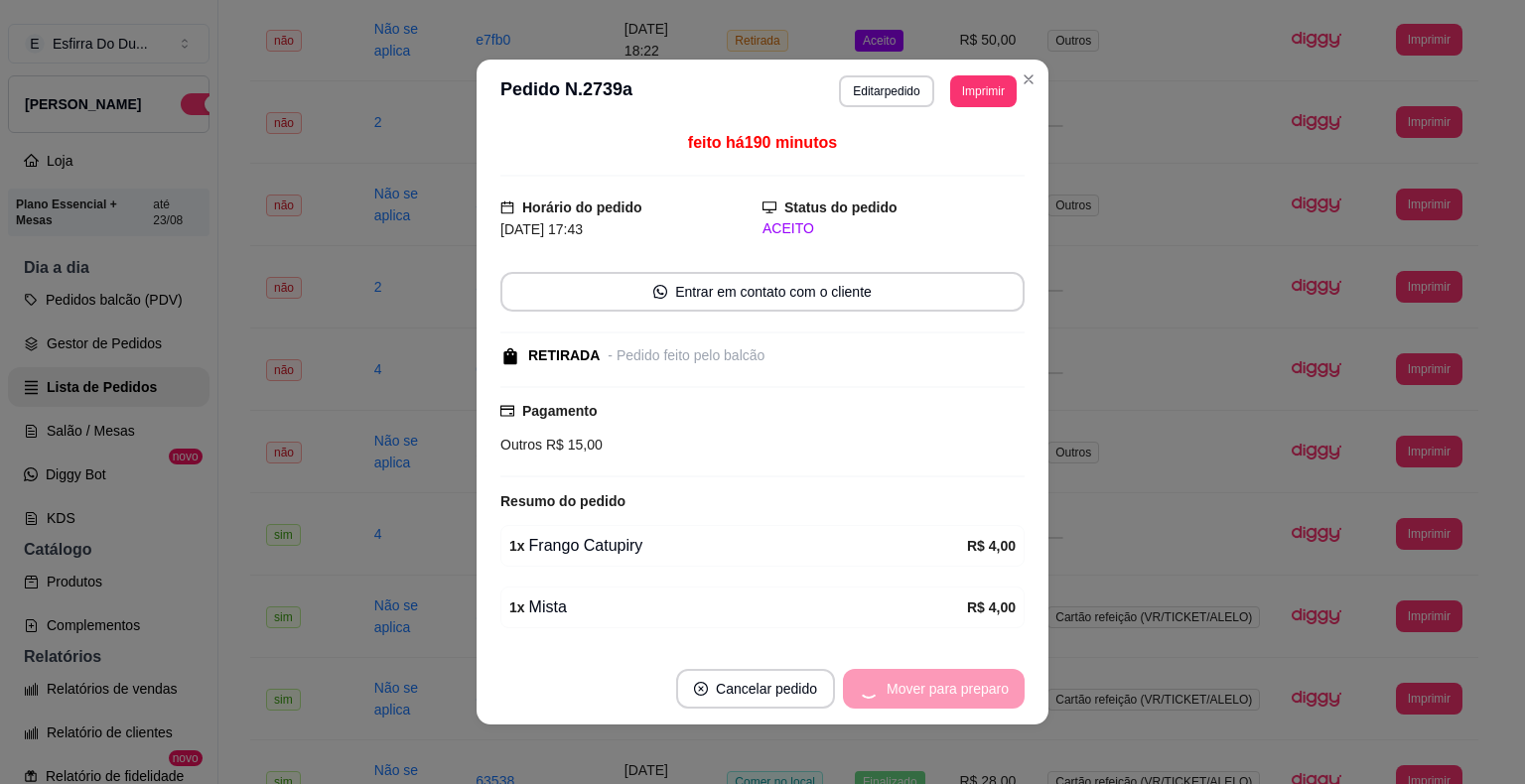 click on "Mover para preparo" at bounding box center [933, 689] 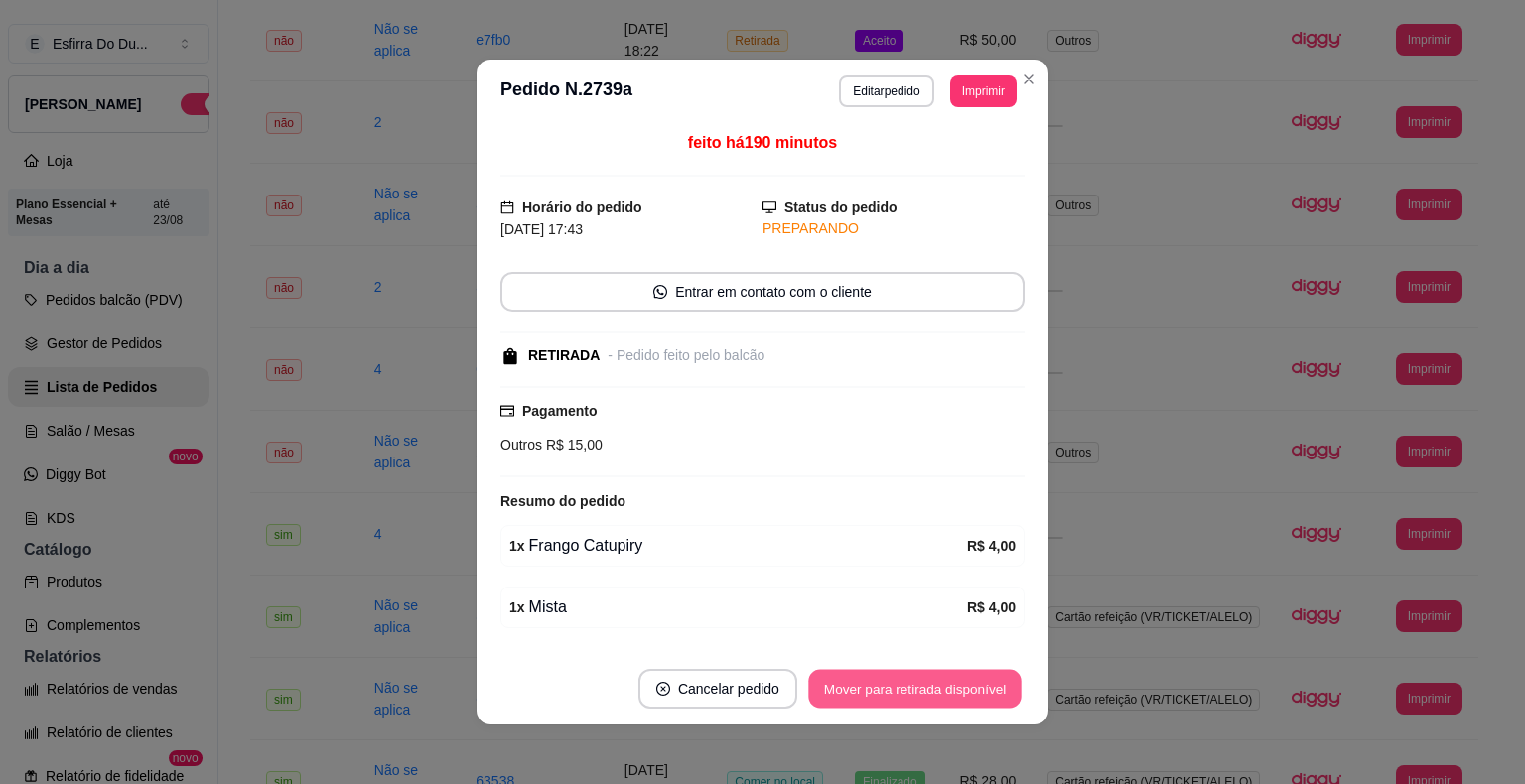 click on "Mover para retirada disponível" at bounding box center (914, 689) 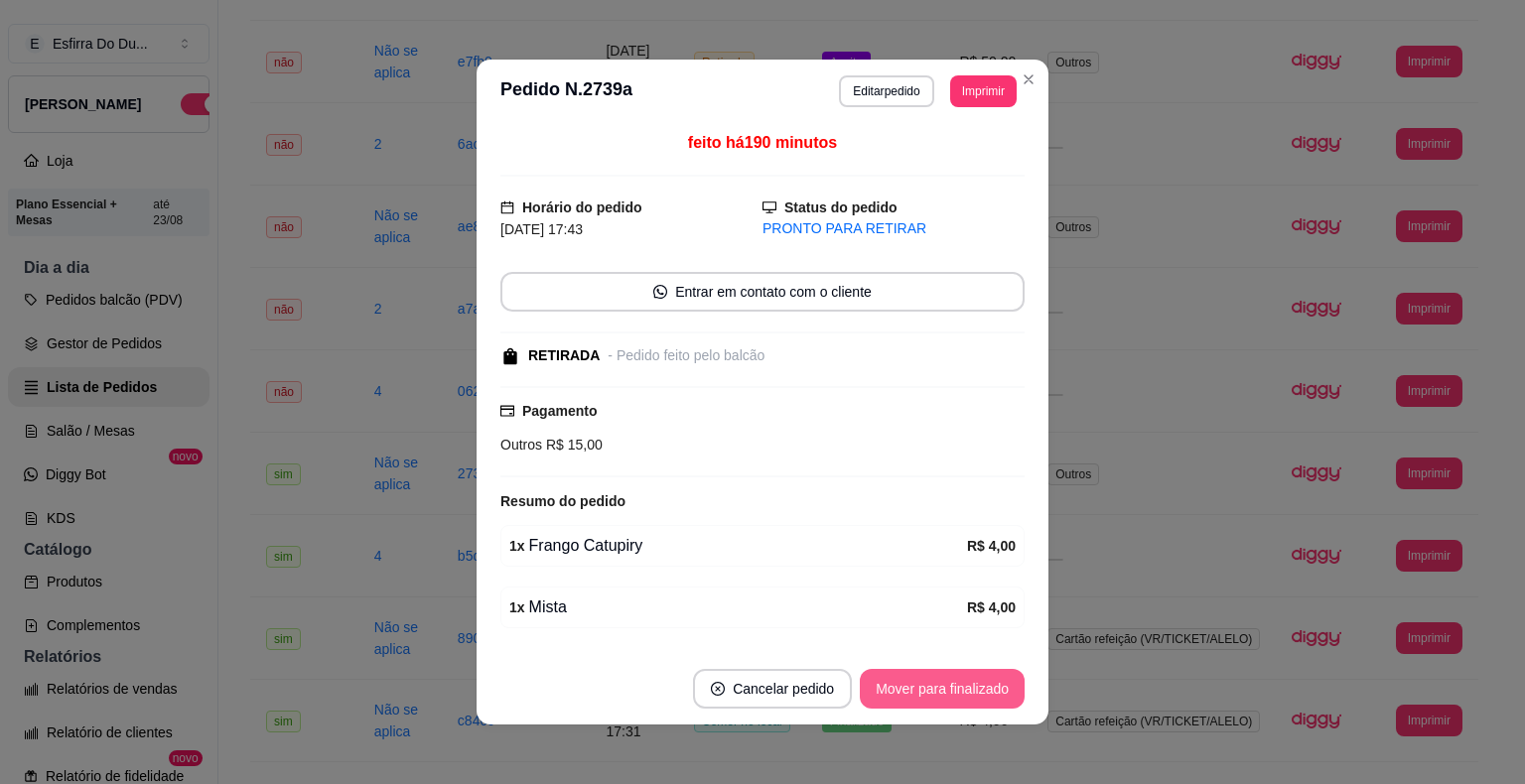 click on "Mover para finalizado" at bounding box center [942, 689] 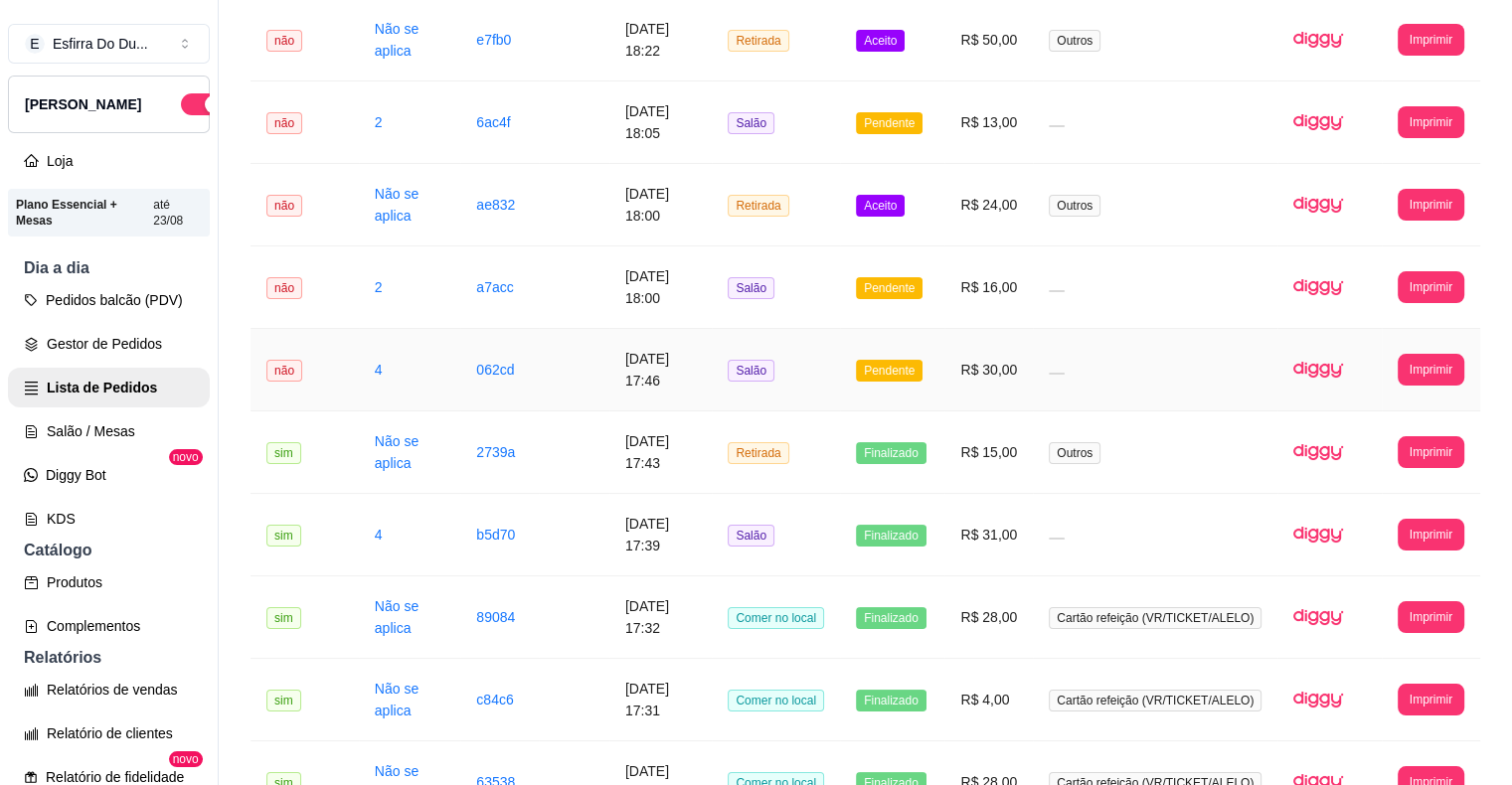 click on "Pendente" at bounding box center (889, 371) 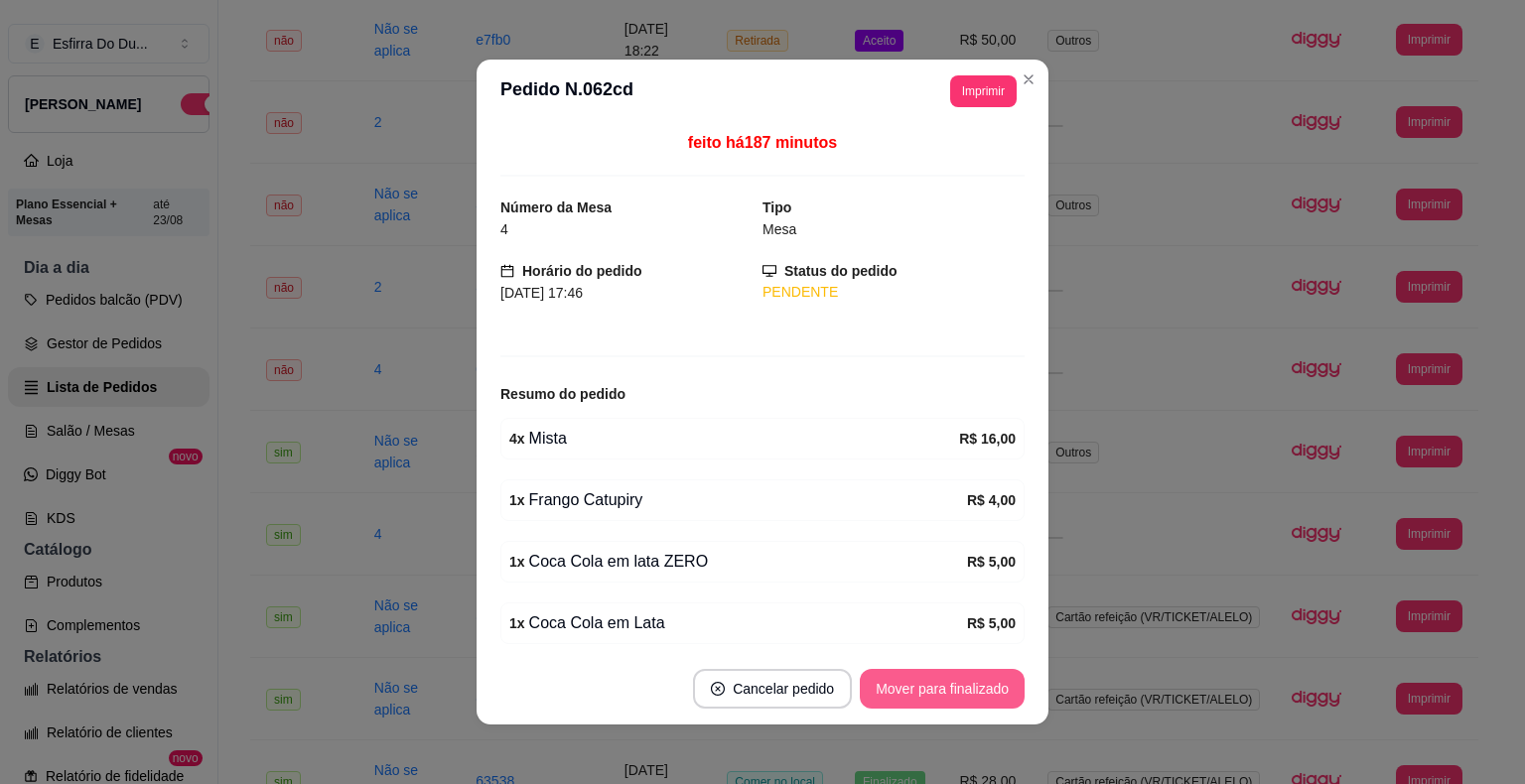 click on "Mover para finalizado" at bounding box center [942, 689] 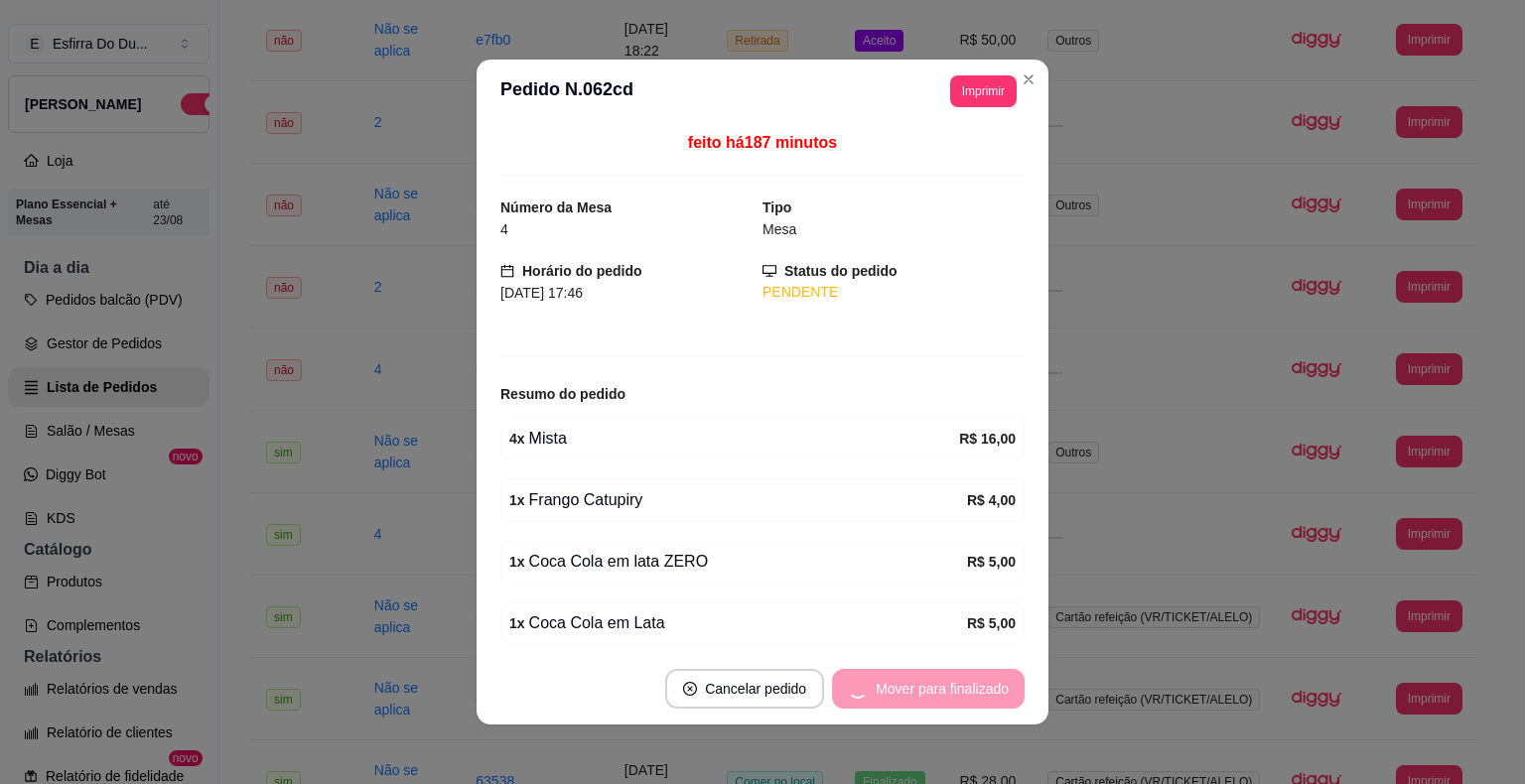 click on "Mover para finalizado" at bounding box center [928, 689] 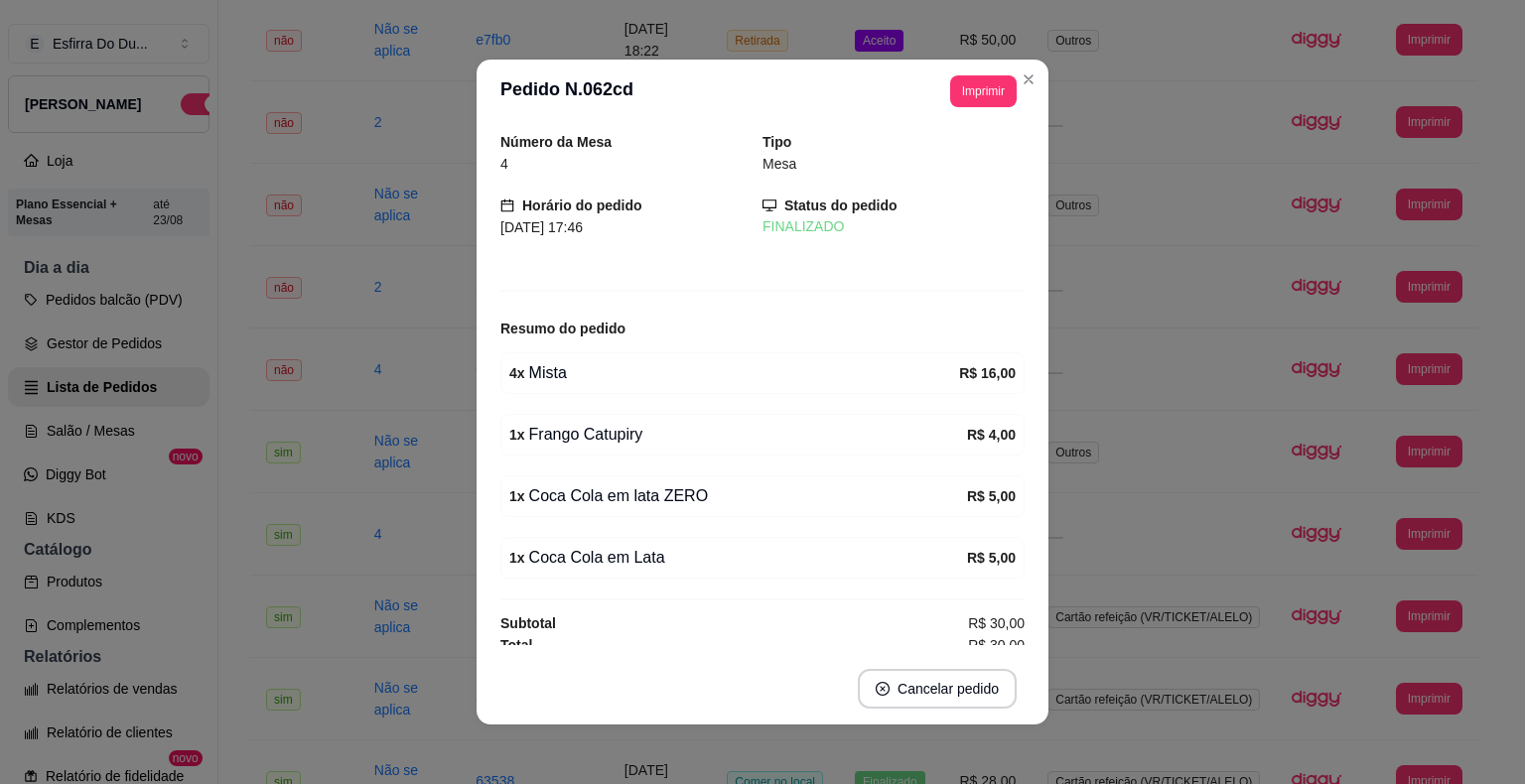 click on "Cancelar pedido" at bounding box center (937, 689) 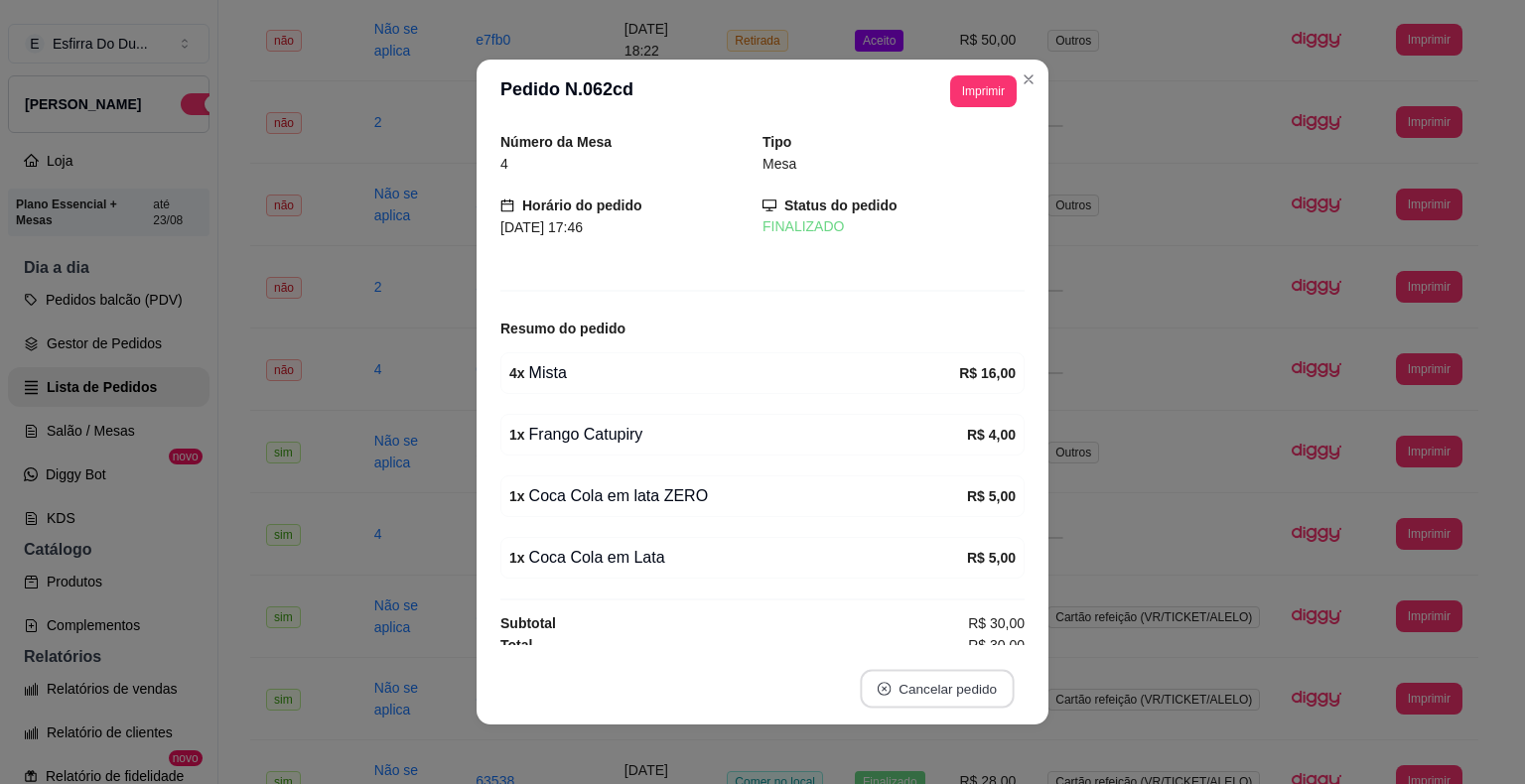 click on "Cancelar pedido" at bounding box center (936, 689) 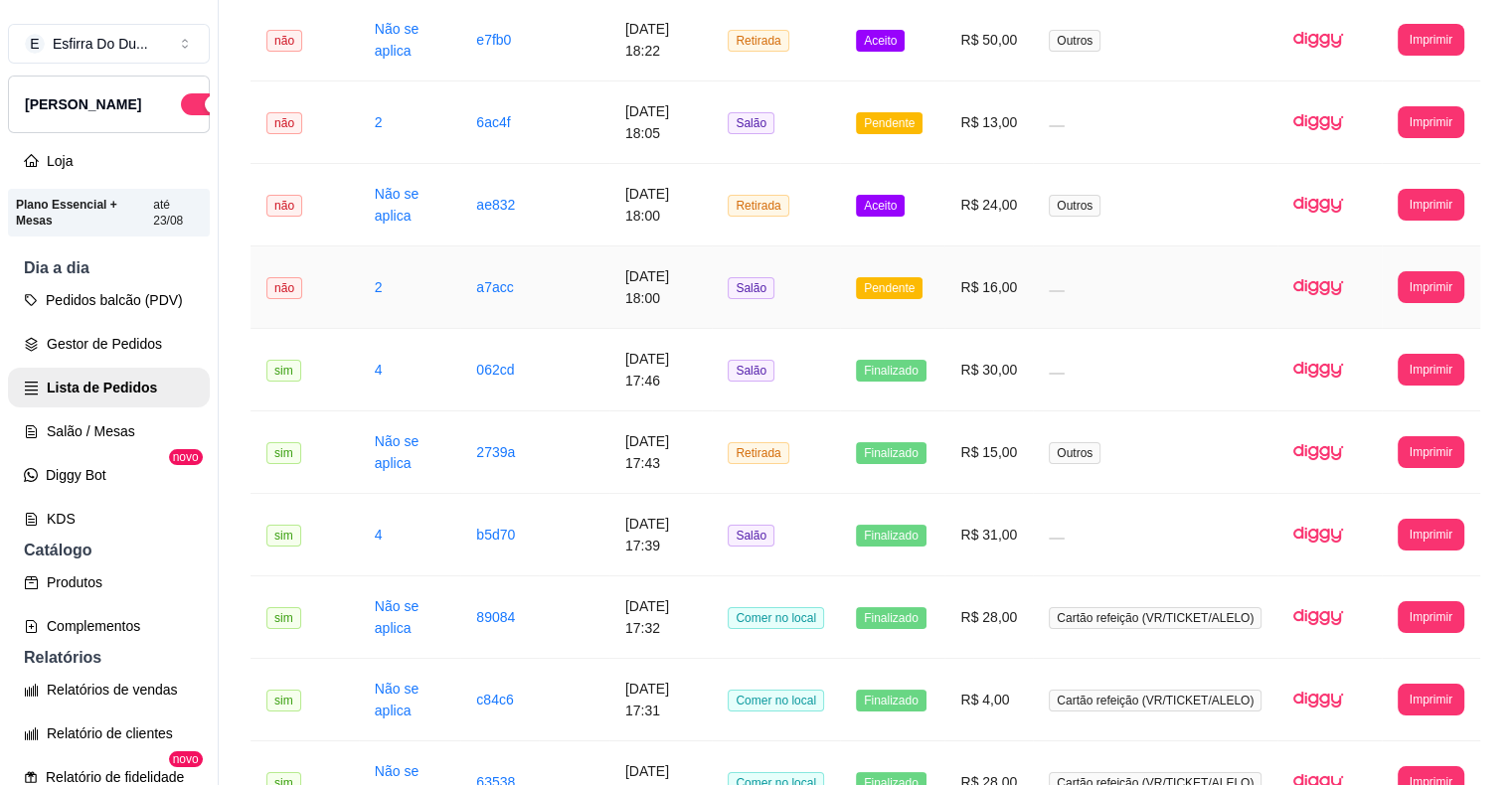 click on "Pendente" at bounding box center (892, 287) 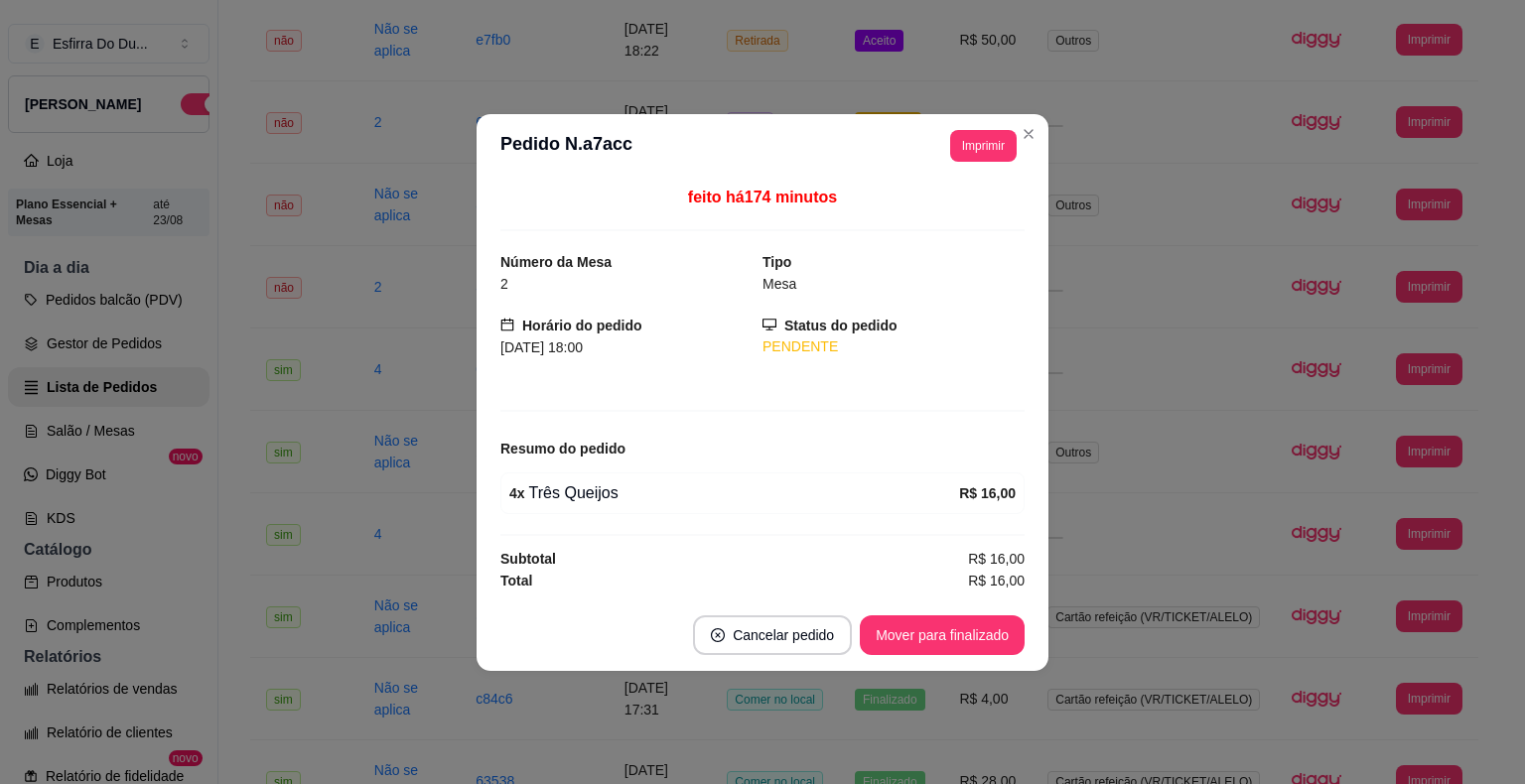 click on "Cancelar pedido Mover para finalizado" at bounding box center (762, 635) 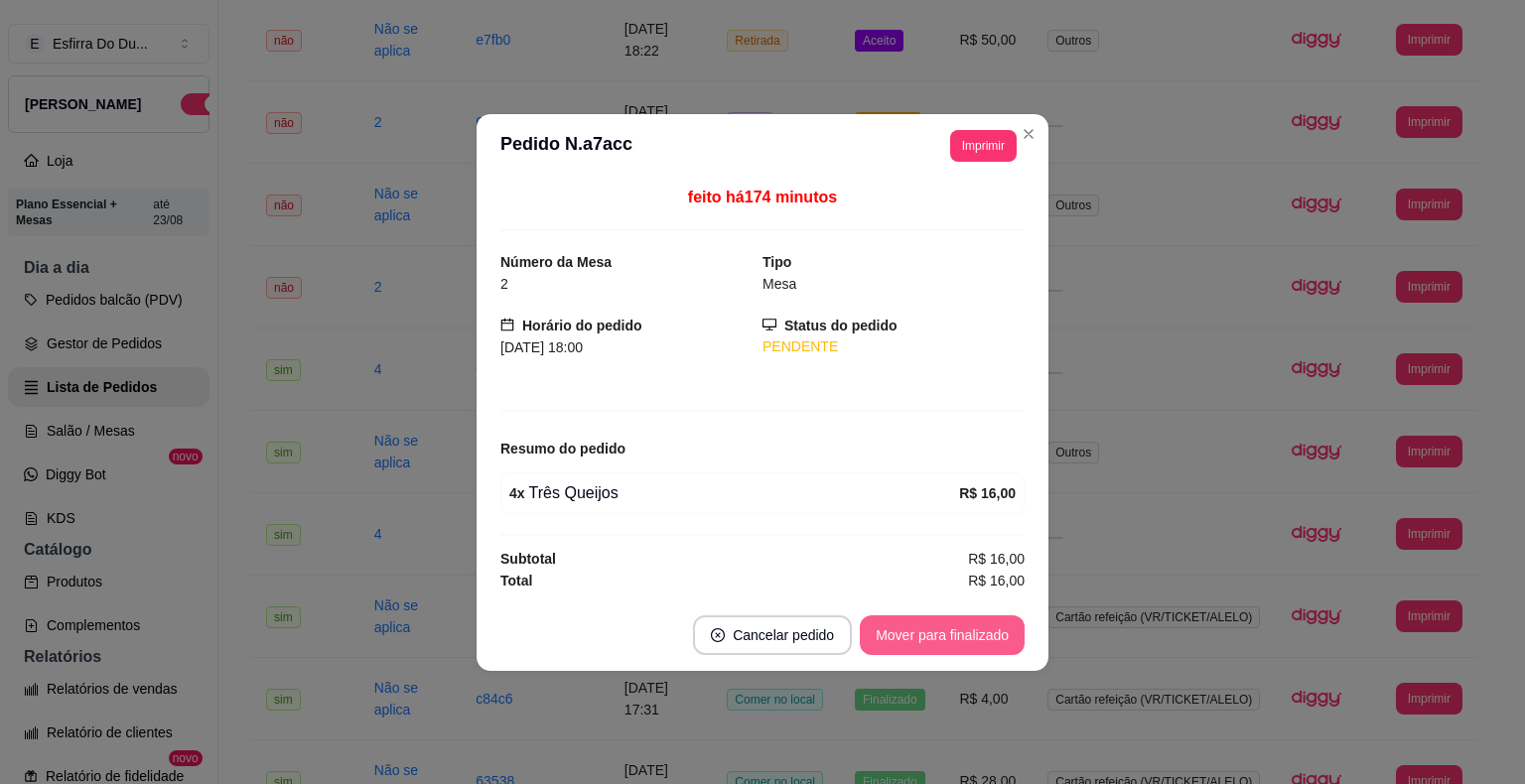 click on "Mover para finalizado" at bounding box center [942, 635] 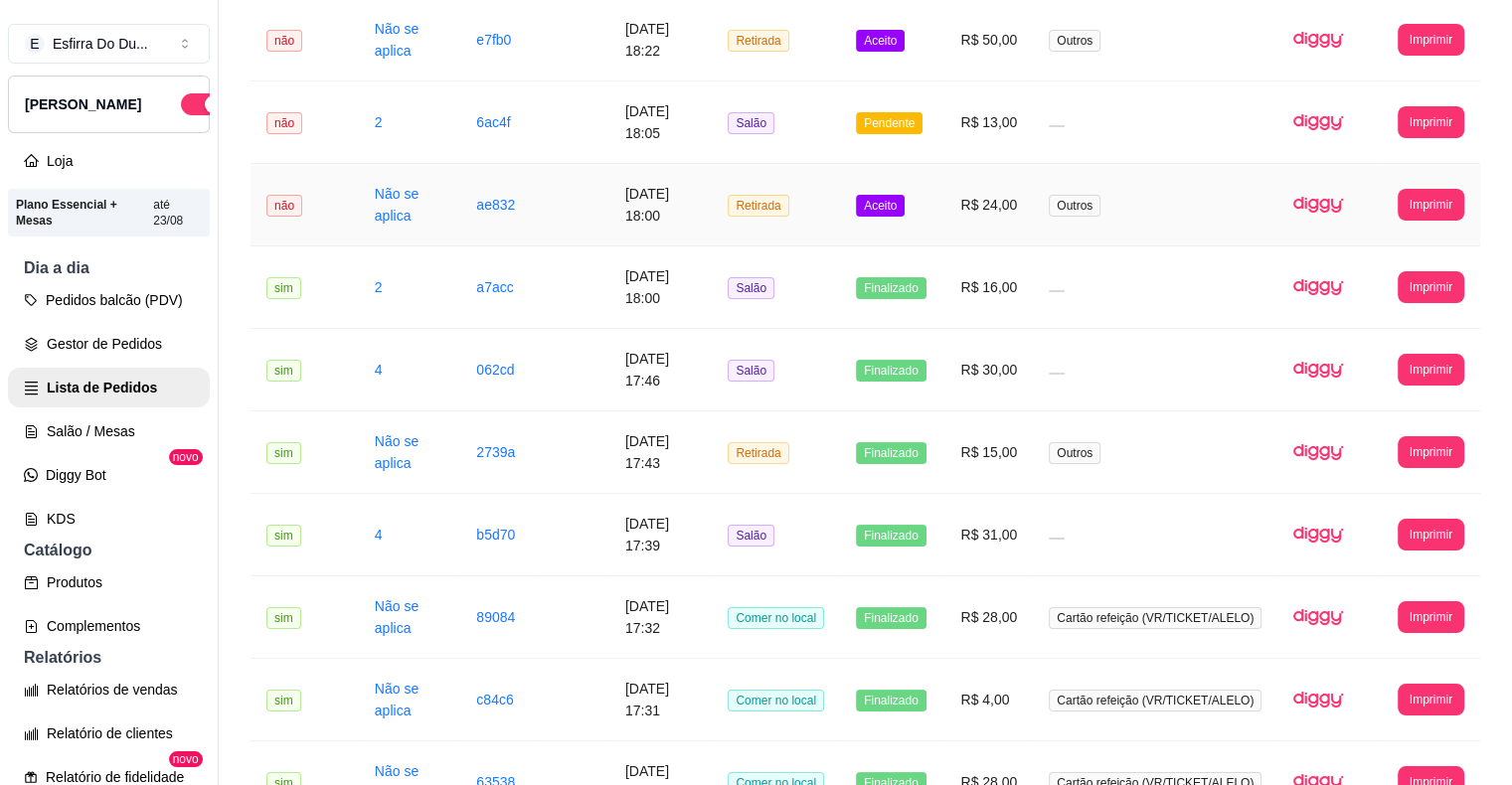 click on "Aceito" at bounding box center (880, 206) 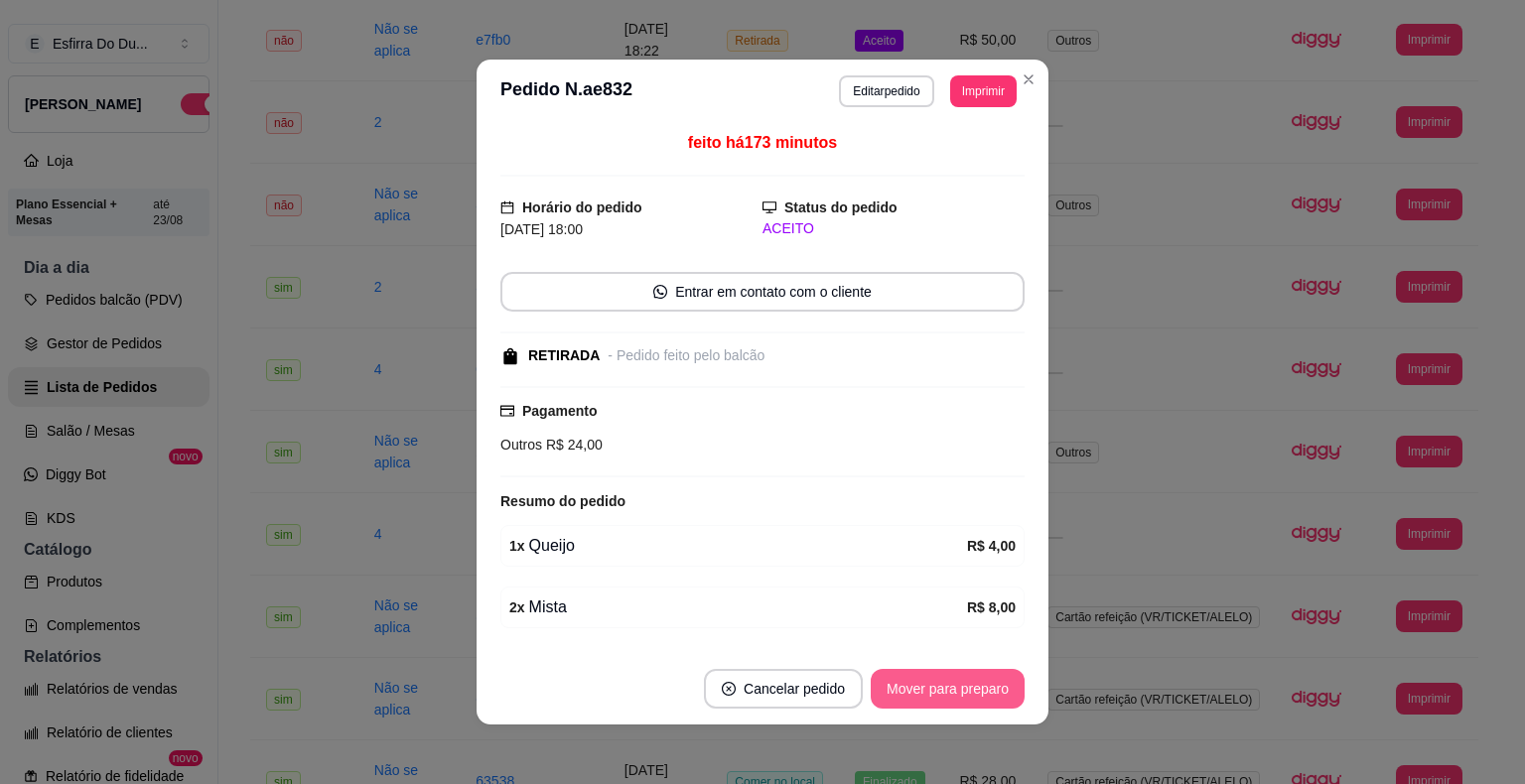 click on "Mover para preparo" at bounding box center [947, 689] 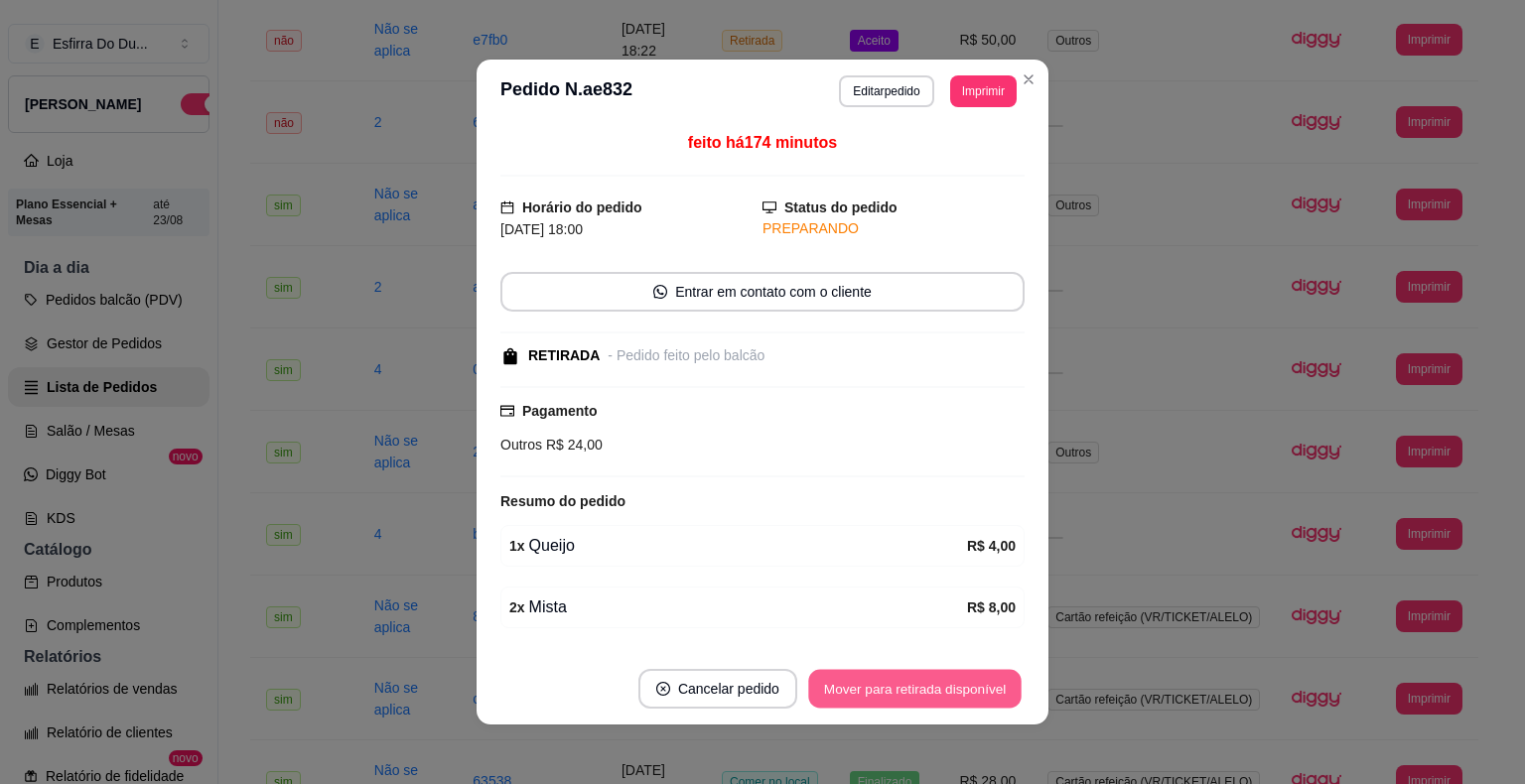click on "Mover para retirada disponível" at bounding box center (914, 689) 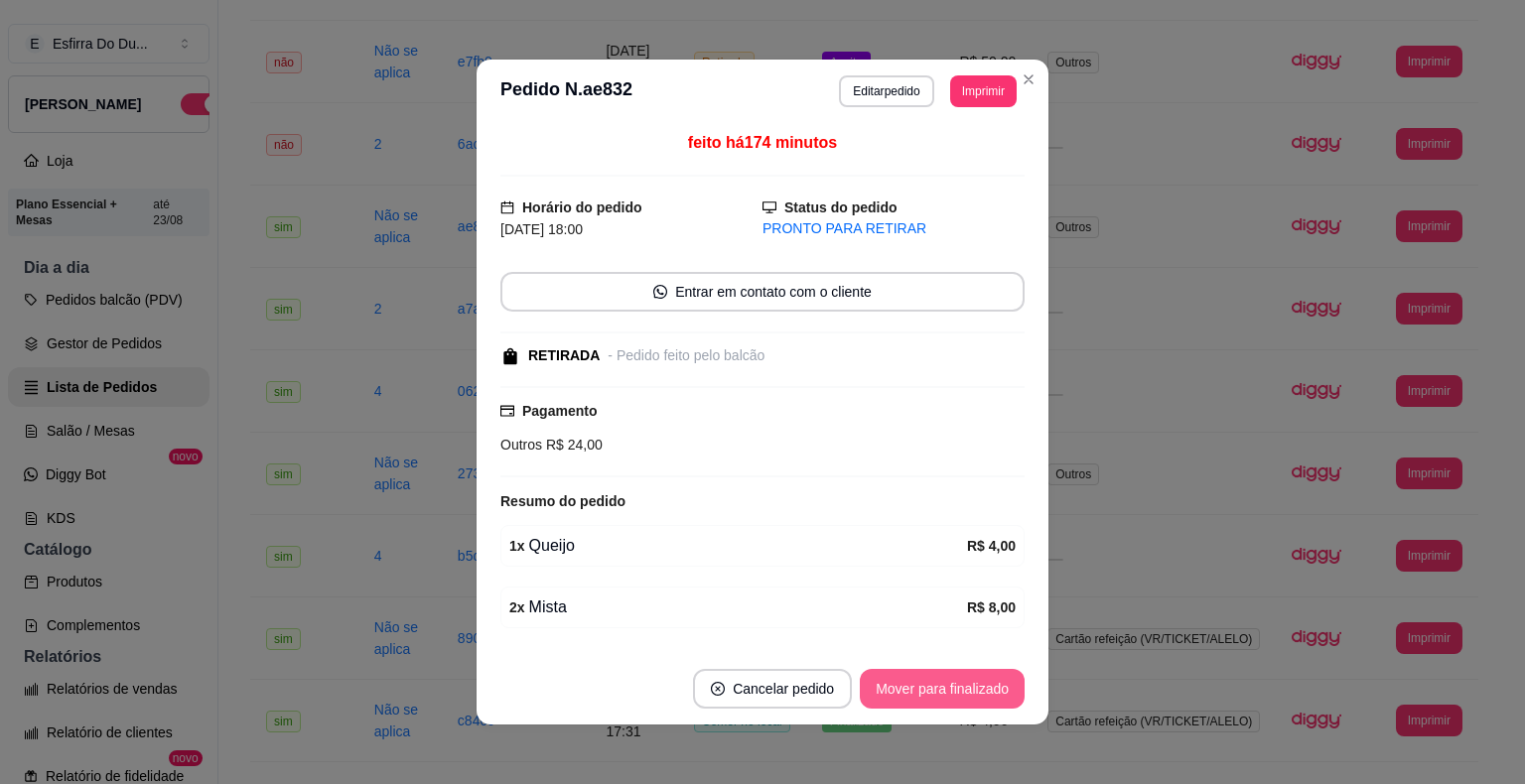 click on "Mover para finalizado" at bounding box center (942, 689) 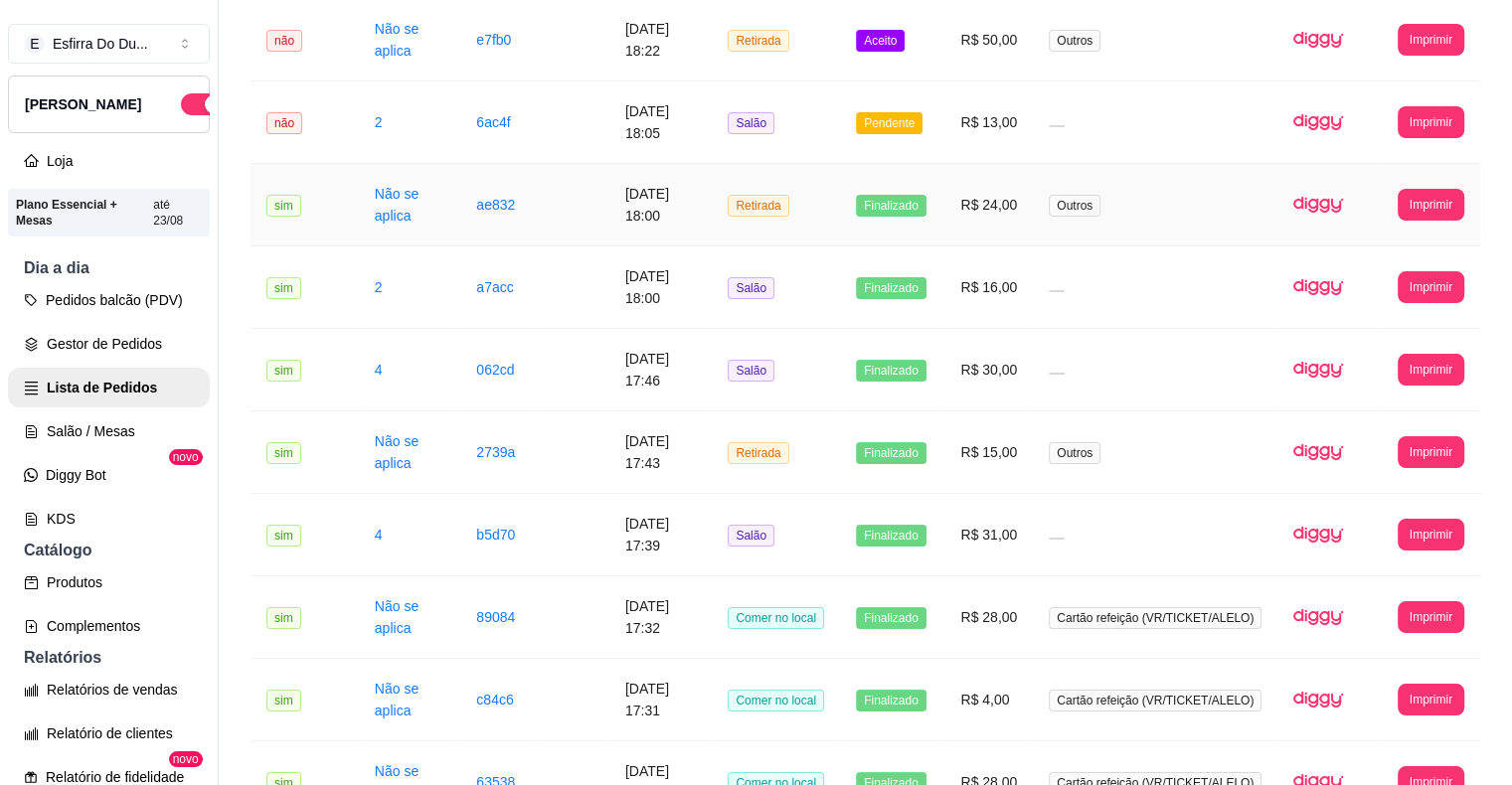 scroll, scrollTop: 596, scrollLeft: 0, axis: vertical 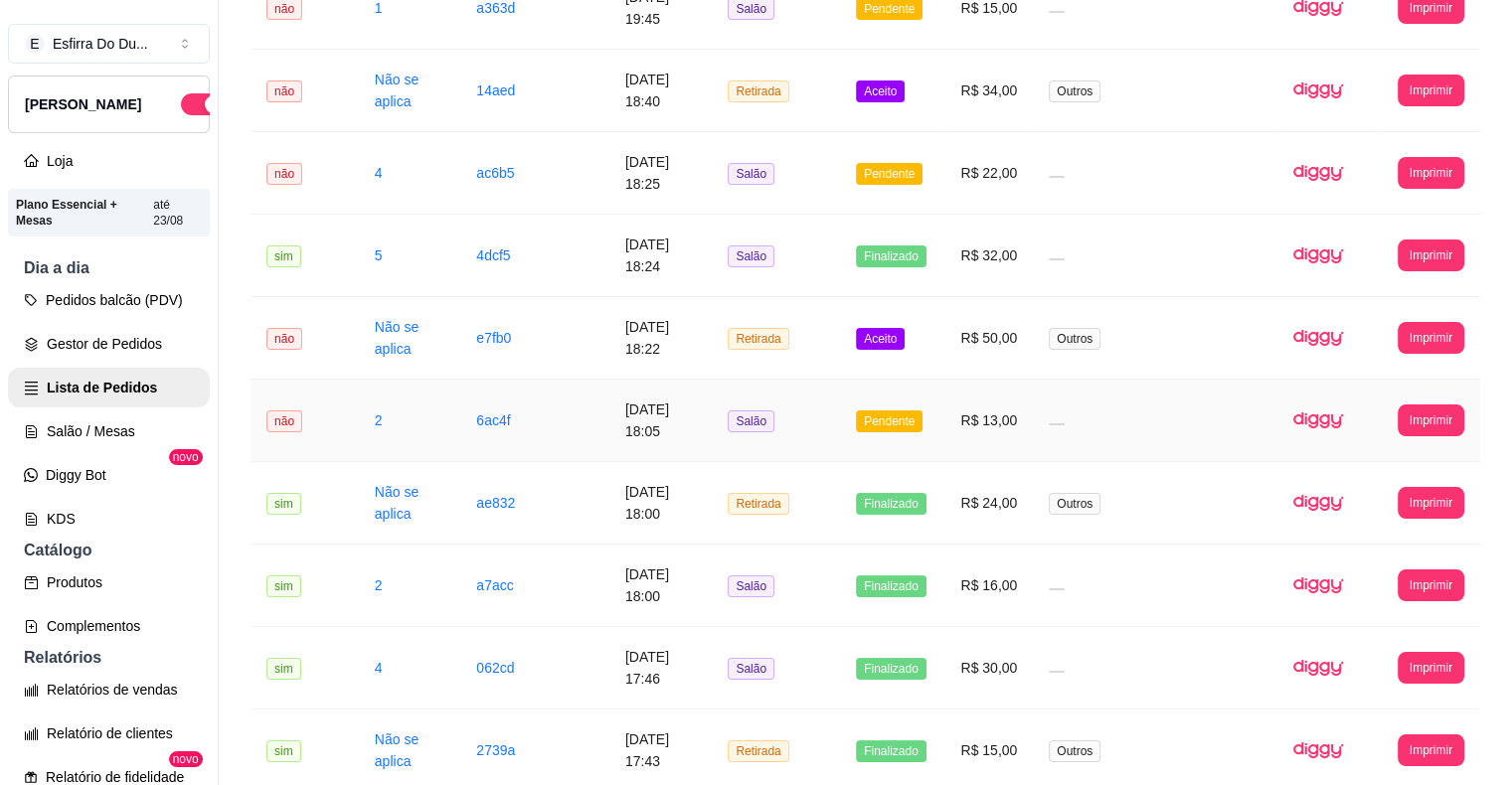 click on "Pendente" at bounding box center [889, 421] 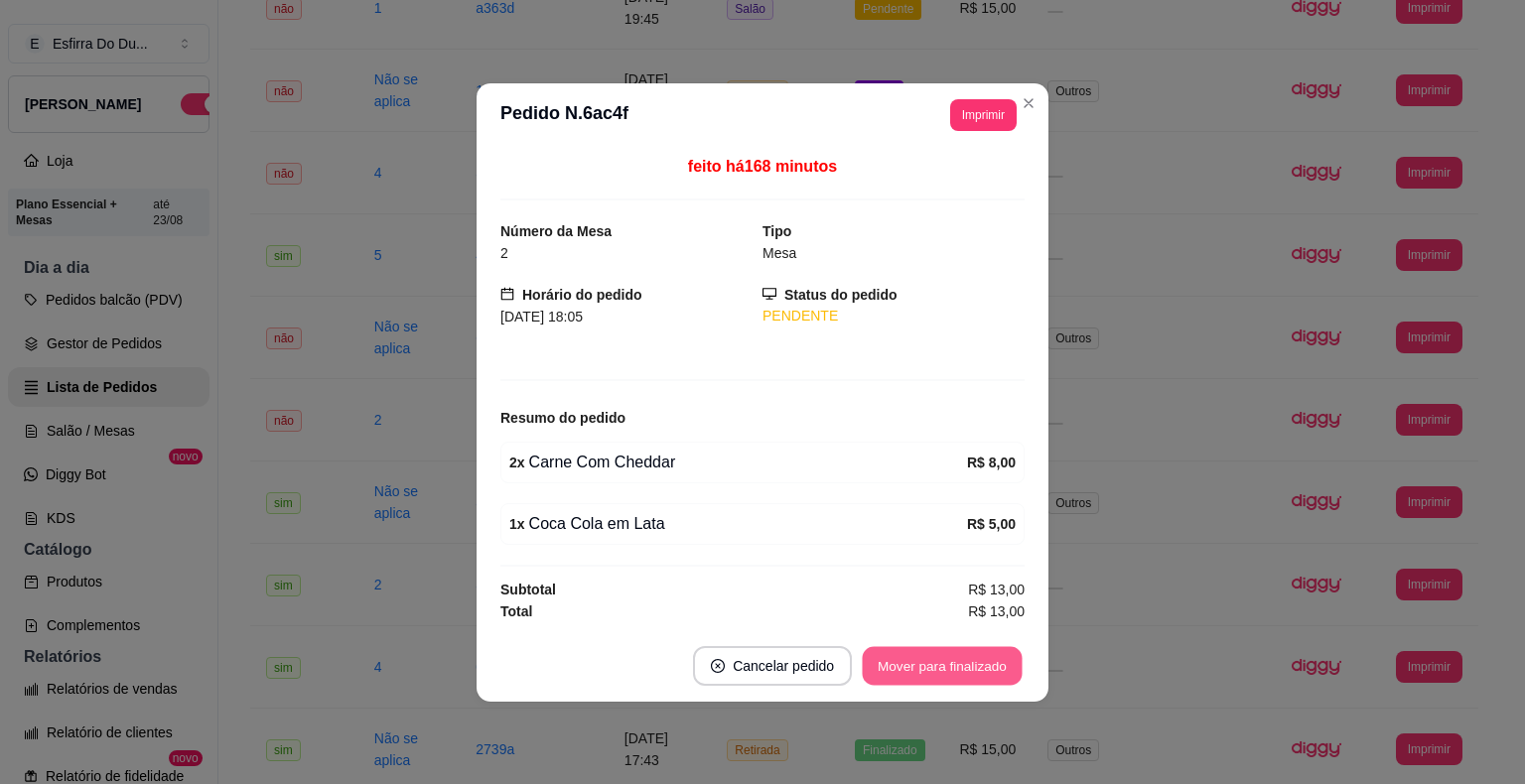 click on "Mover para finalizado" at bounding box center (942, 665) 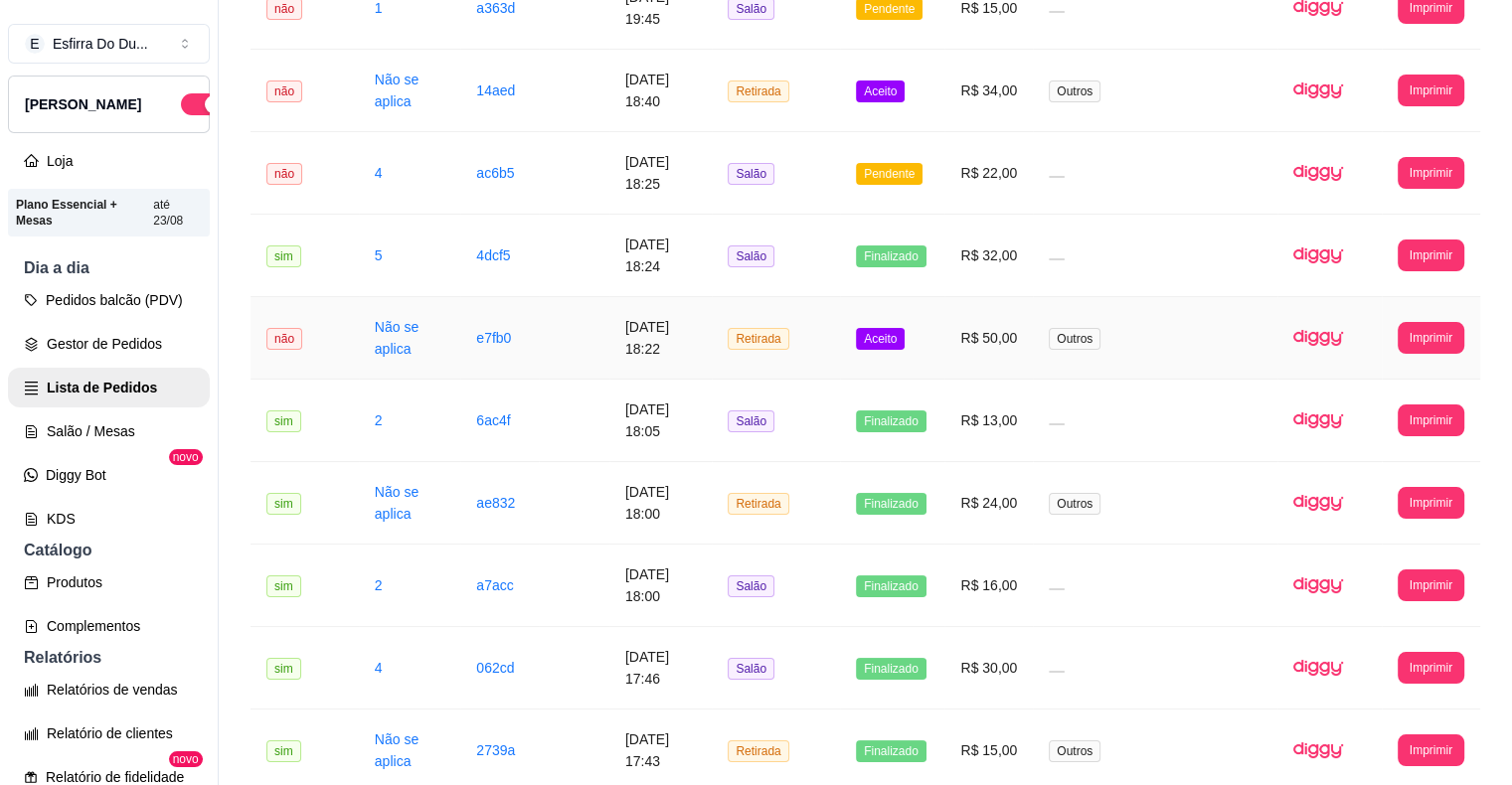 click on "Aceito" at bounding box center [892, 338] 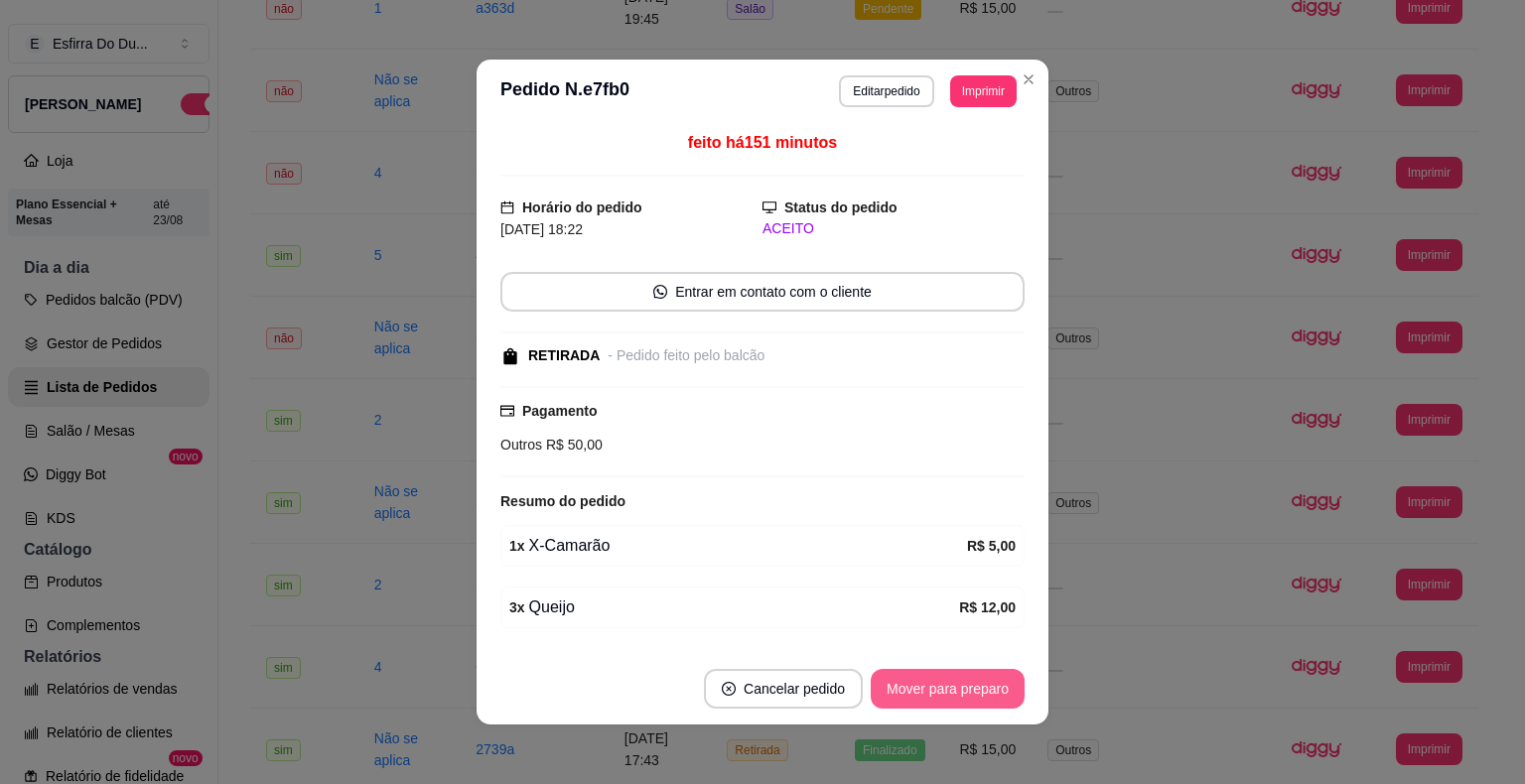 click on "Mover para preparo" at bounding box center [947, 689] 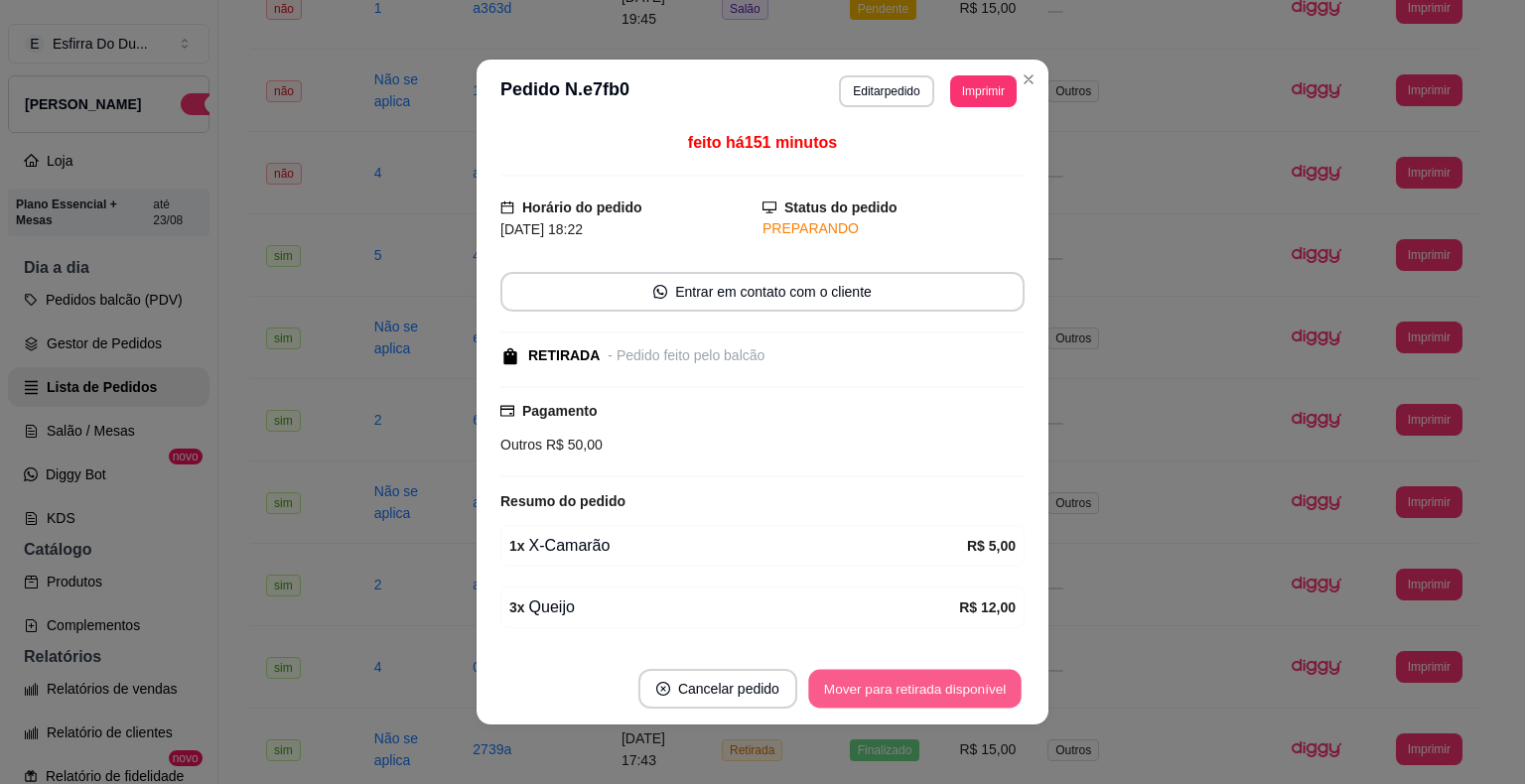 click on "Mover para retirada disponível" at bounding box center (914, 689) 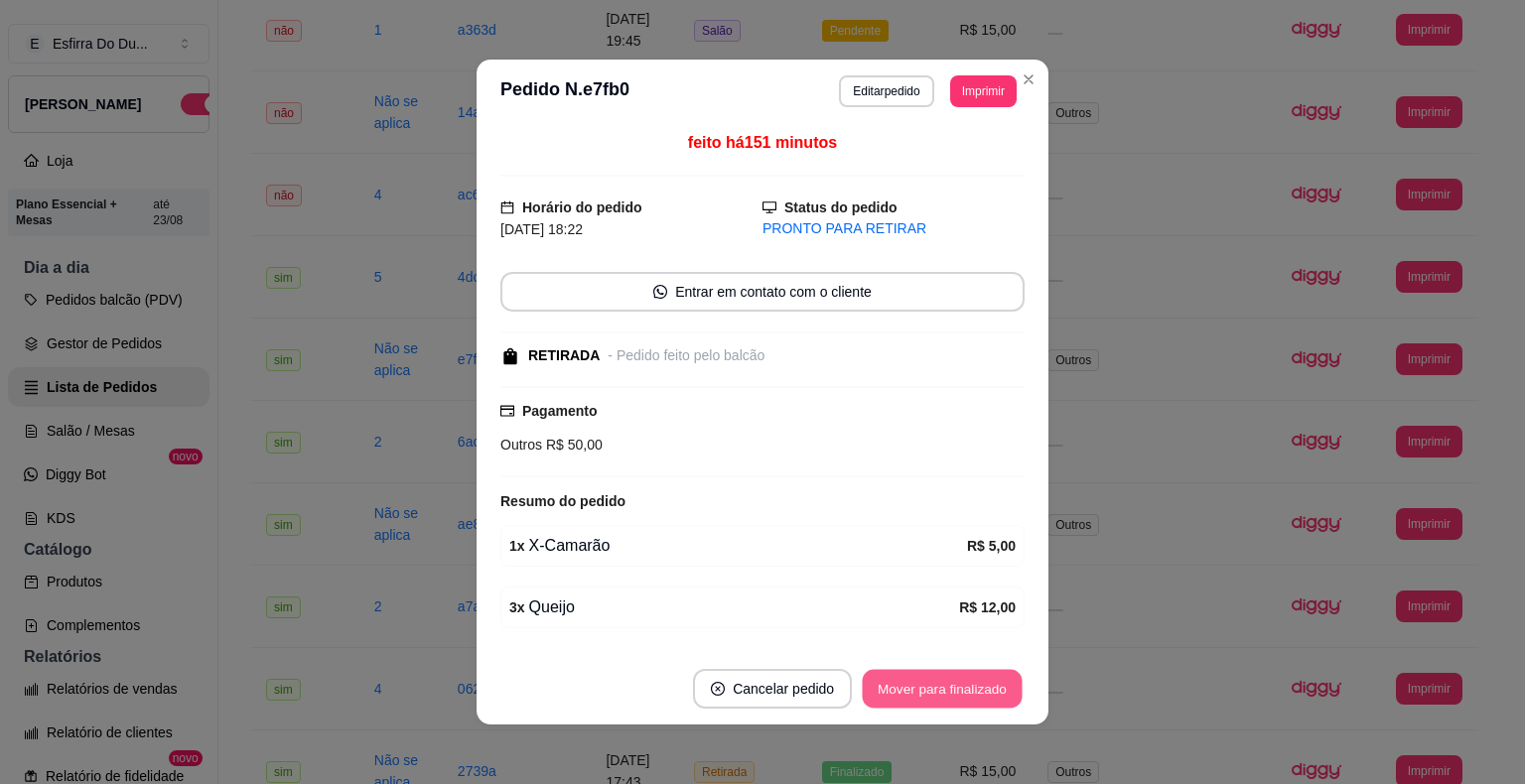 click on "Mover para finalizado" at bounding box center (942, 689) 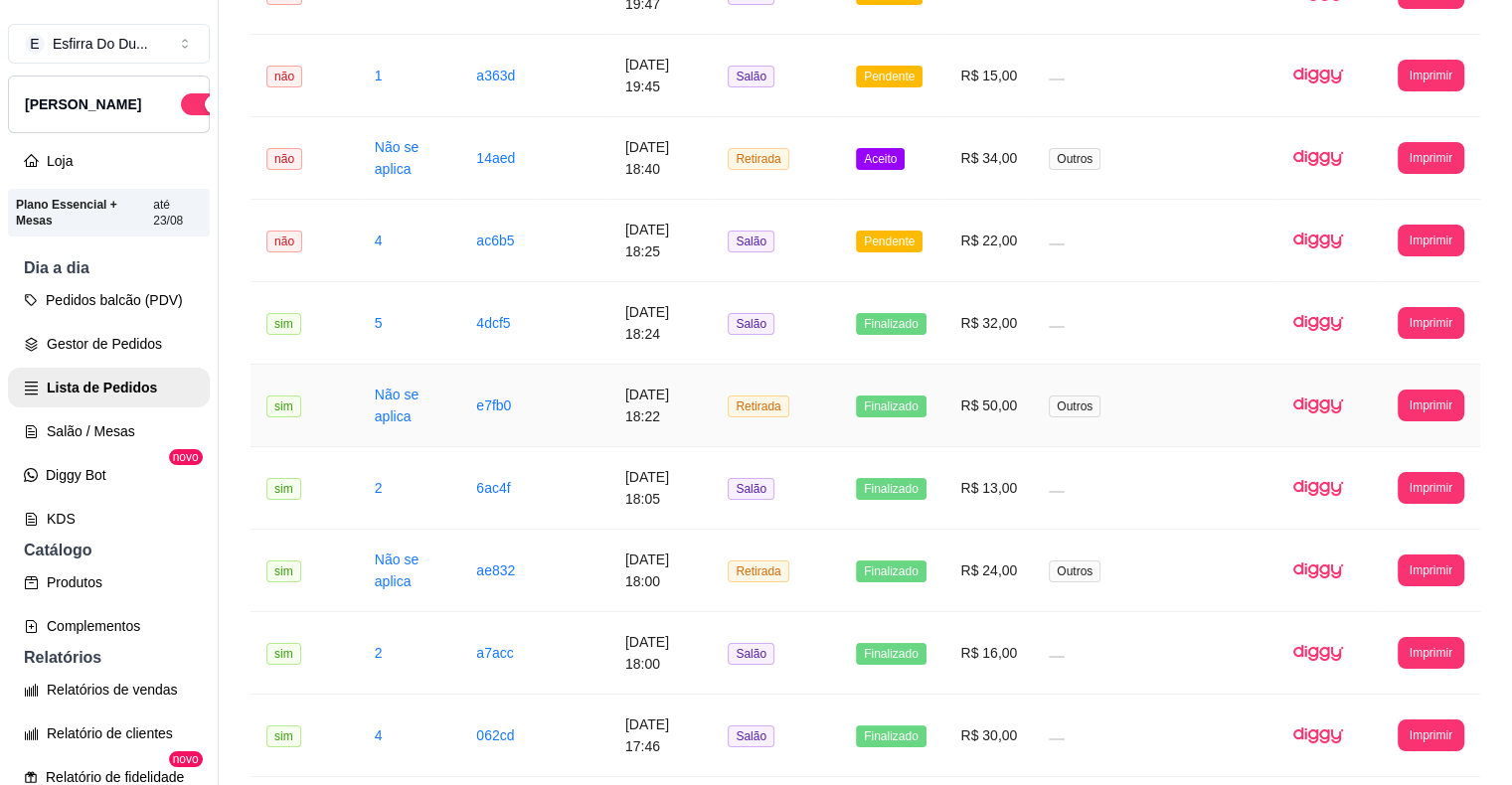 scroll, scrollTop: 298, scrollLeft: 0, axis: vertical 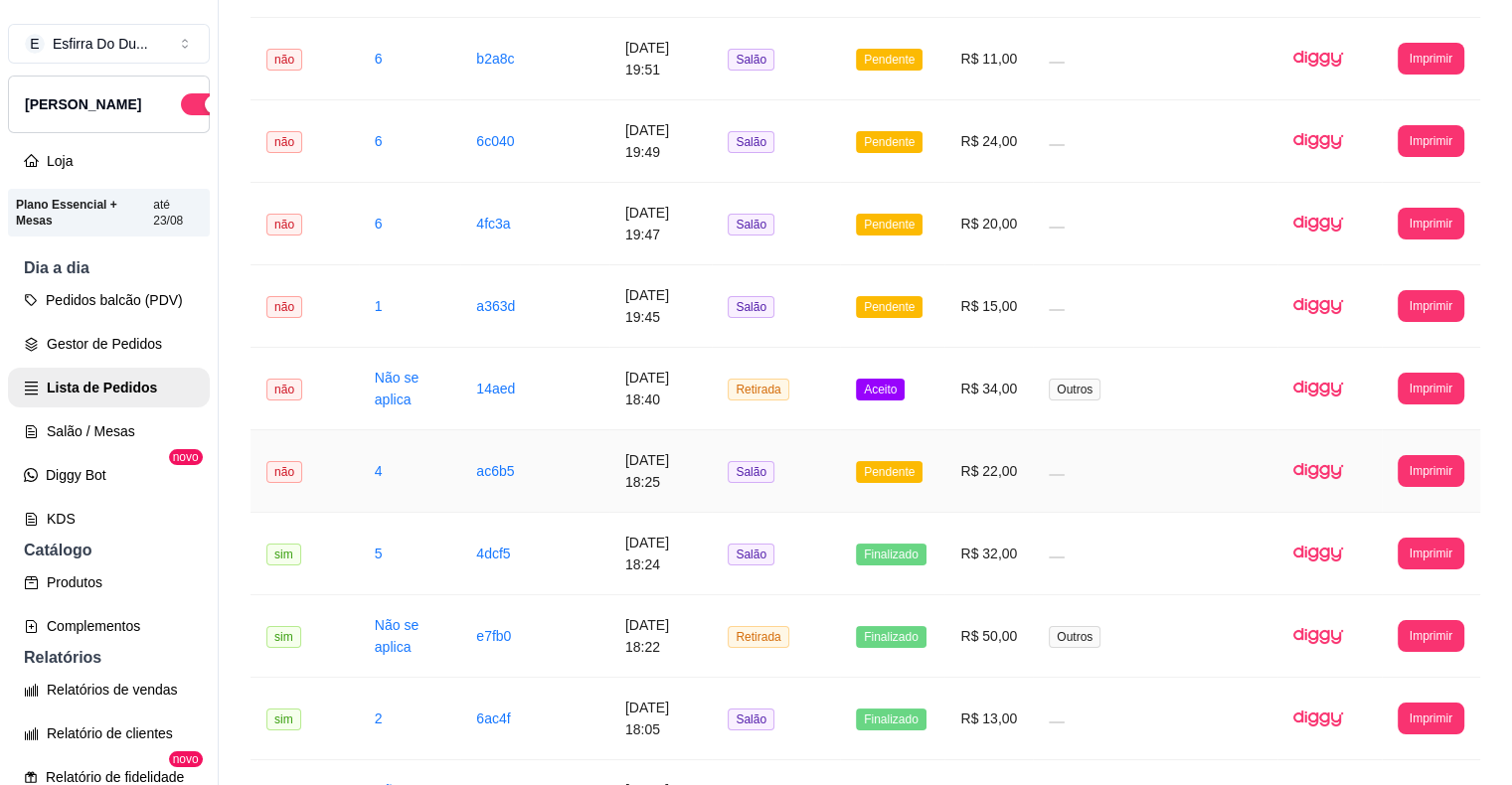 click on "Pendente" at bounding box center (892, 471) 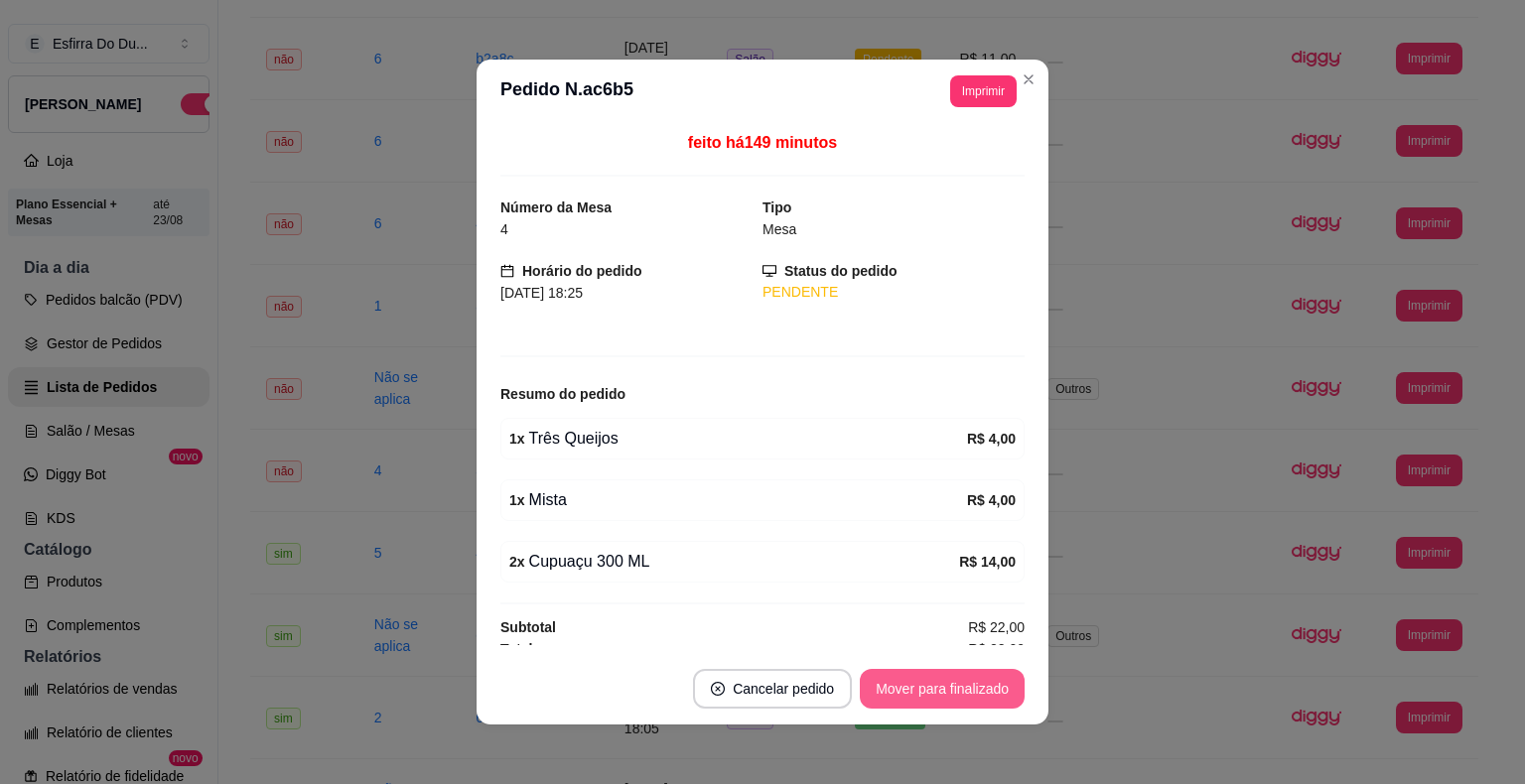 click on "Mover para finalizado" at bounding box center (942, 689) 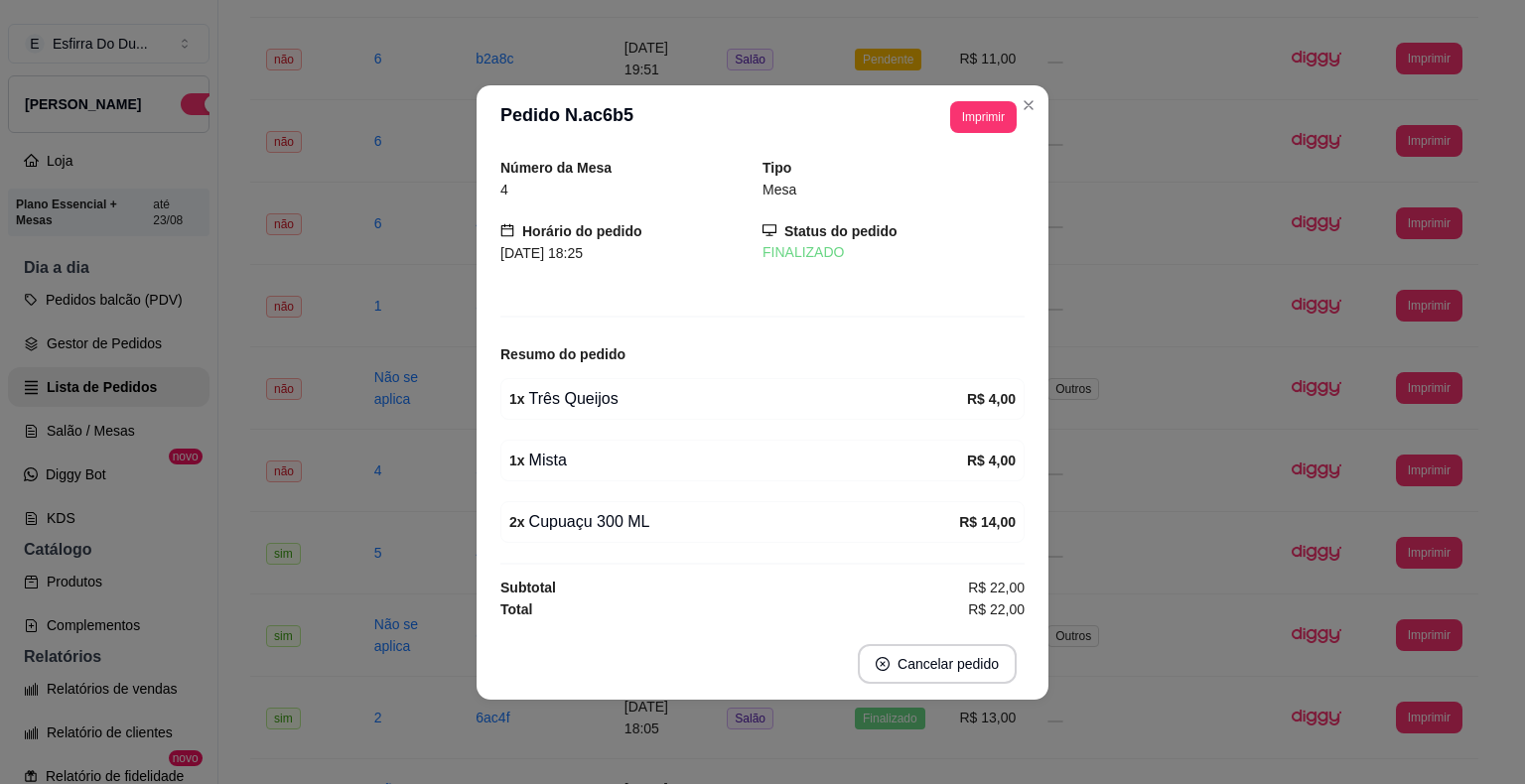 click on "Cancelar pedido" at bounding box center [762, 664] 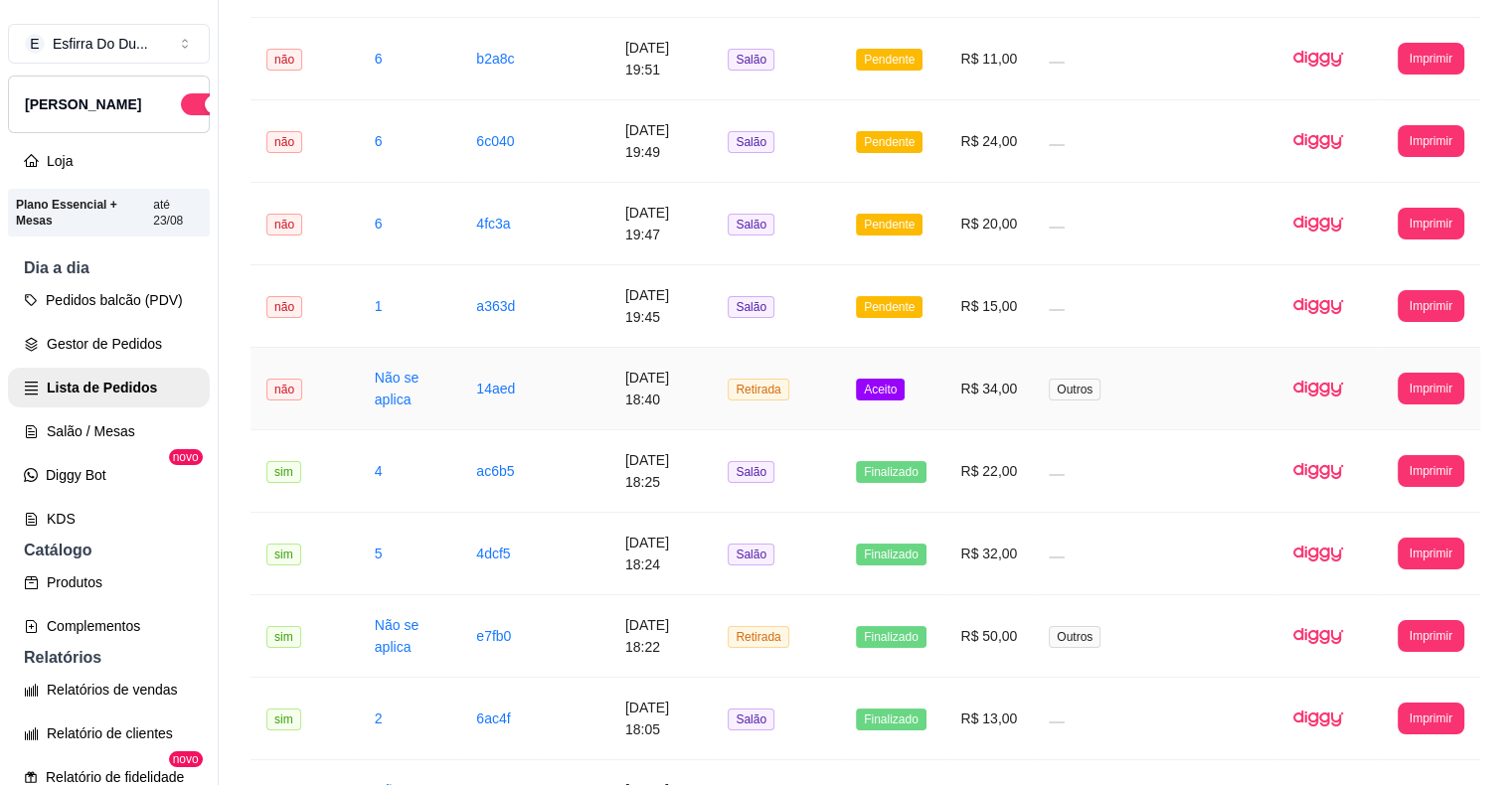 click on "Aceito" at bounding box center [880, 390] 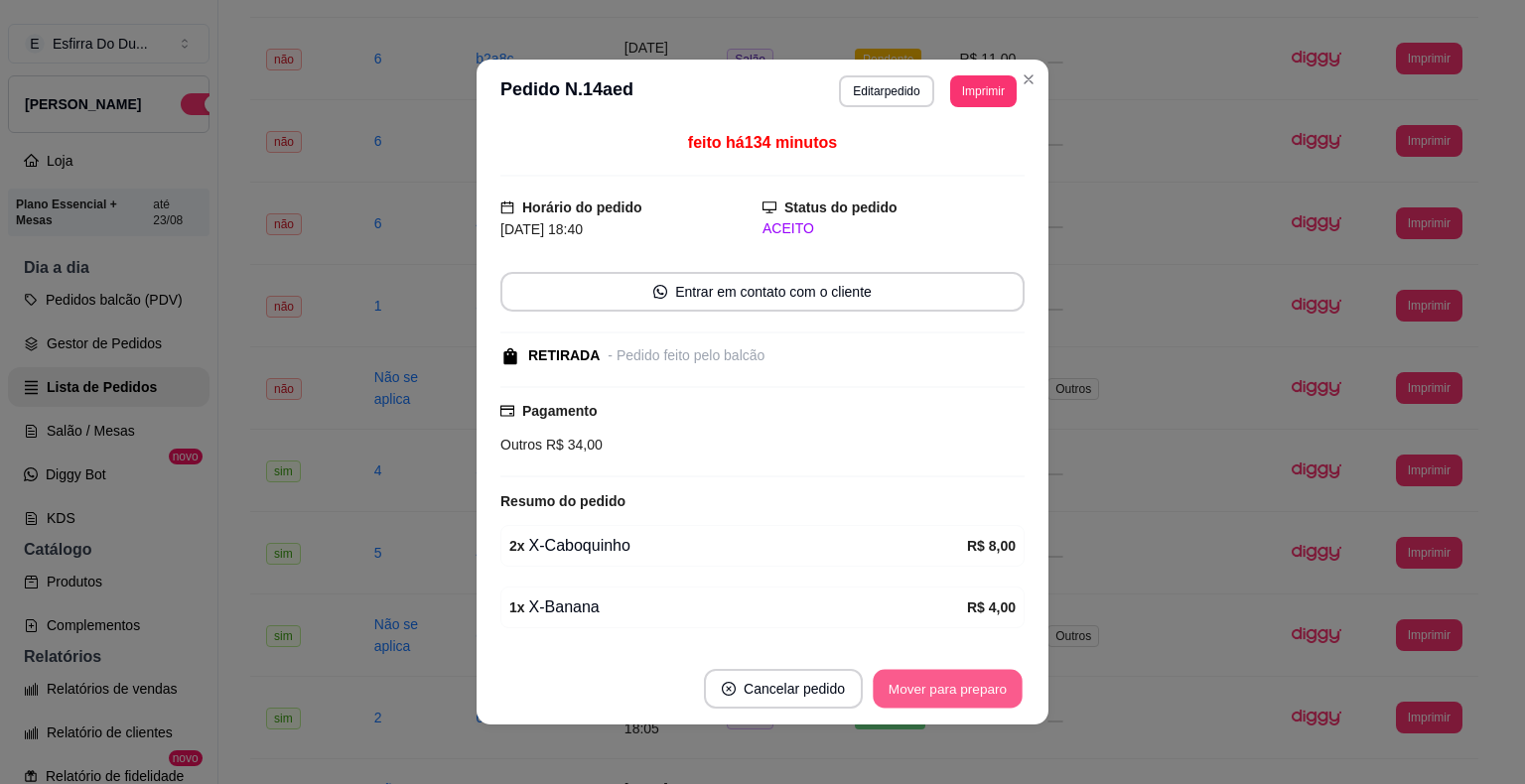 click on "Mover para preparo" at bounding box center [947, 689] 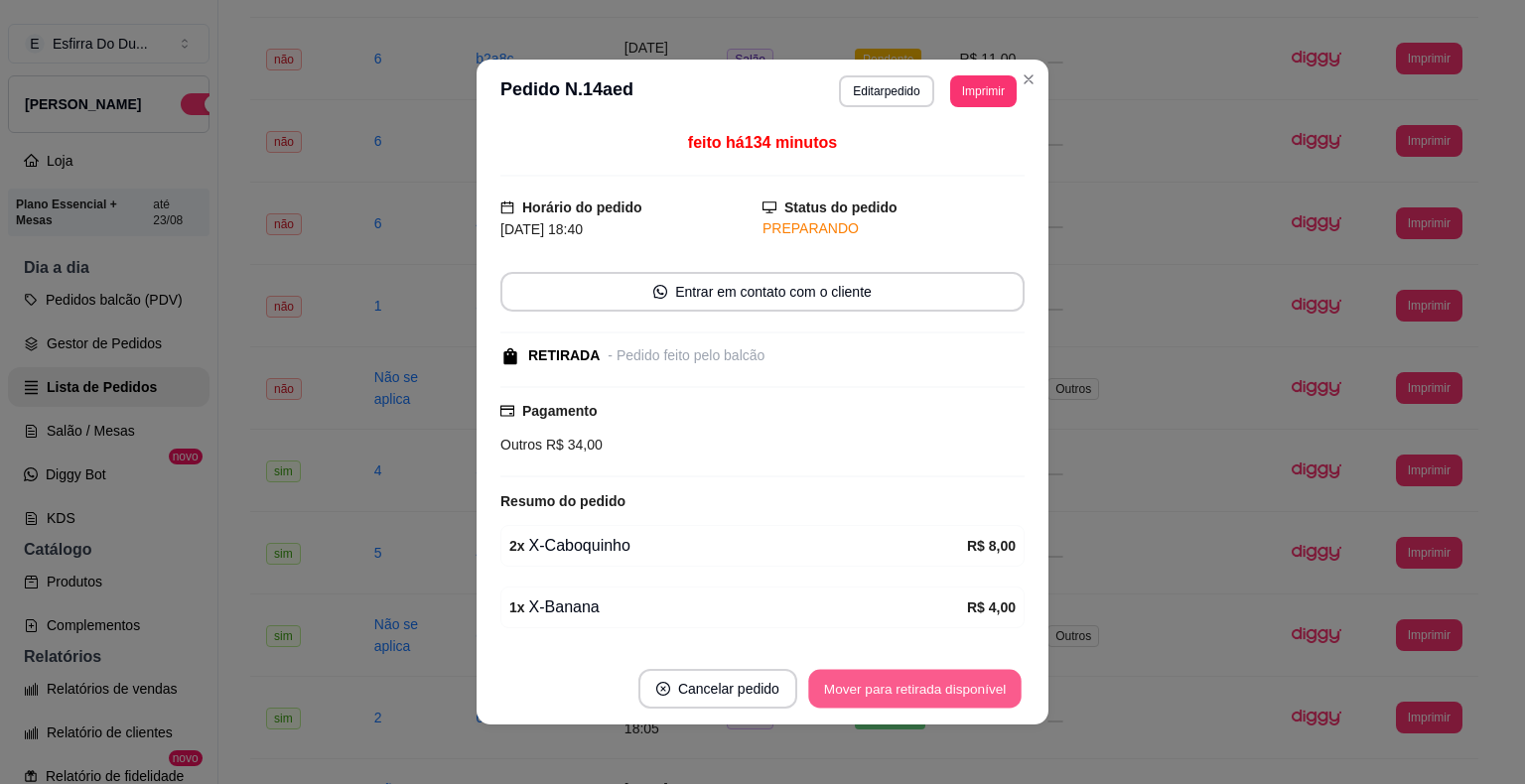 click on "Mover para retirada disponível" at bounding box center [914, 689] 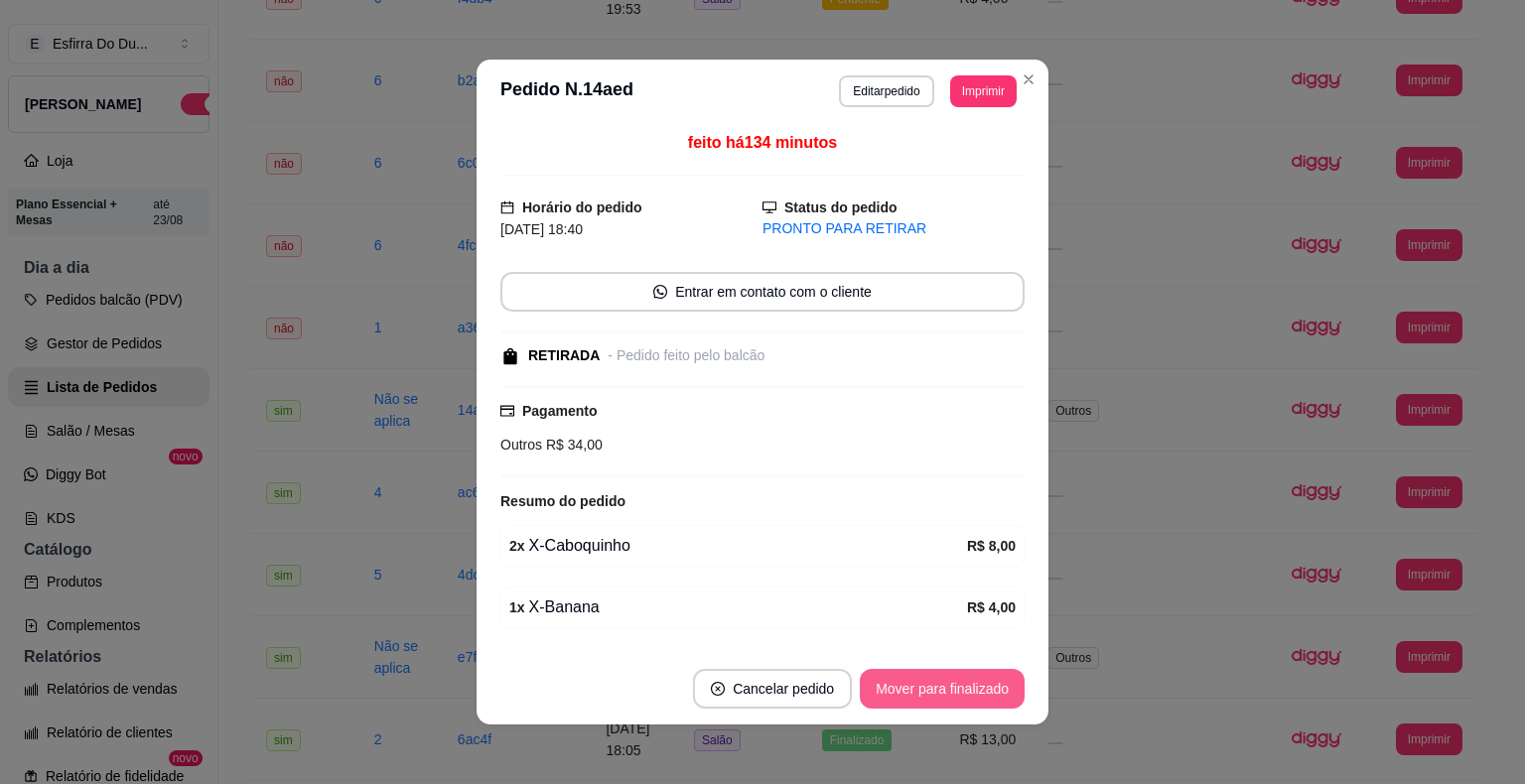 click on "Mover para finalizado" at bounding box center (942, 689) 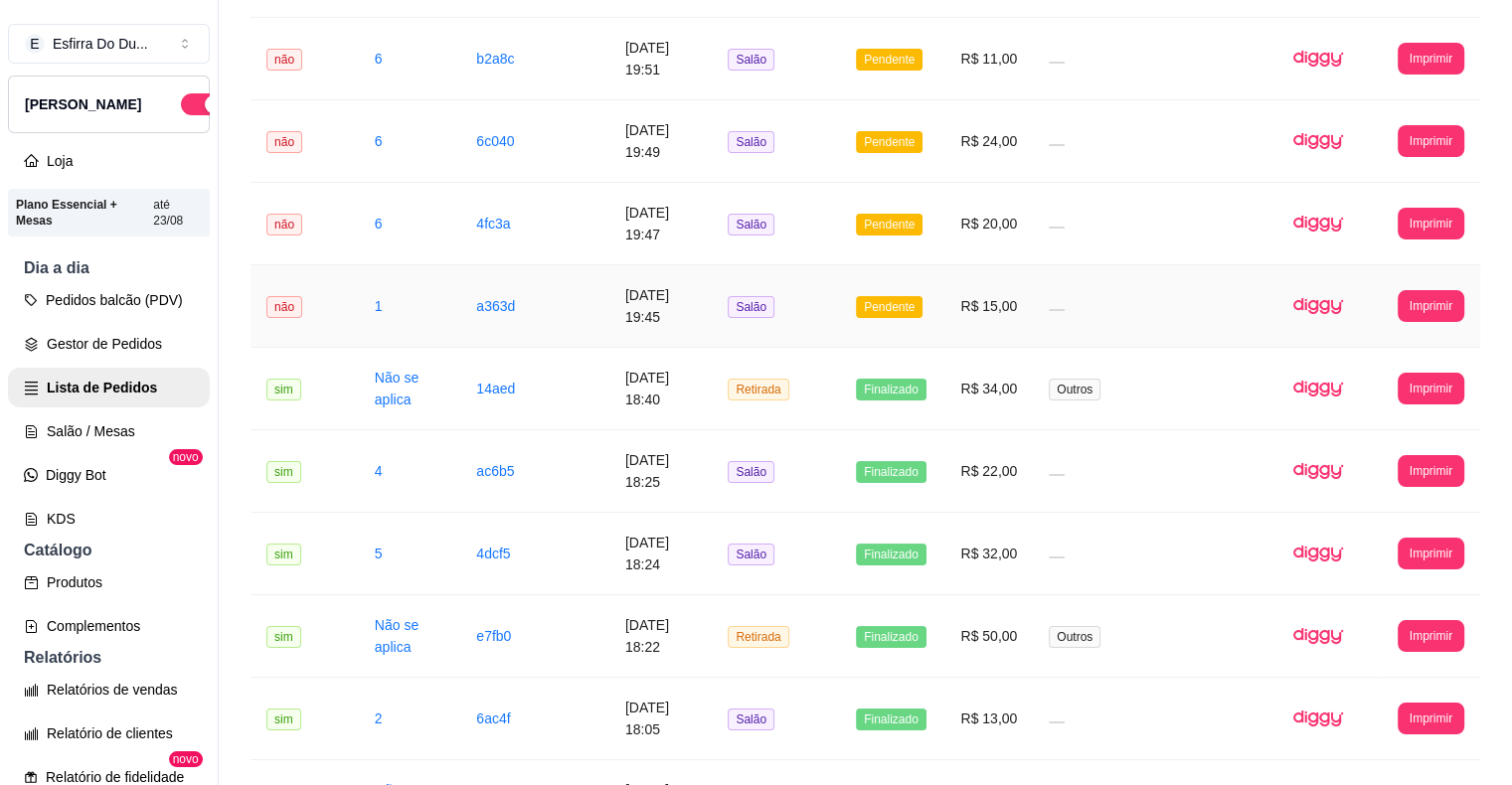 click on "Pendente" at bounding box center [889, 307] 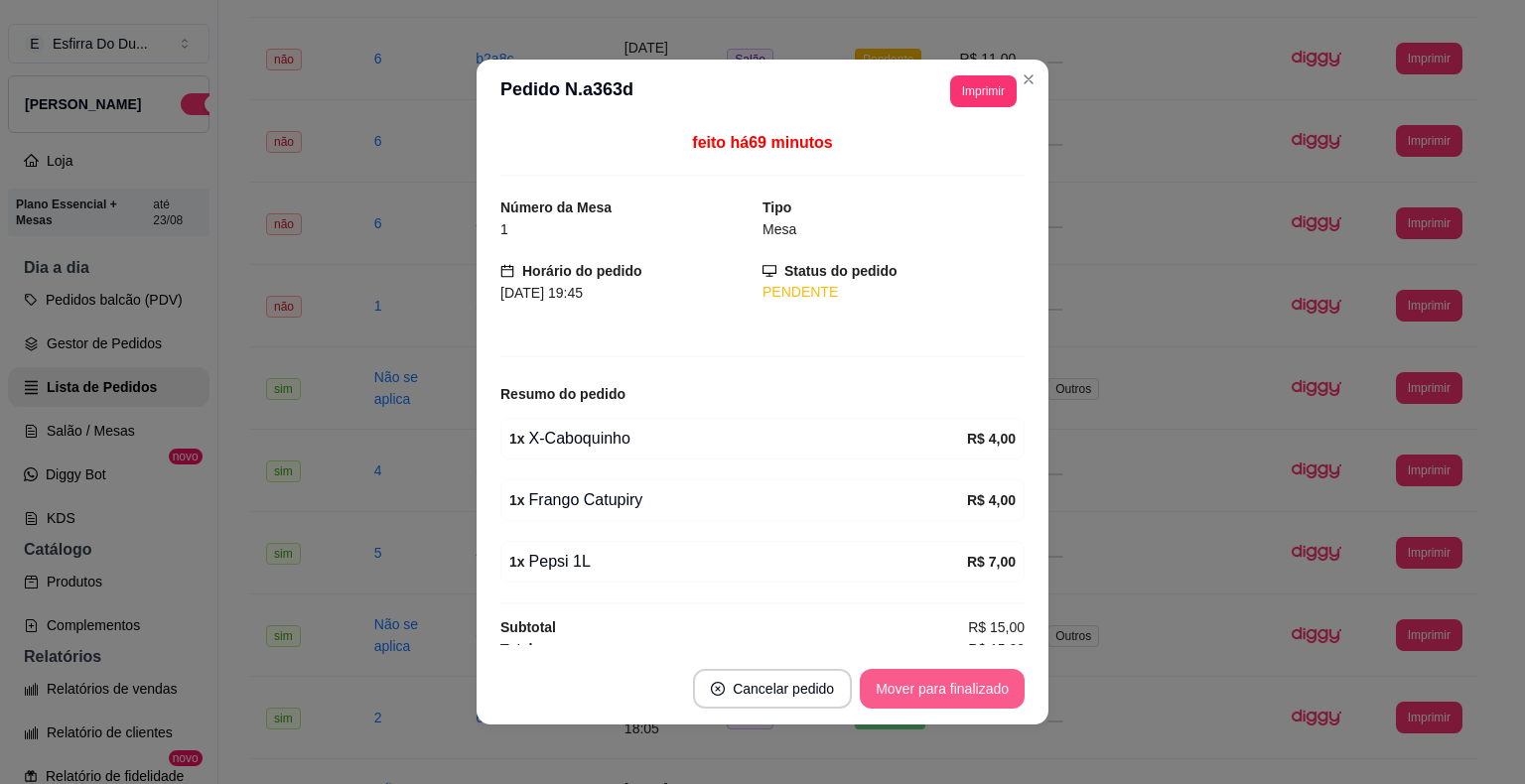 click on "Mover para finalizado" at bounding box center (942, 689) 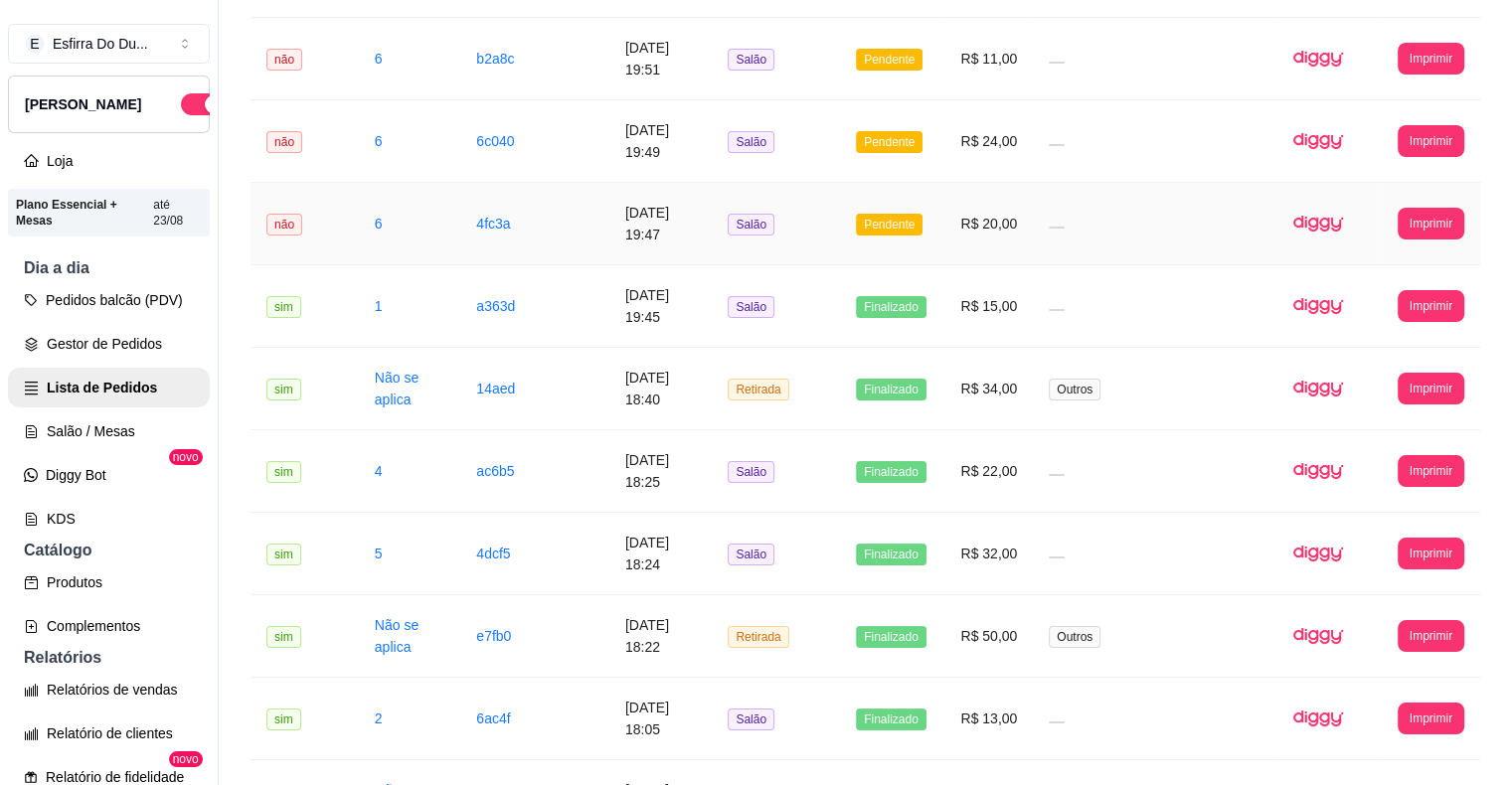 click on "Pendente" at bounding box center (892, 224) 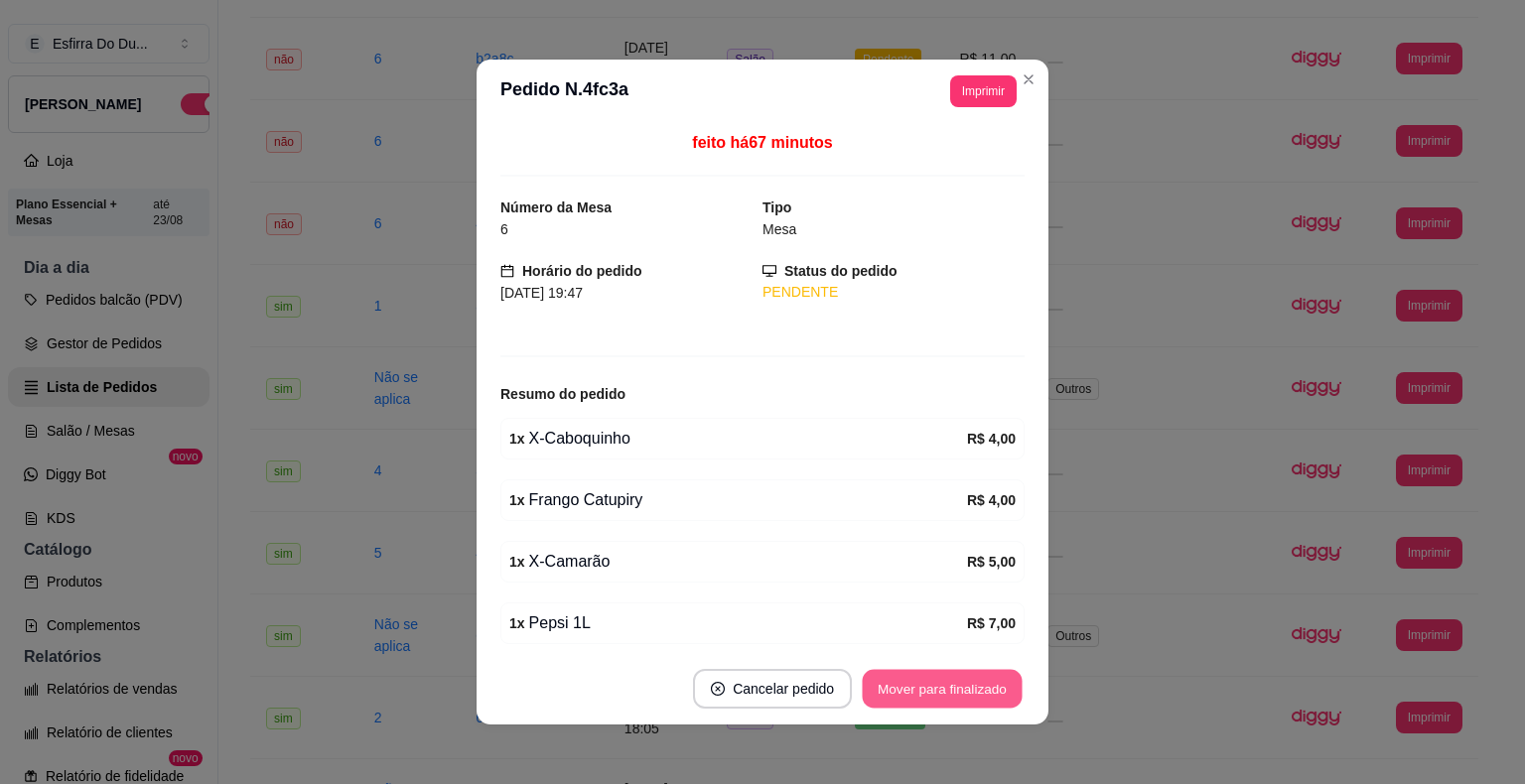 click on "Mover para finalizado" at bounding box center (942, 689) 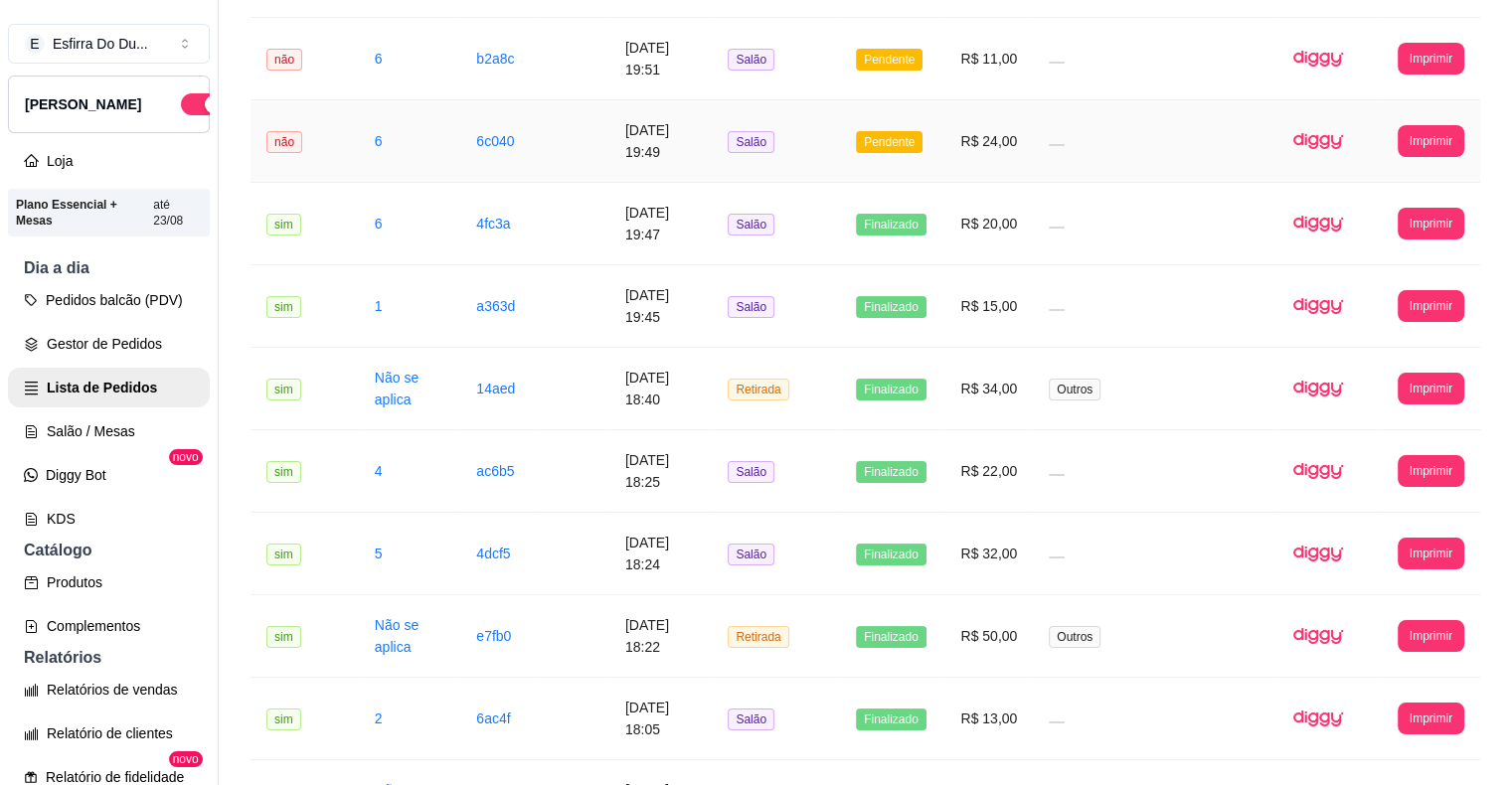 click on "Pendente" at bounding box center [889, 142] 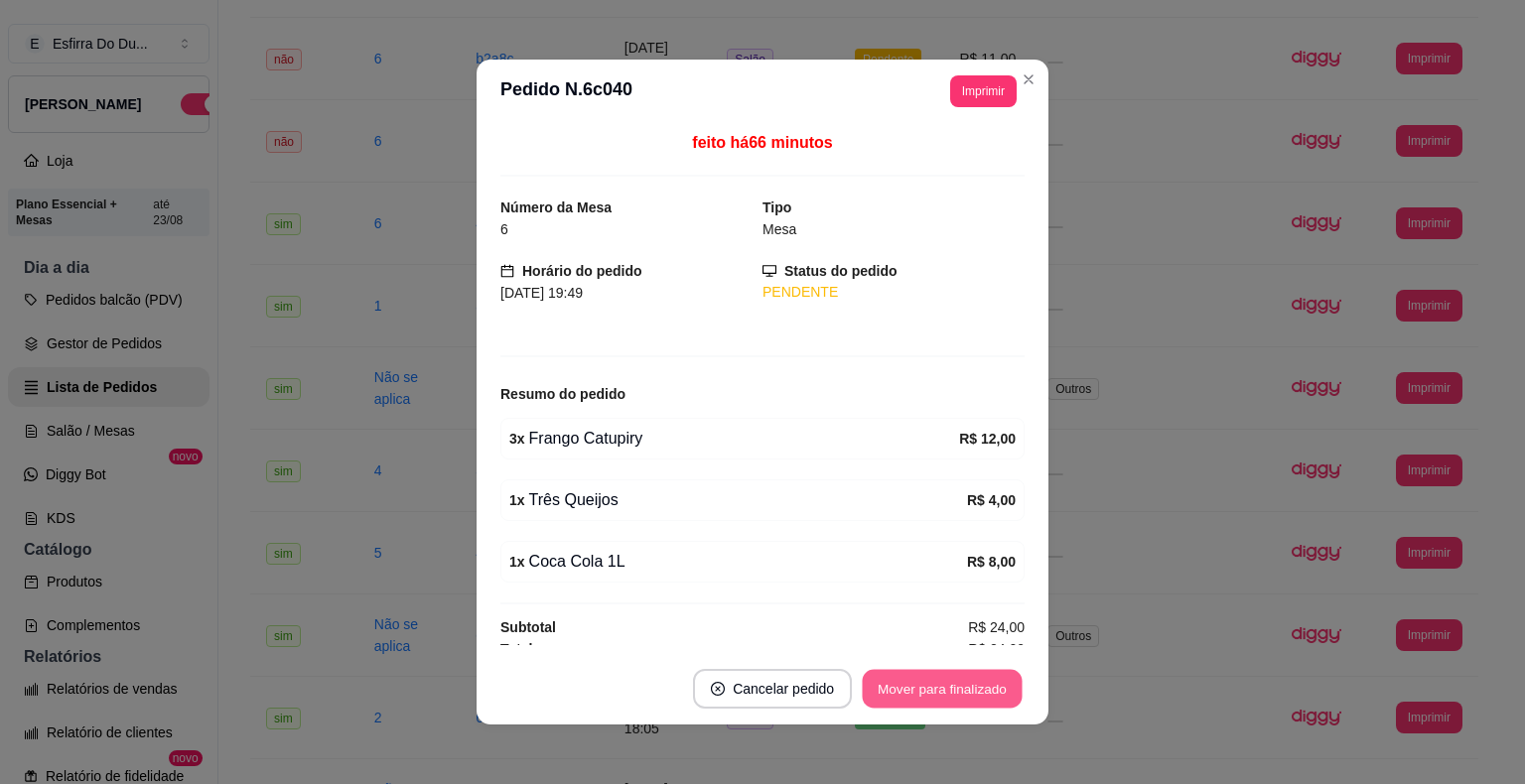 click on "Mover para finalizado" at bounding box center [942, 689] 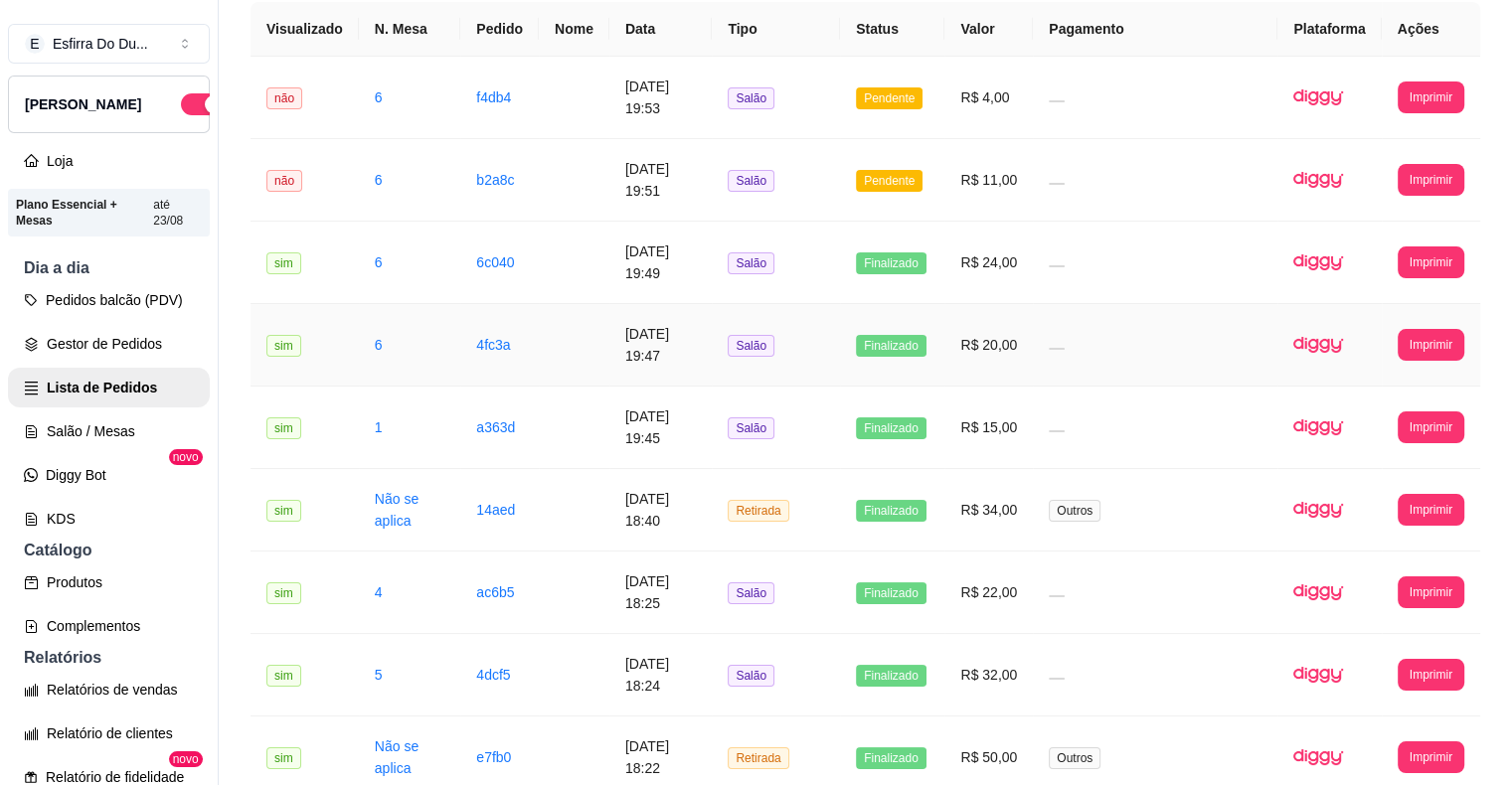 scroll, scrollTop: 0, scrollLeft: 0, axis: both 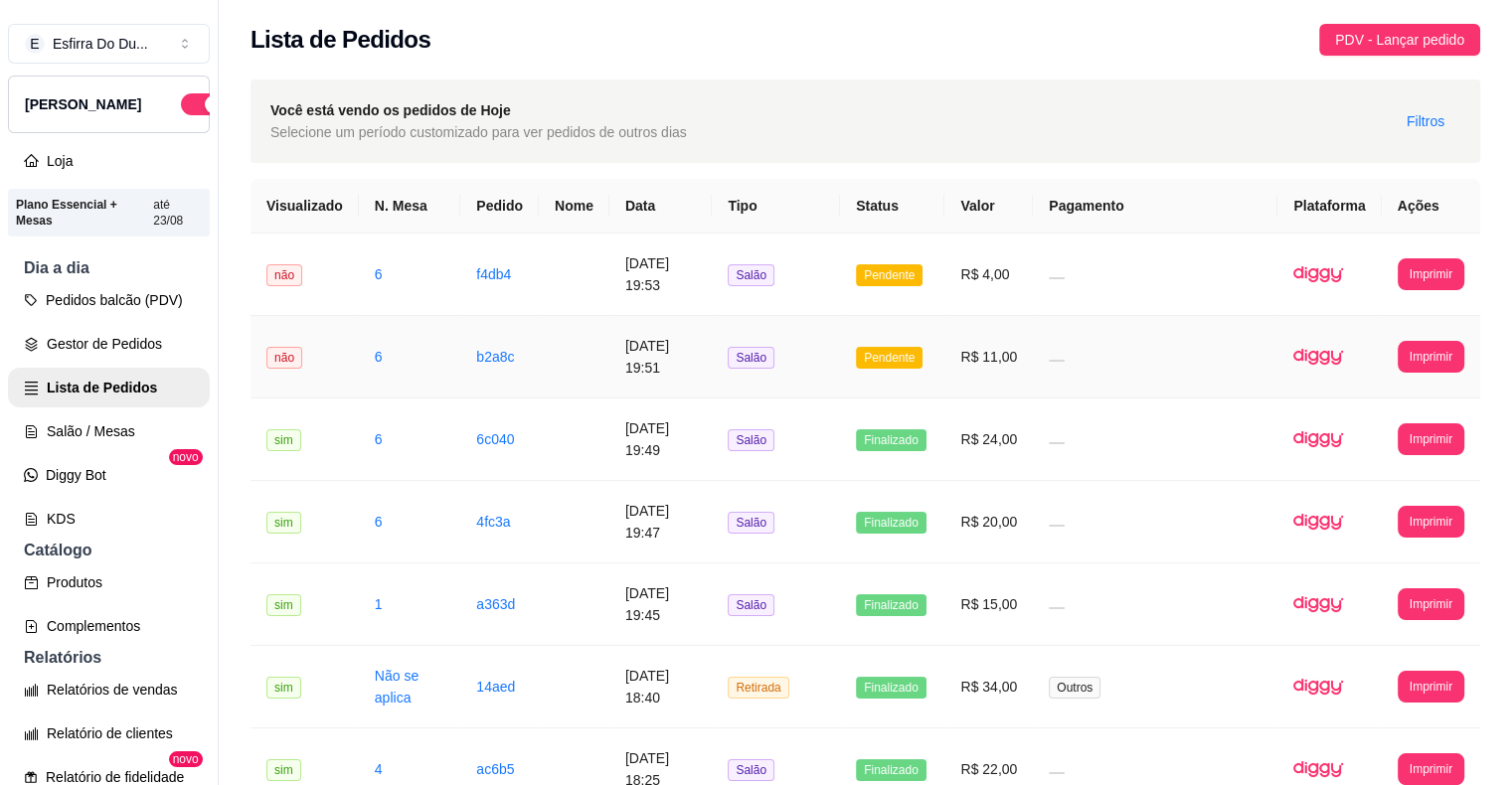 click on "Pendente" at bounding box center [889, 358] 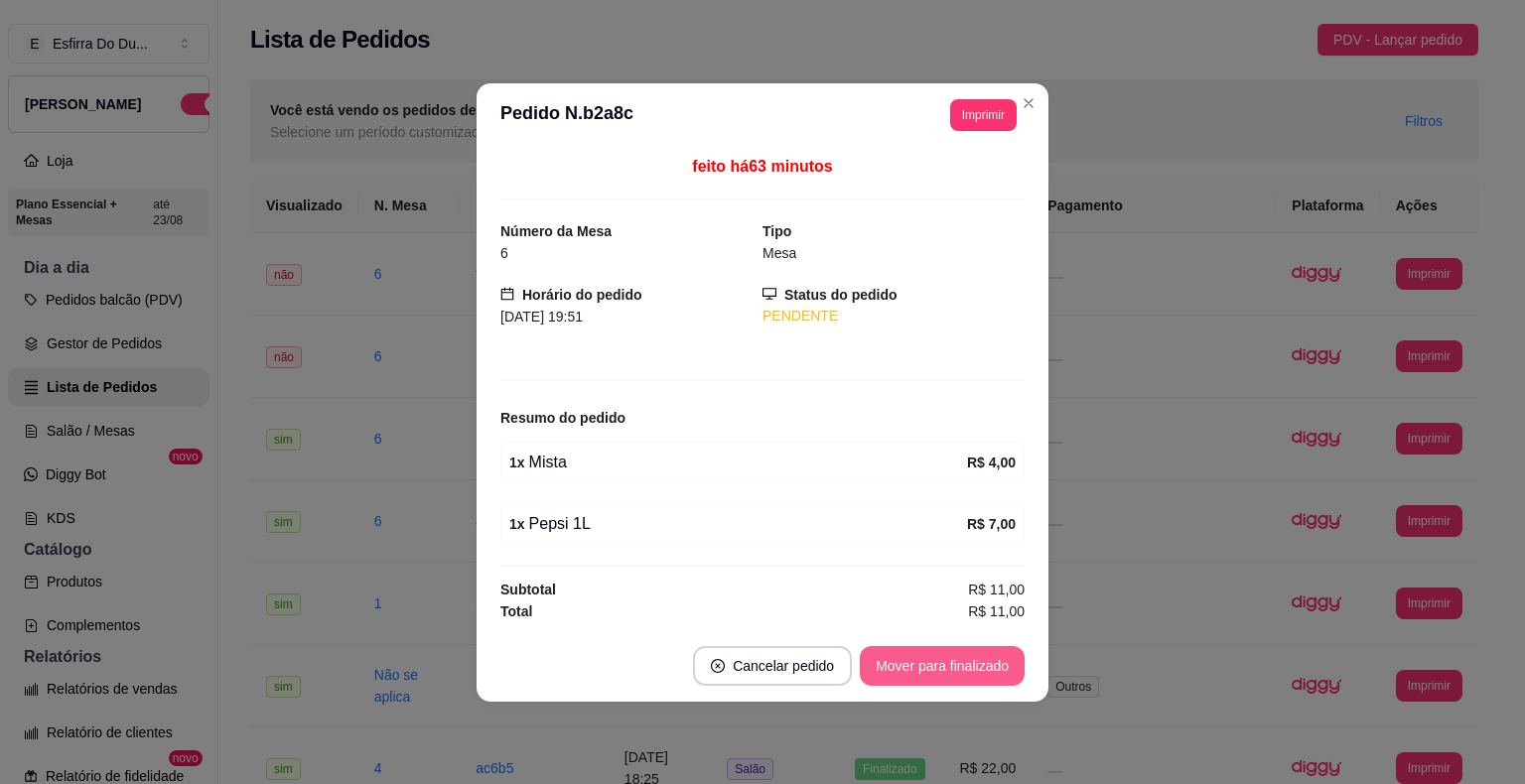 click on "Mover para finalizado" at bounding box center (942, 666) 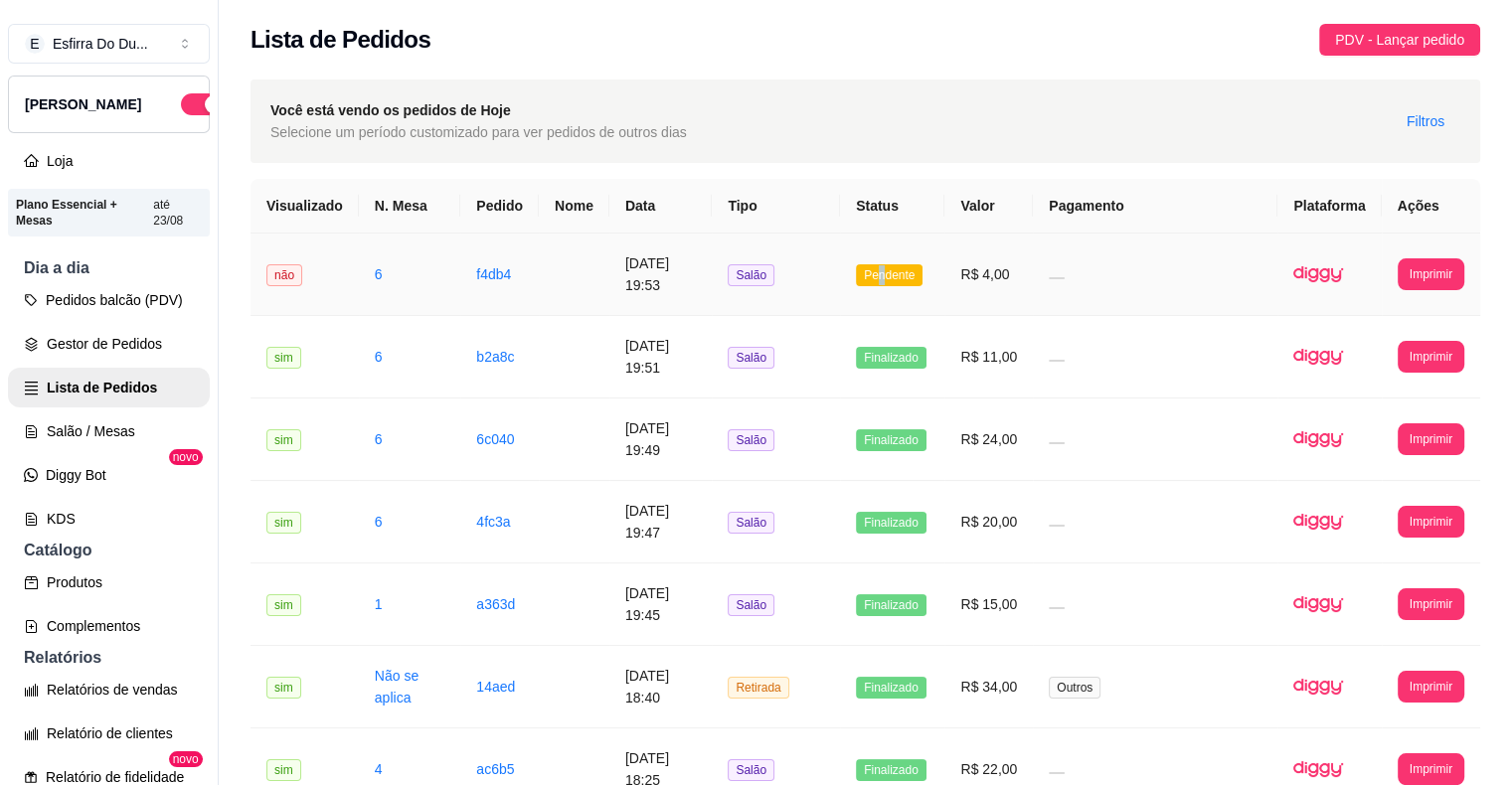 click on "Pendente" at bounding box center (889, 275) 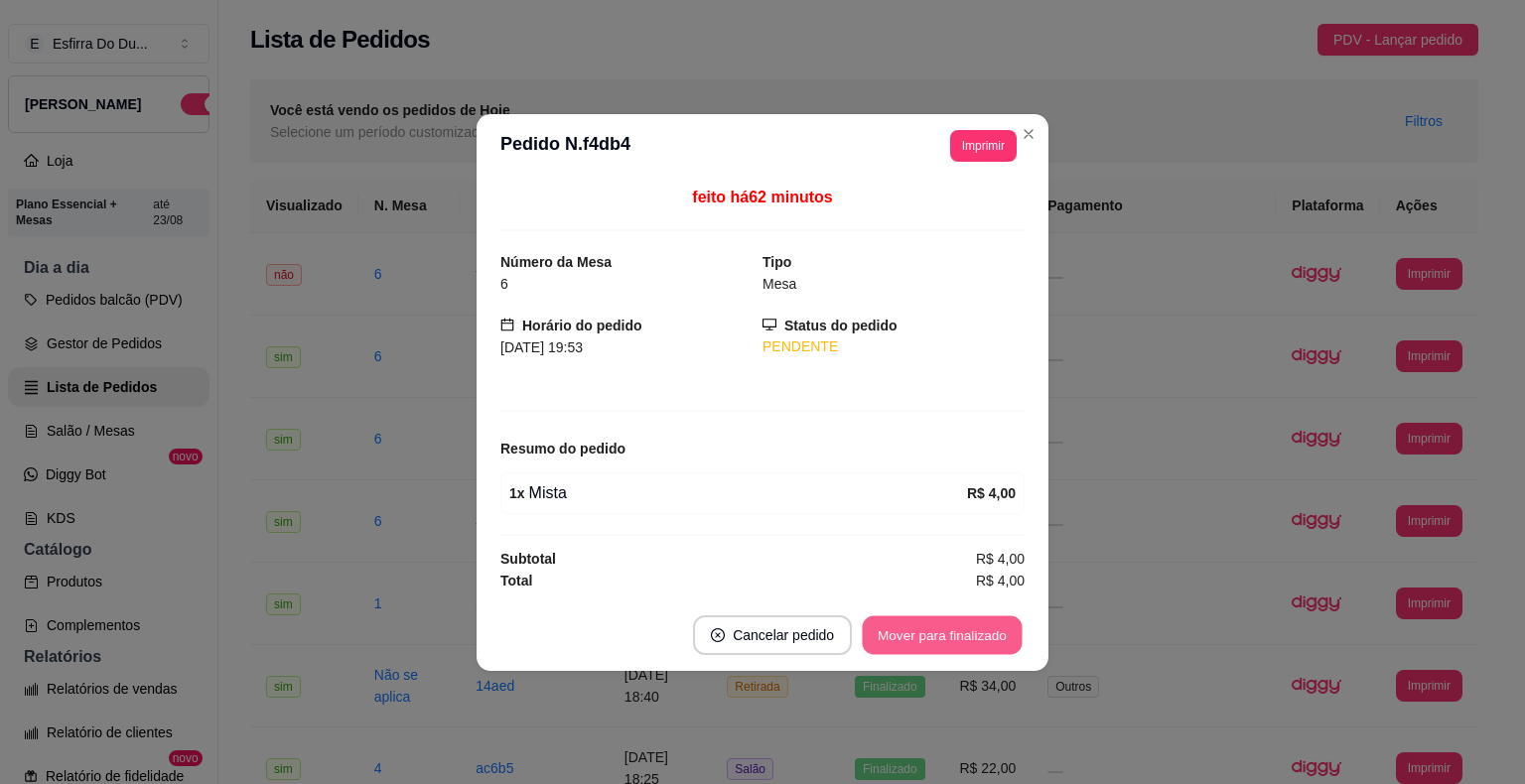 click on "Mover para finalizado" at bounding box center [942, 634] 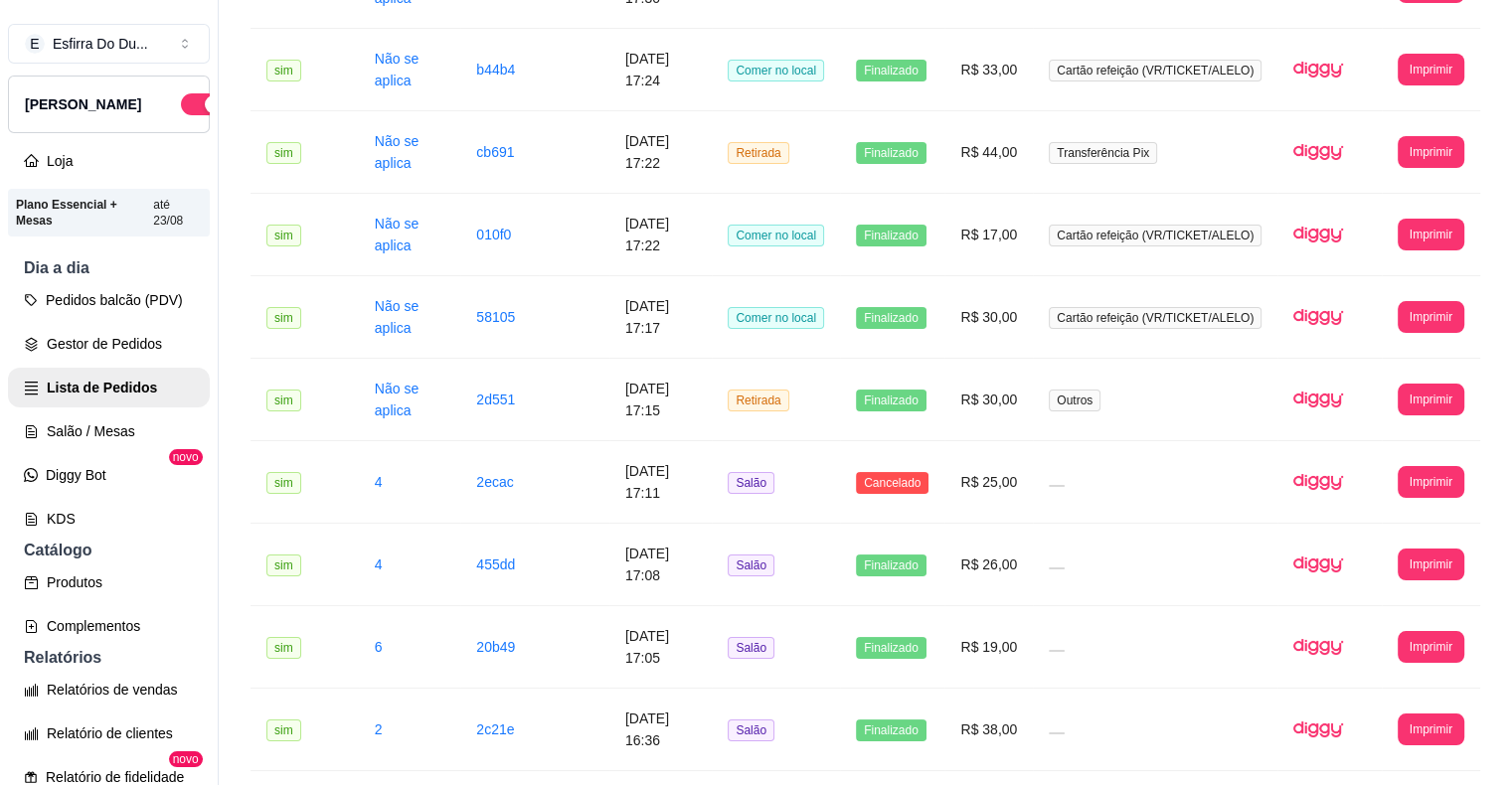 scroll, scrollTop: 2075, scrollLeft: 0, axis: vertical 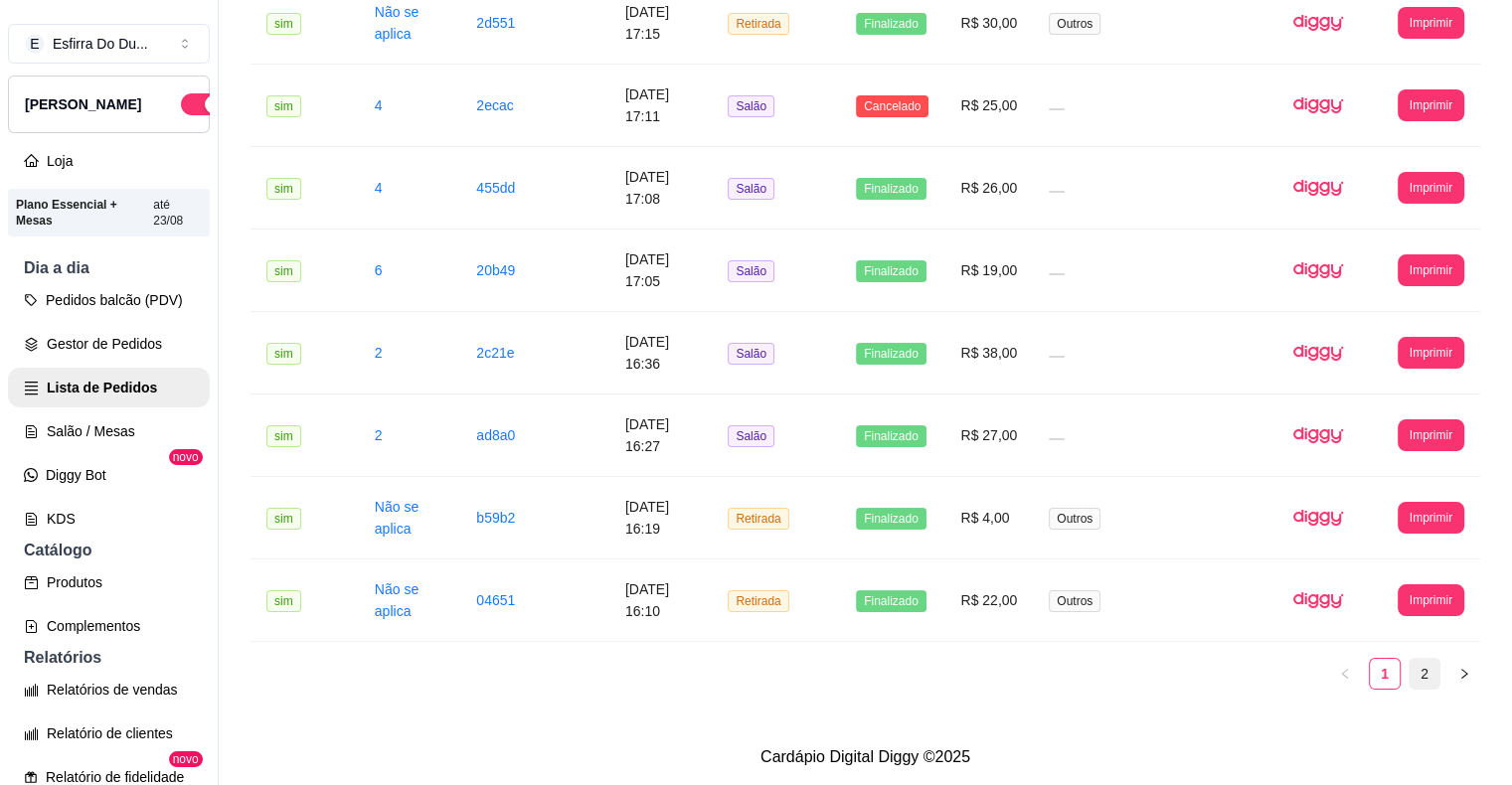click on "2" at bounding box center [1425, 674] 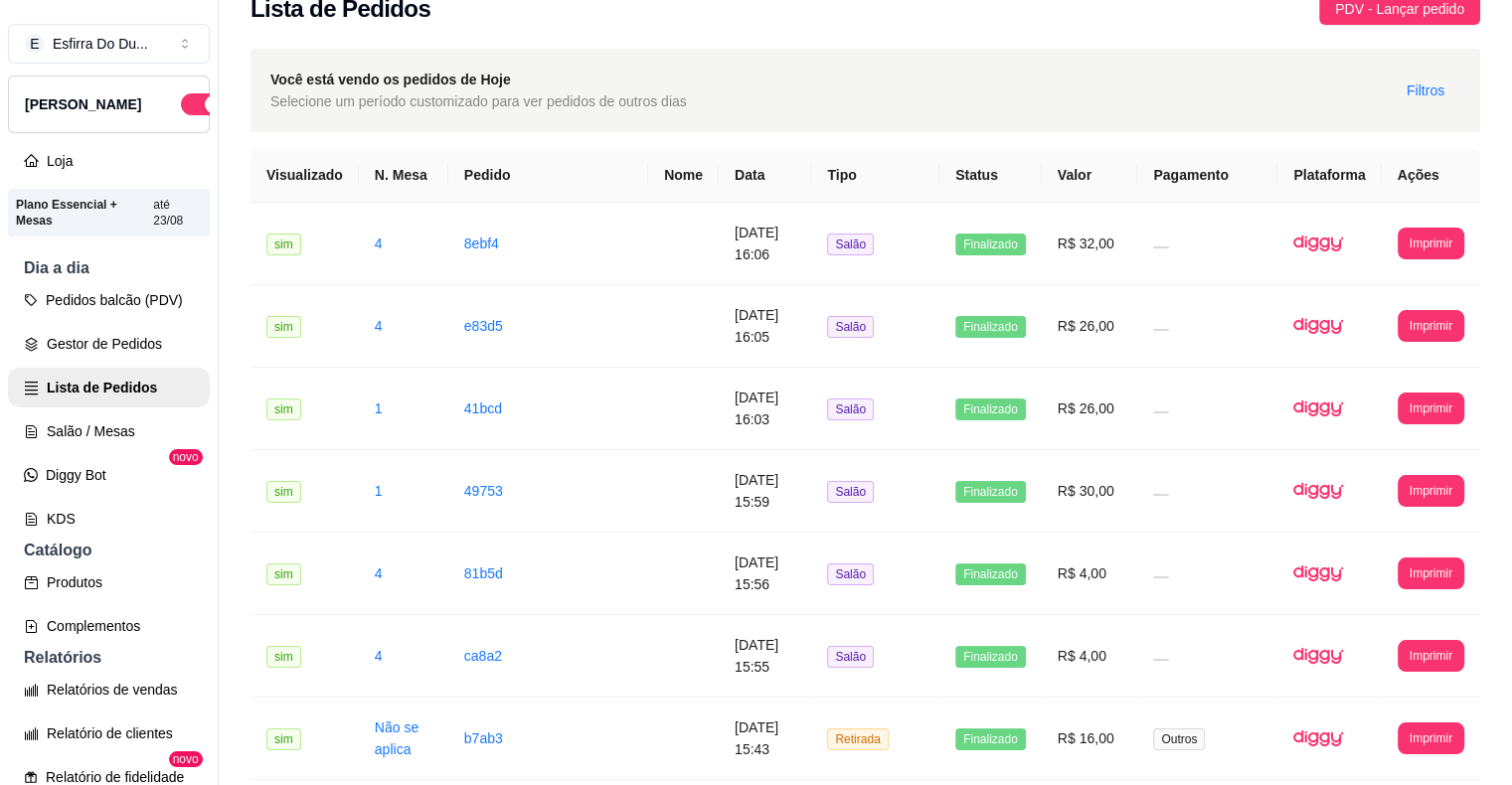 scroll, scrollTop: 0, scrollLeft: 0, axis: both 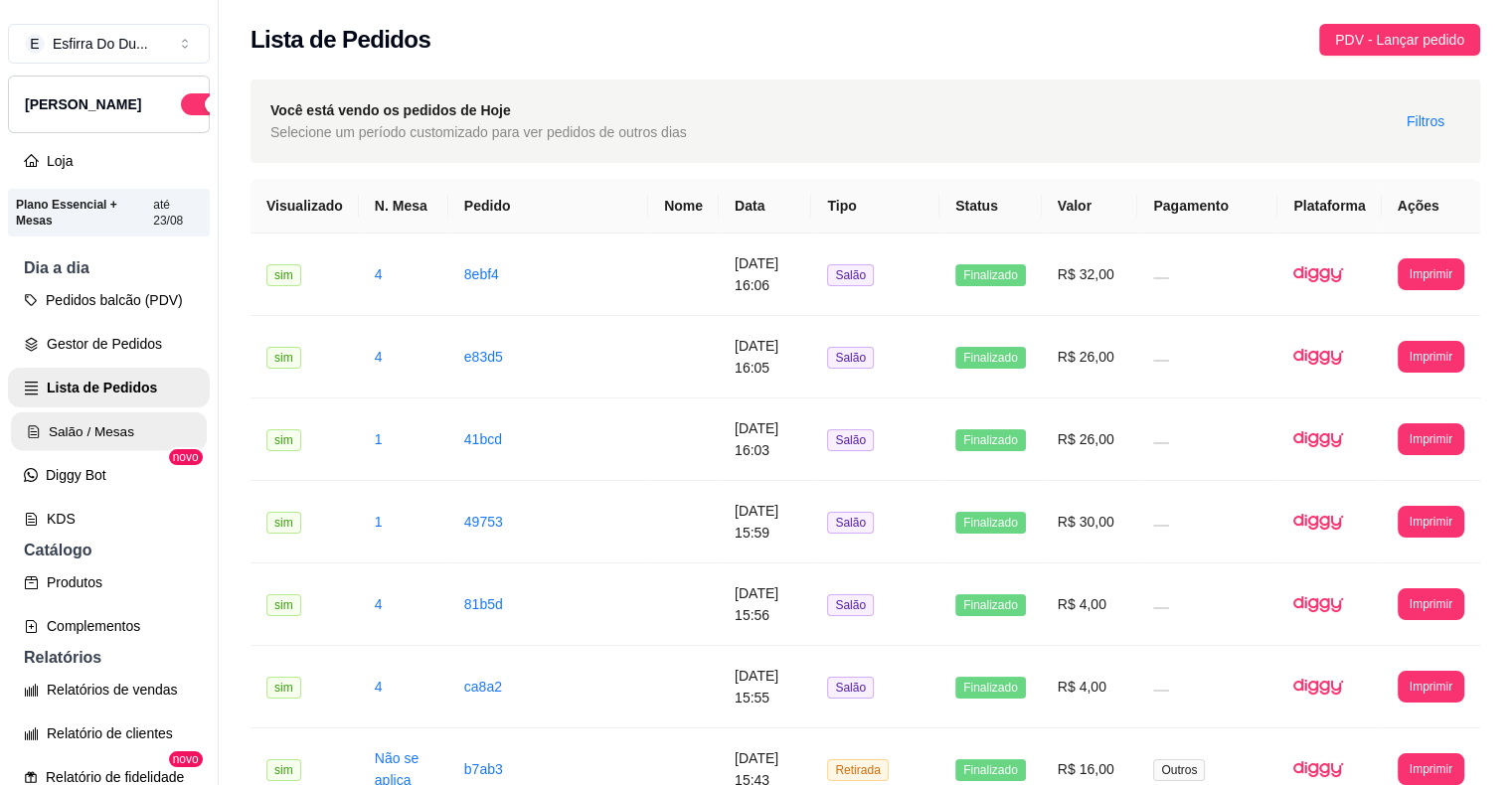 click on "Salão / Mesas" at bounding box center (108, 431) 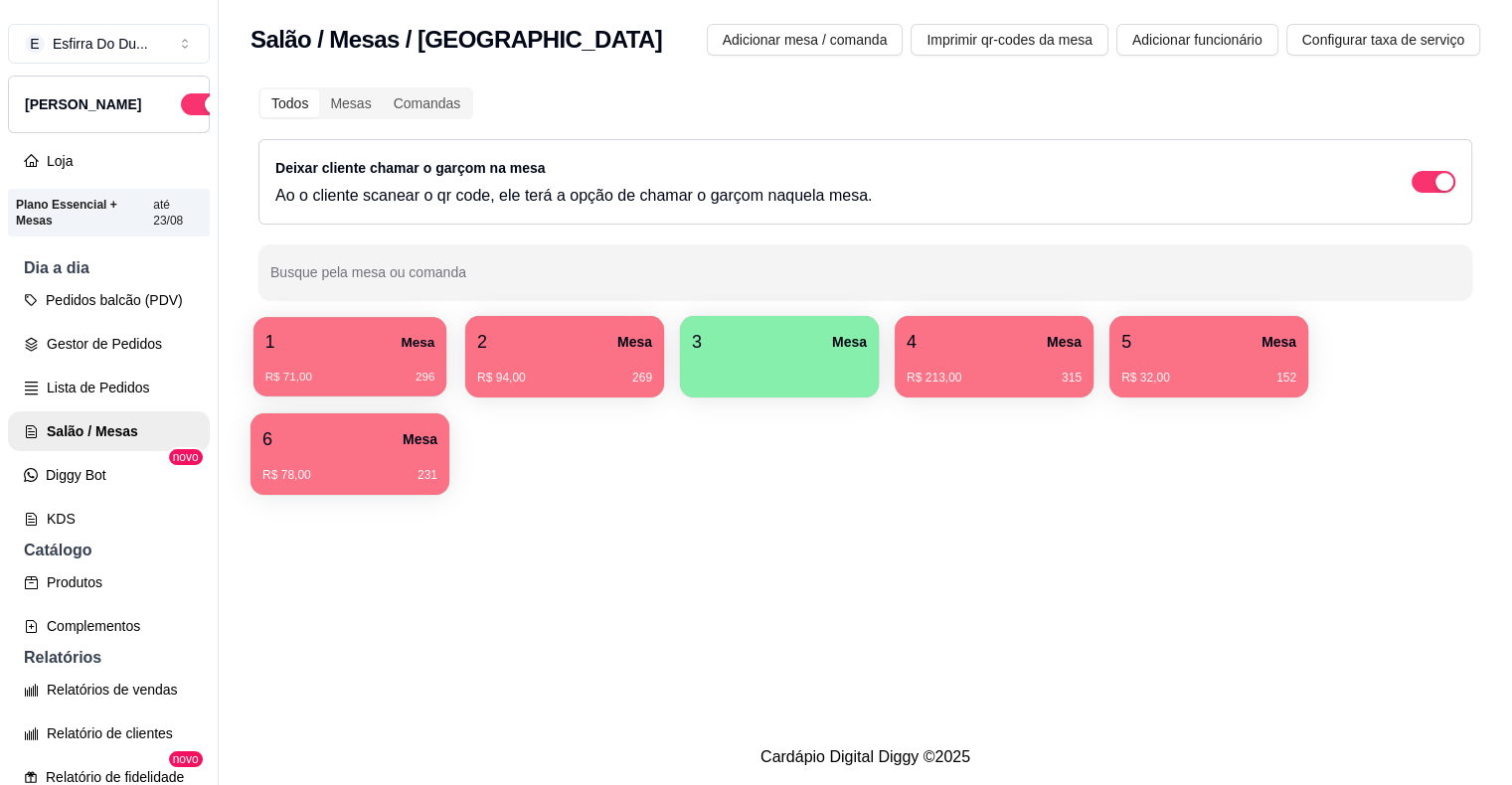 click on "R$ 71,00 296" at bounding box center (350, 370) 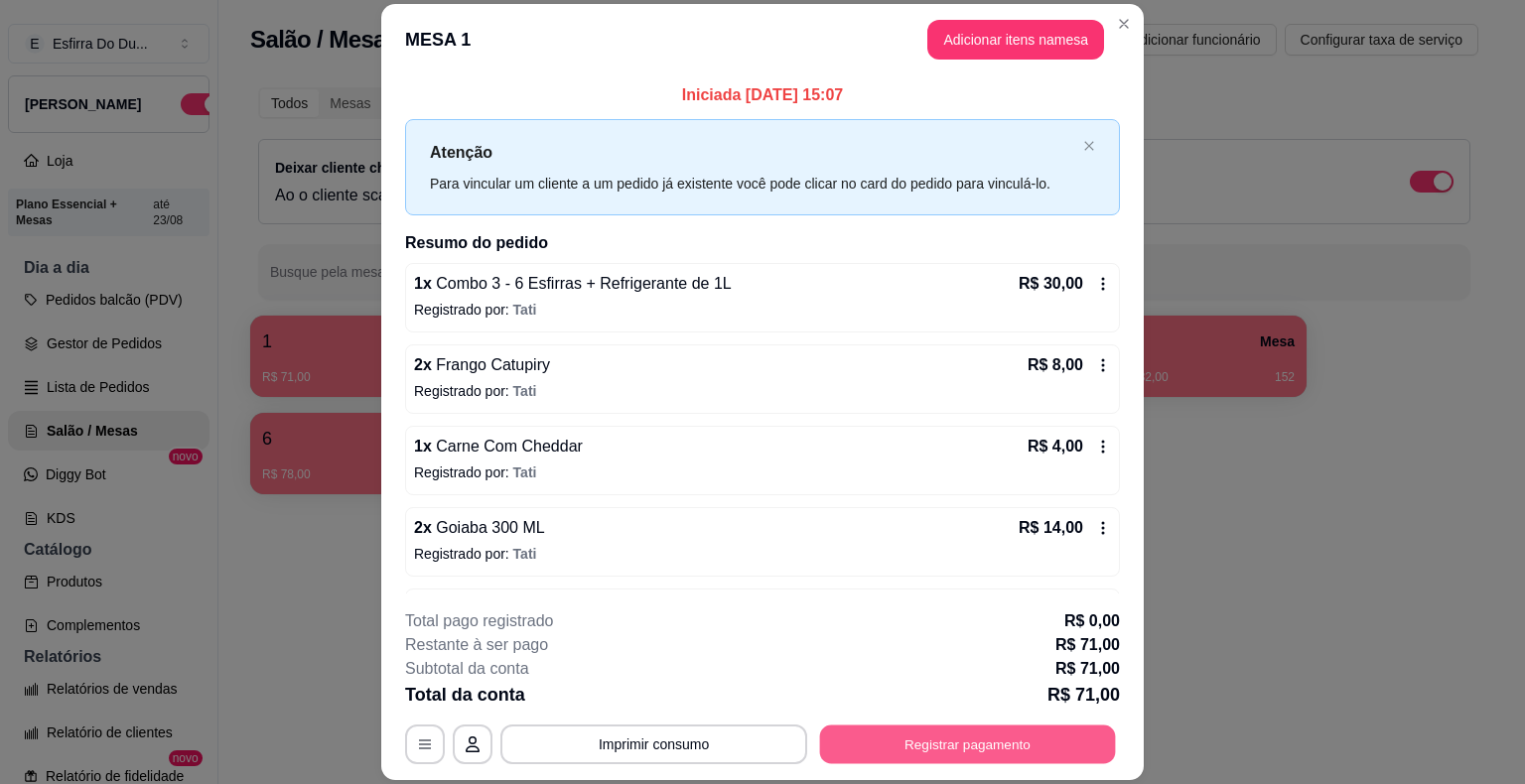 click on "Registrar pagamento" at bounding box center (968, 744) 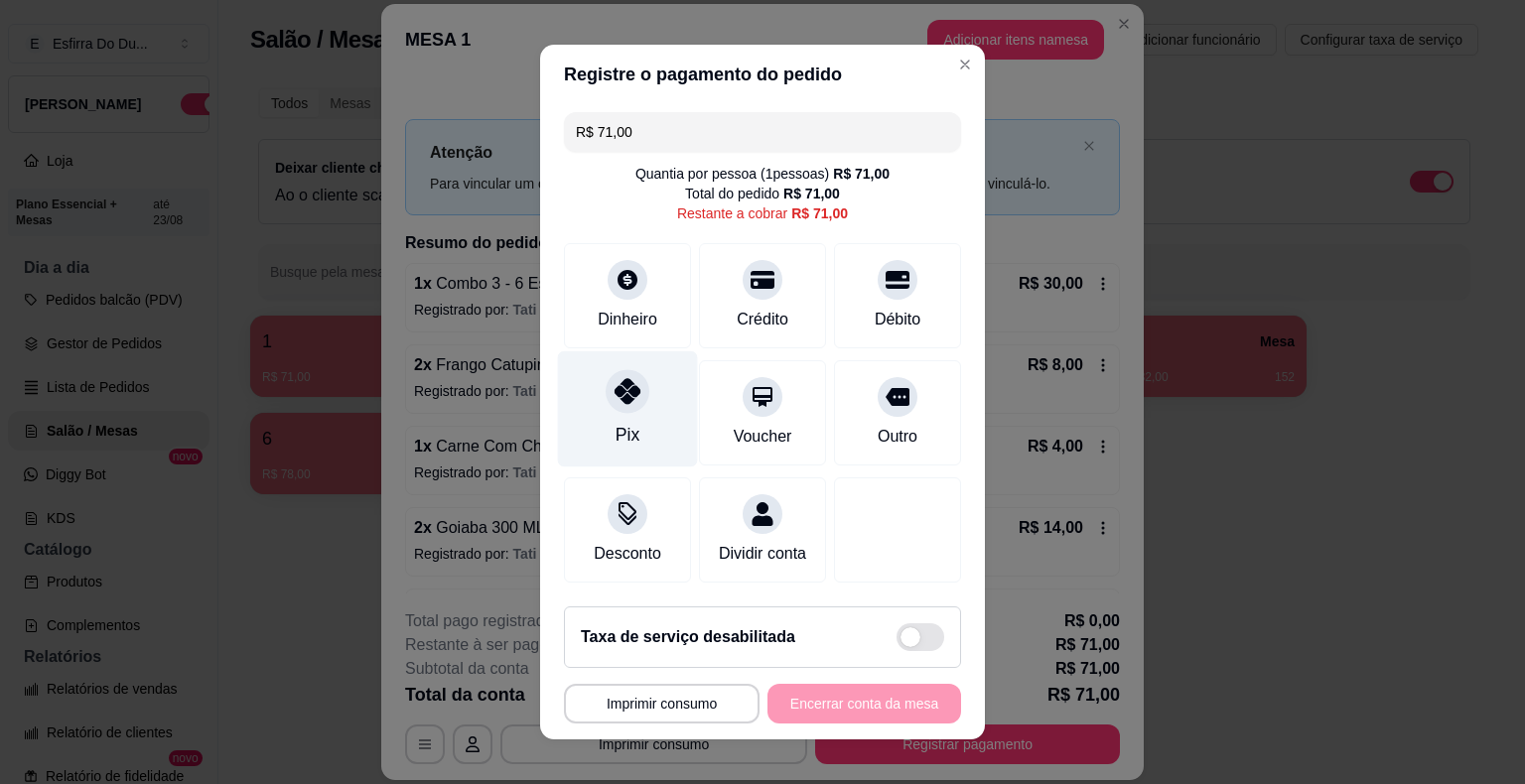 click on "Pix" at bounding box center (627, 409) 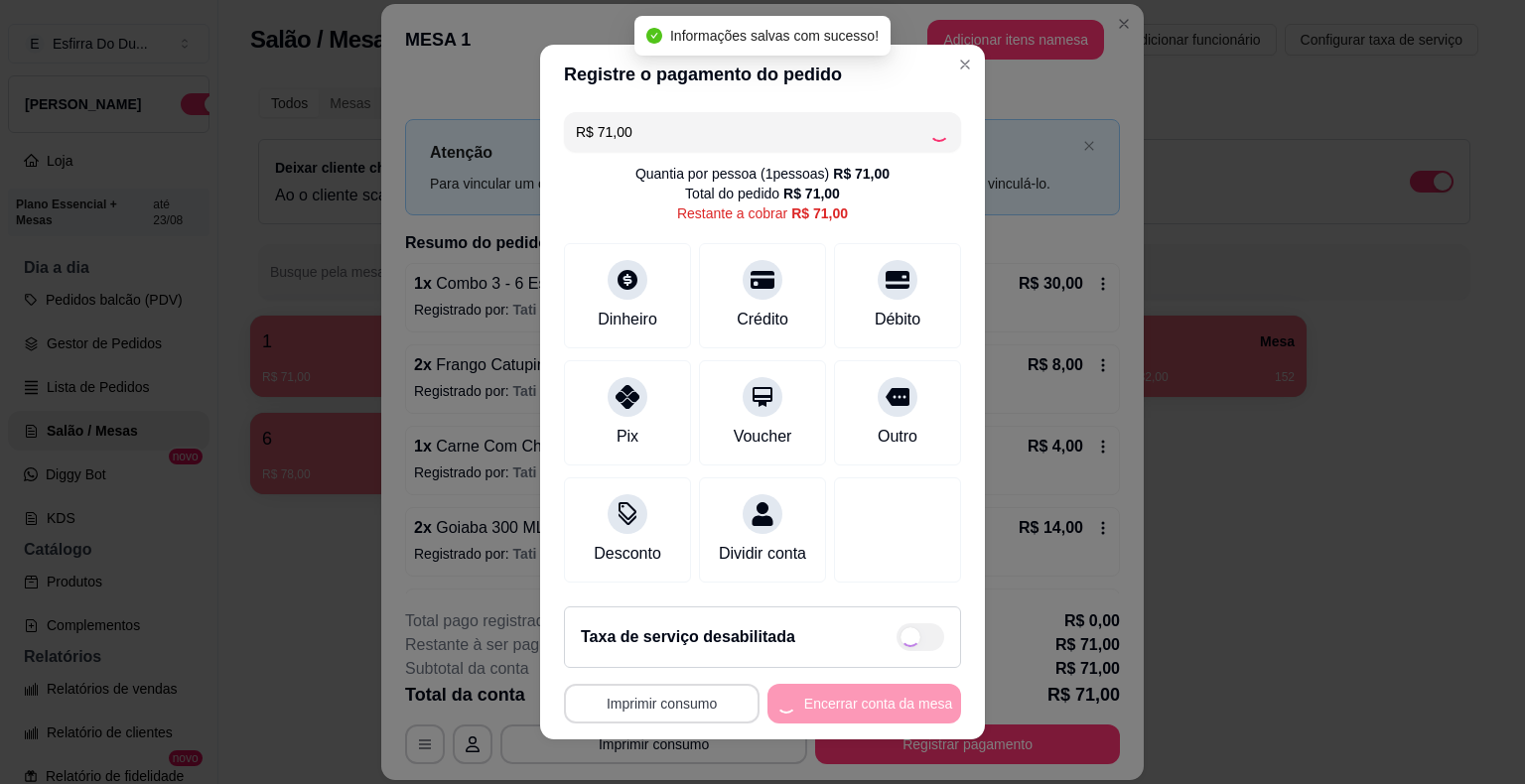 type on "R$ 0,00" 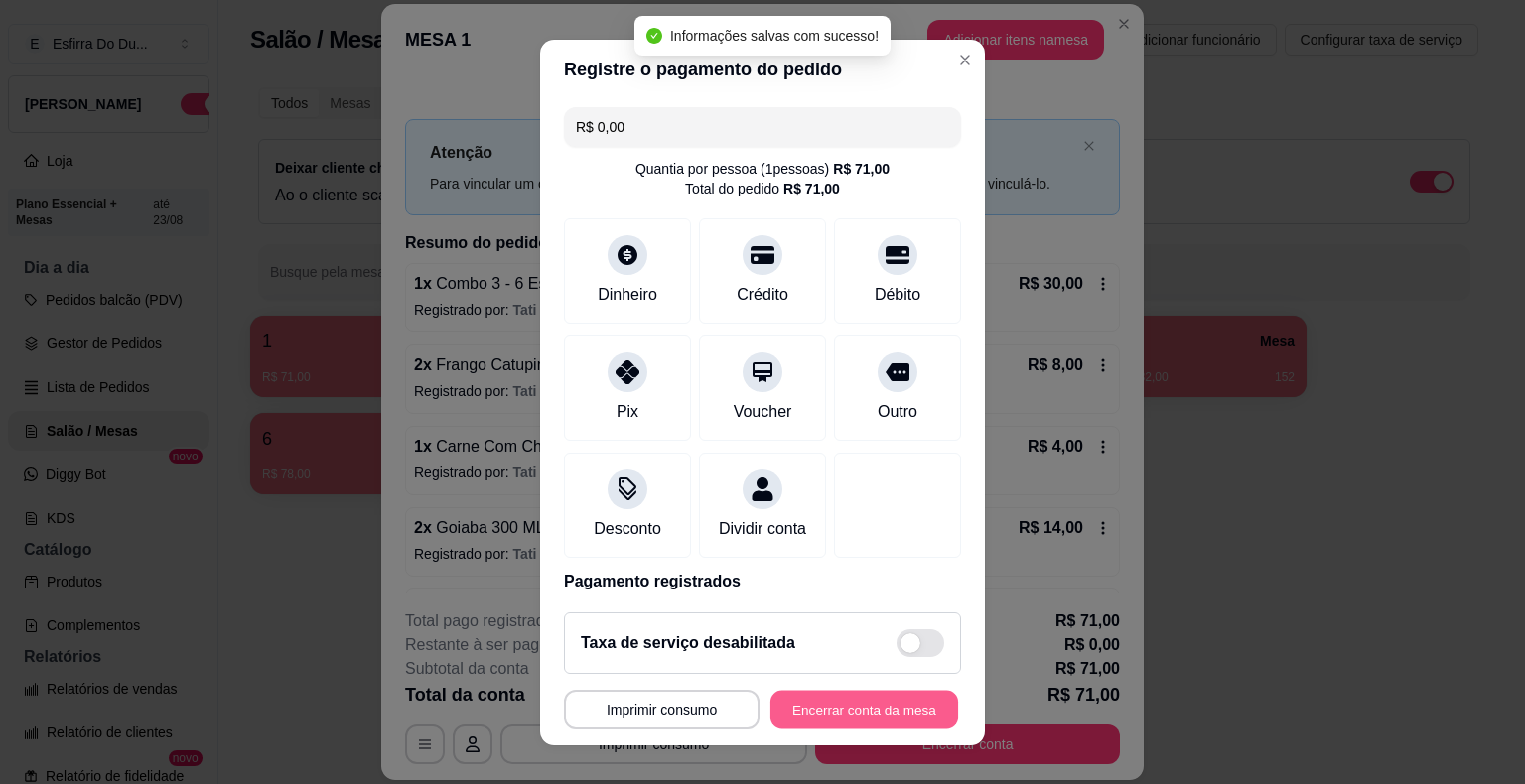 click on "Encerrar conta da mesa" at bounding box center (864, 709) 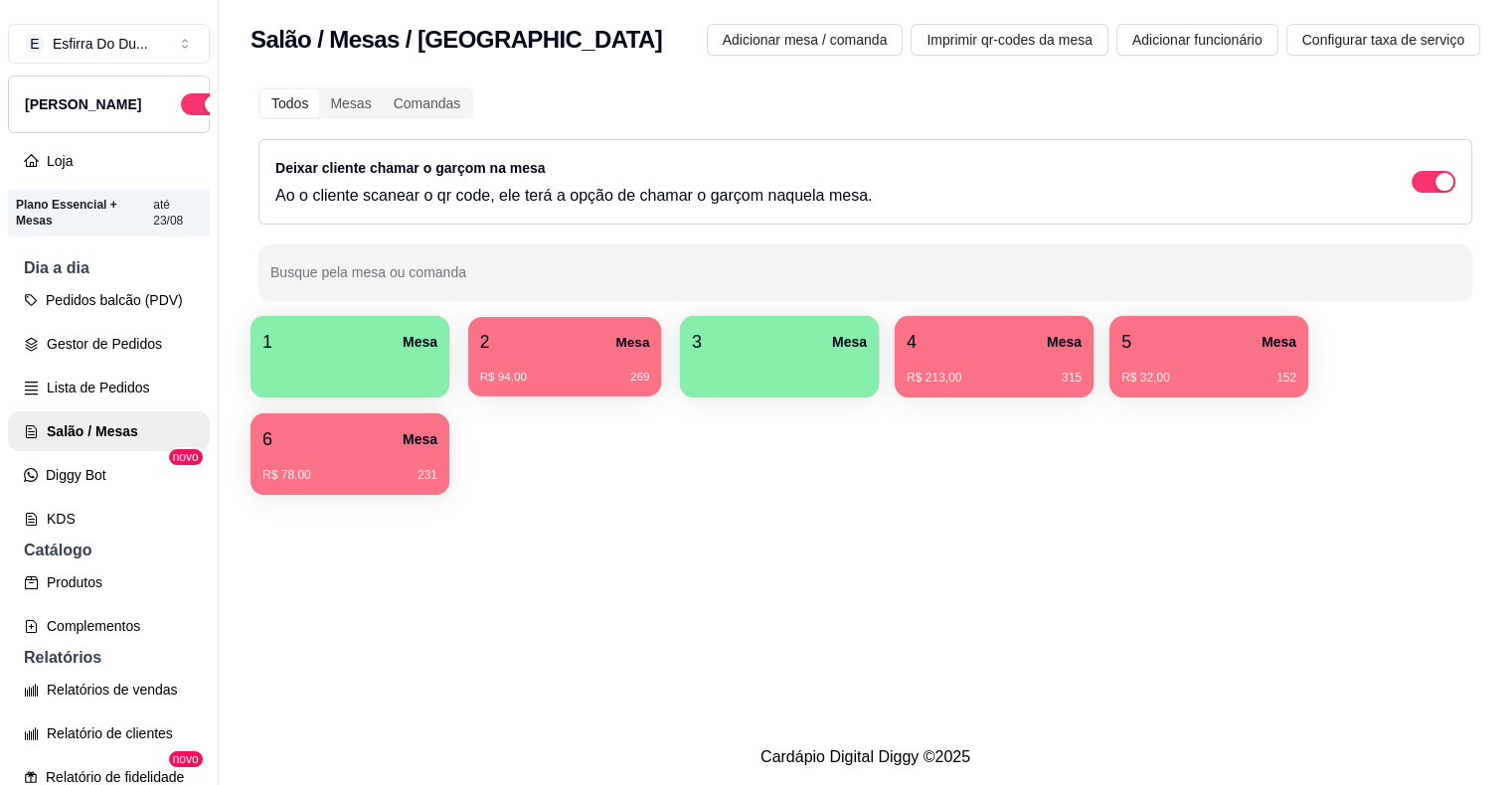 click on "2 Mesa" at bounding box center [565, 342] 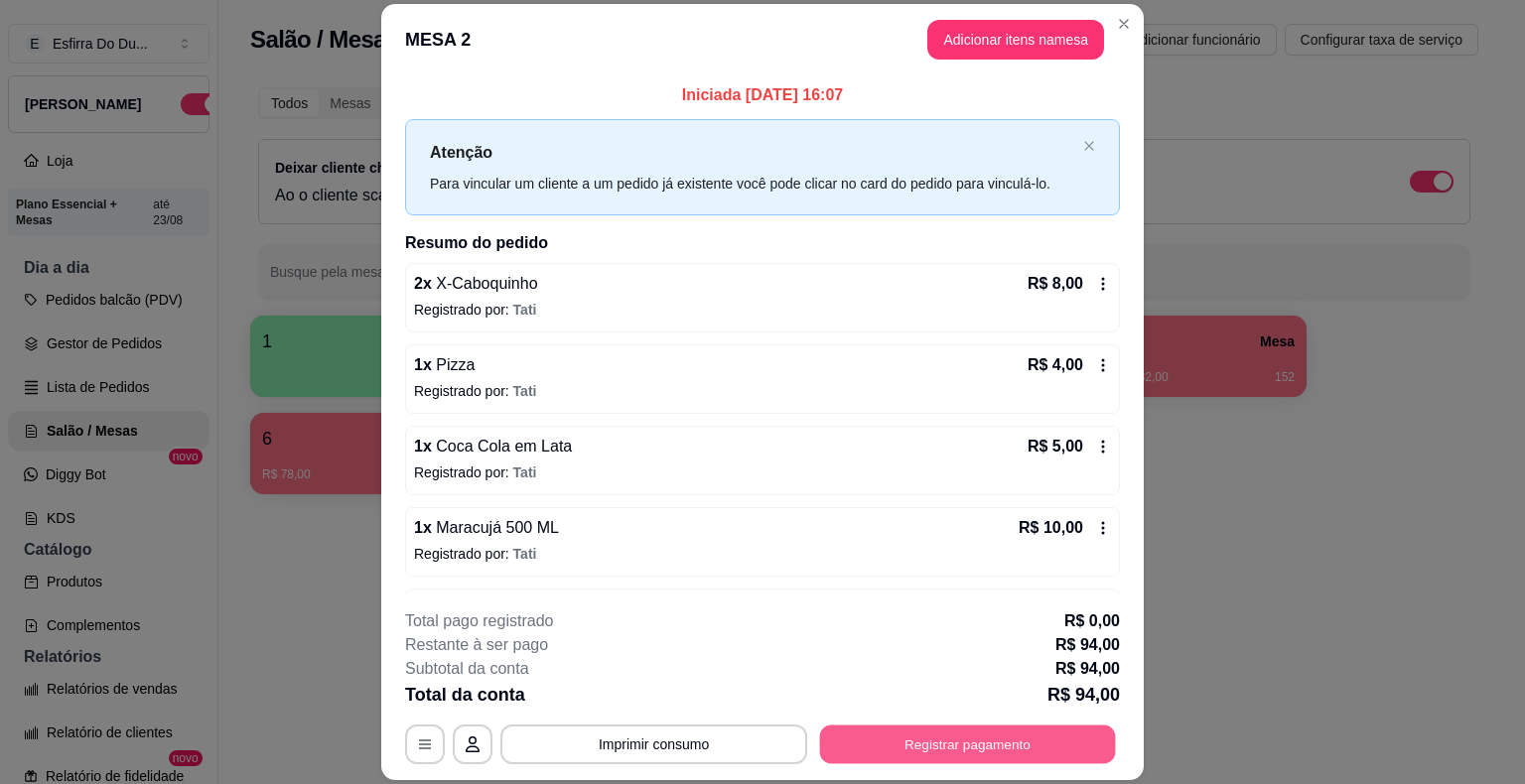 click on "Registrar pagamento" at bounding box center [968, 744] 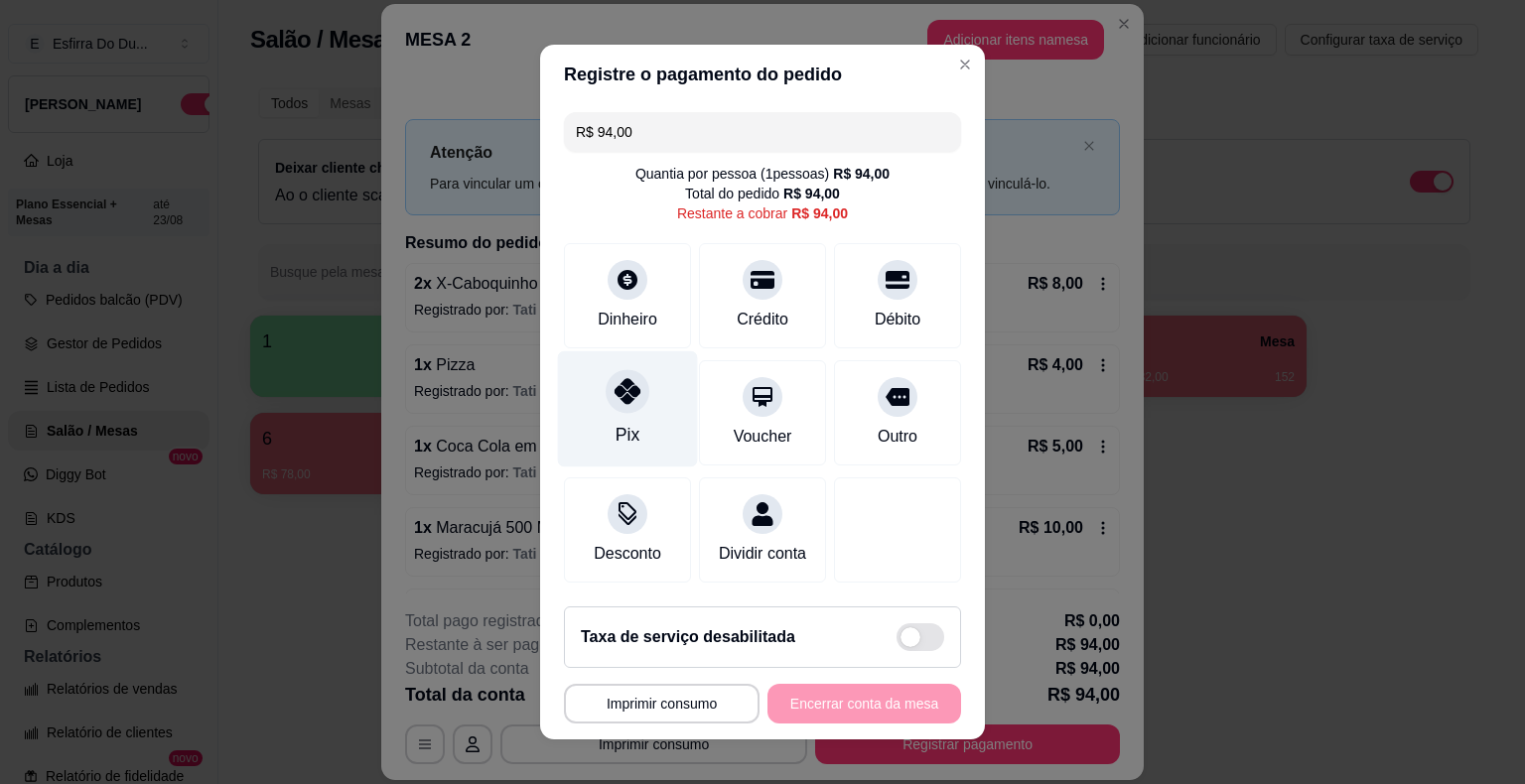 click on "Pix" at bounding box center [627, 409] 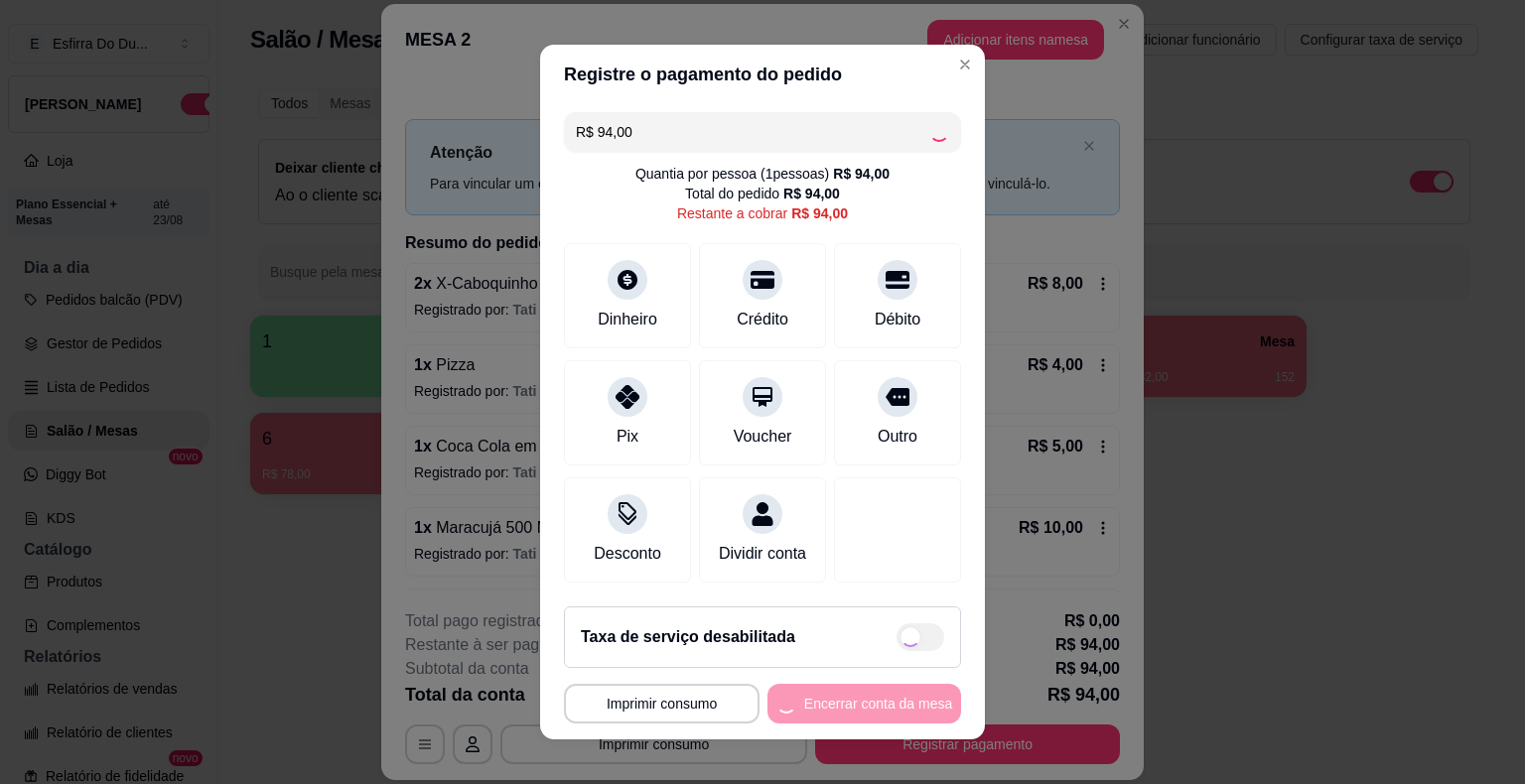 type on "R$ 0,00" 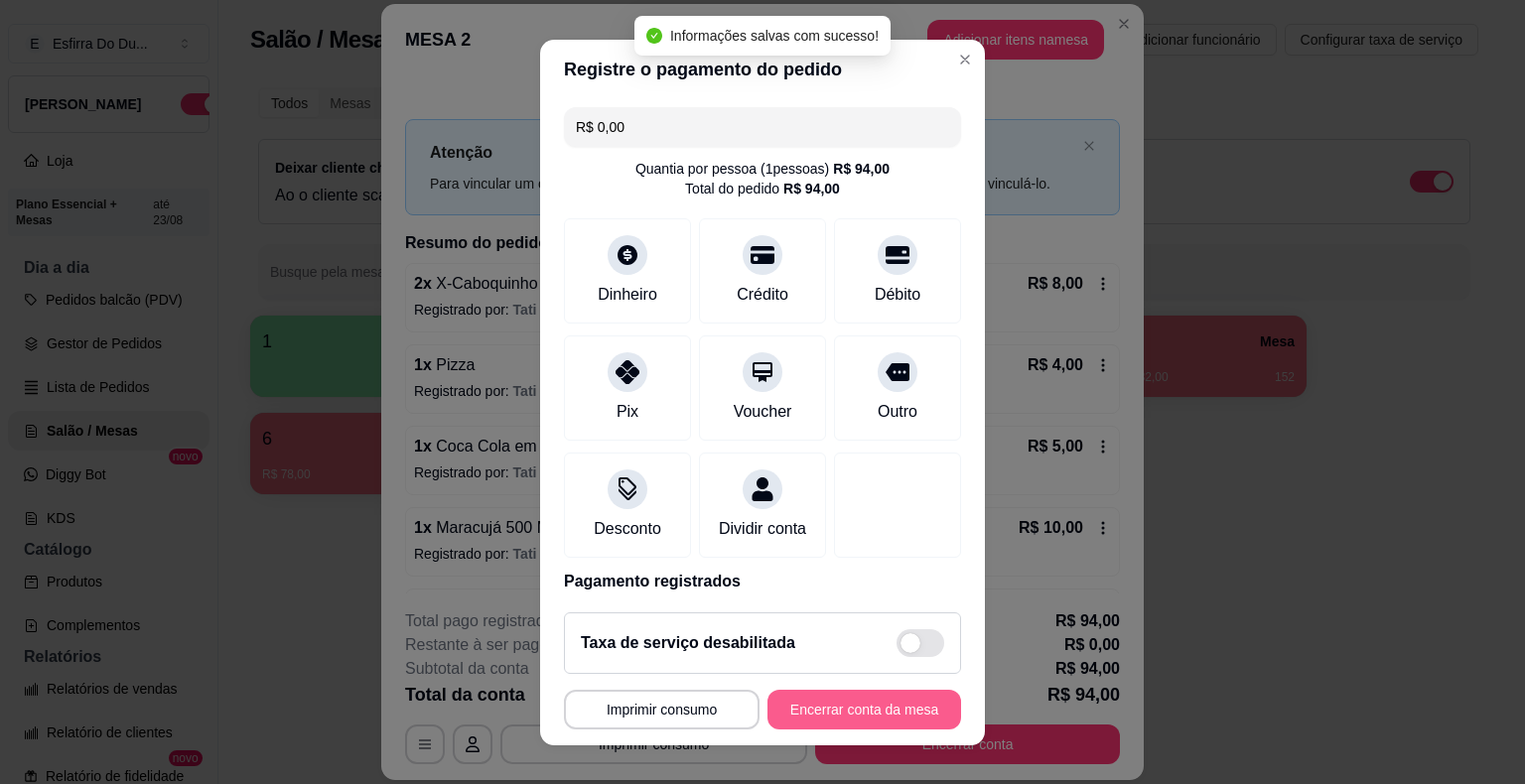 click on "Encerrar conta da mesa" at bounding box center [864, 710] 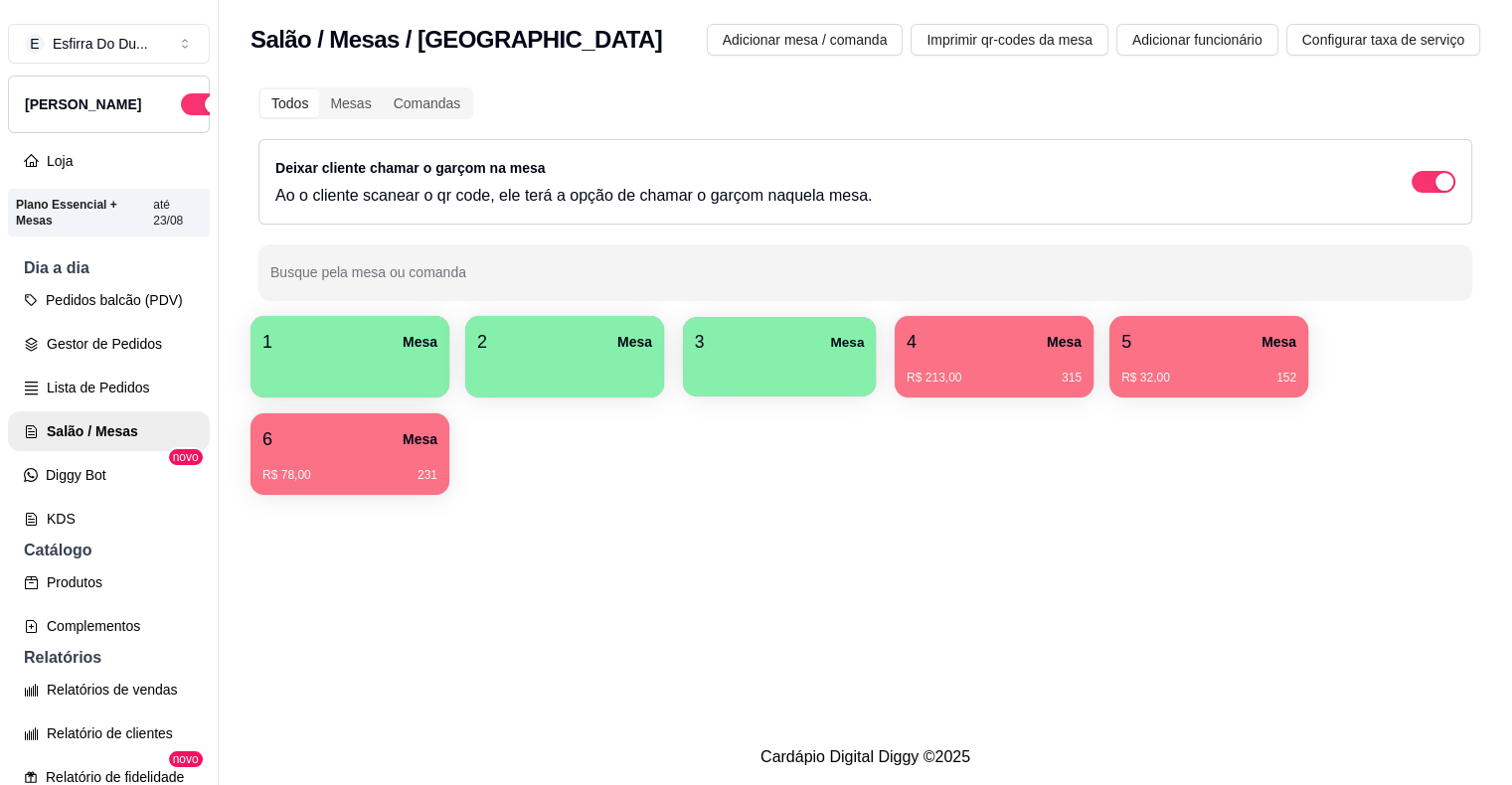 click on "Mesa" at bounding box center [847, 342] 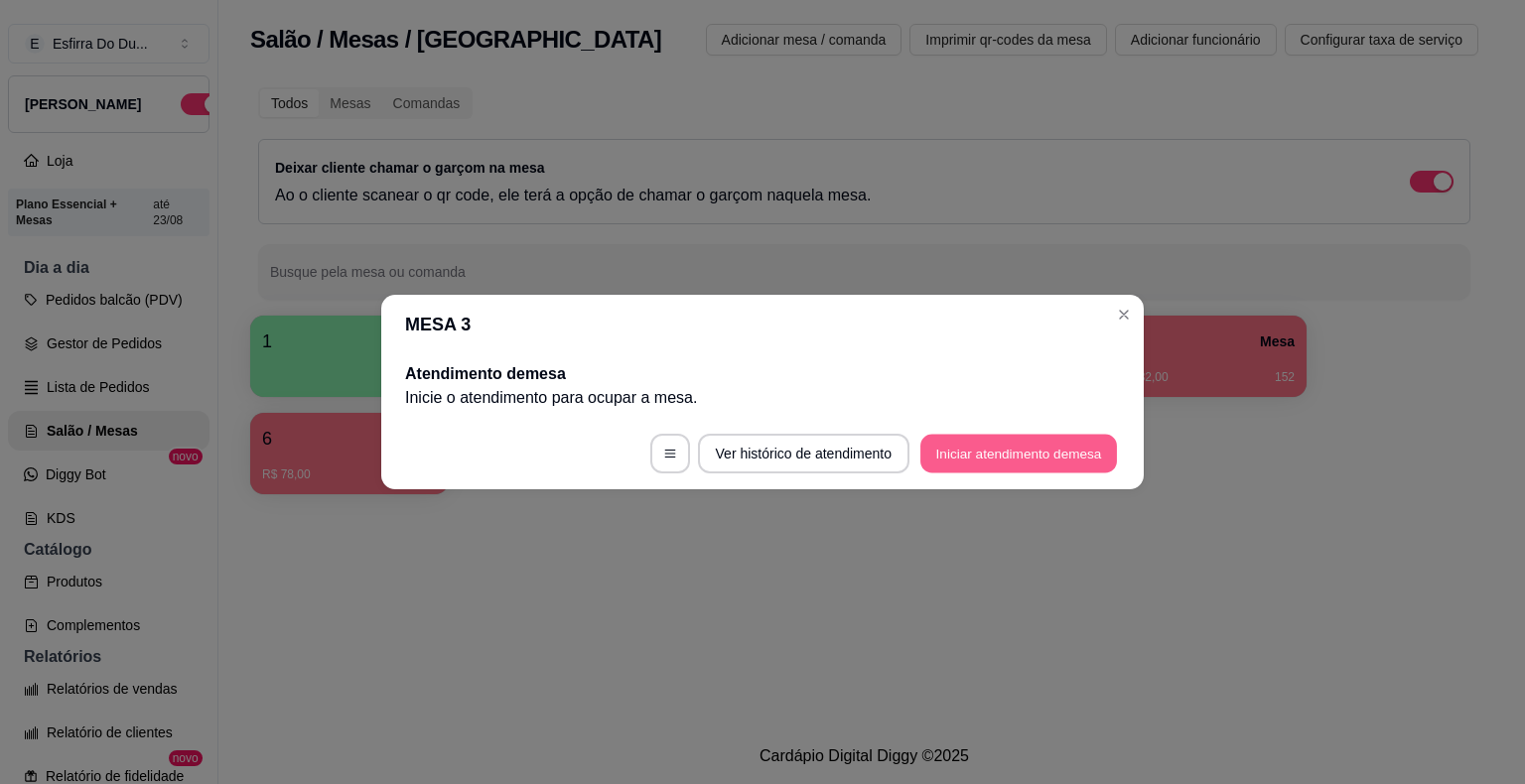 click on "Iniciar atendimento de  mesa" at bounding box center (1019, 454) 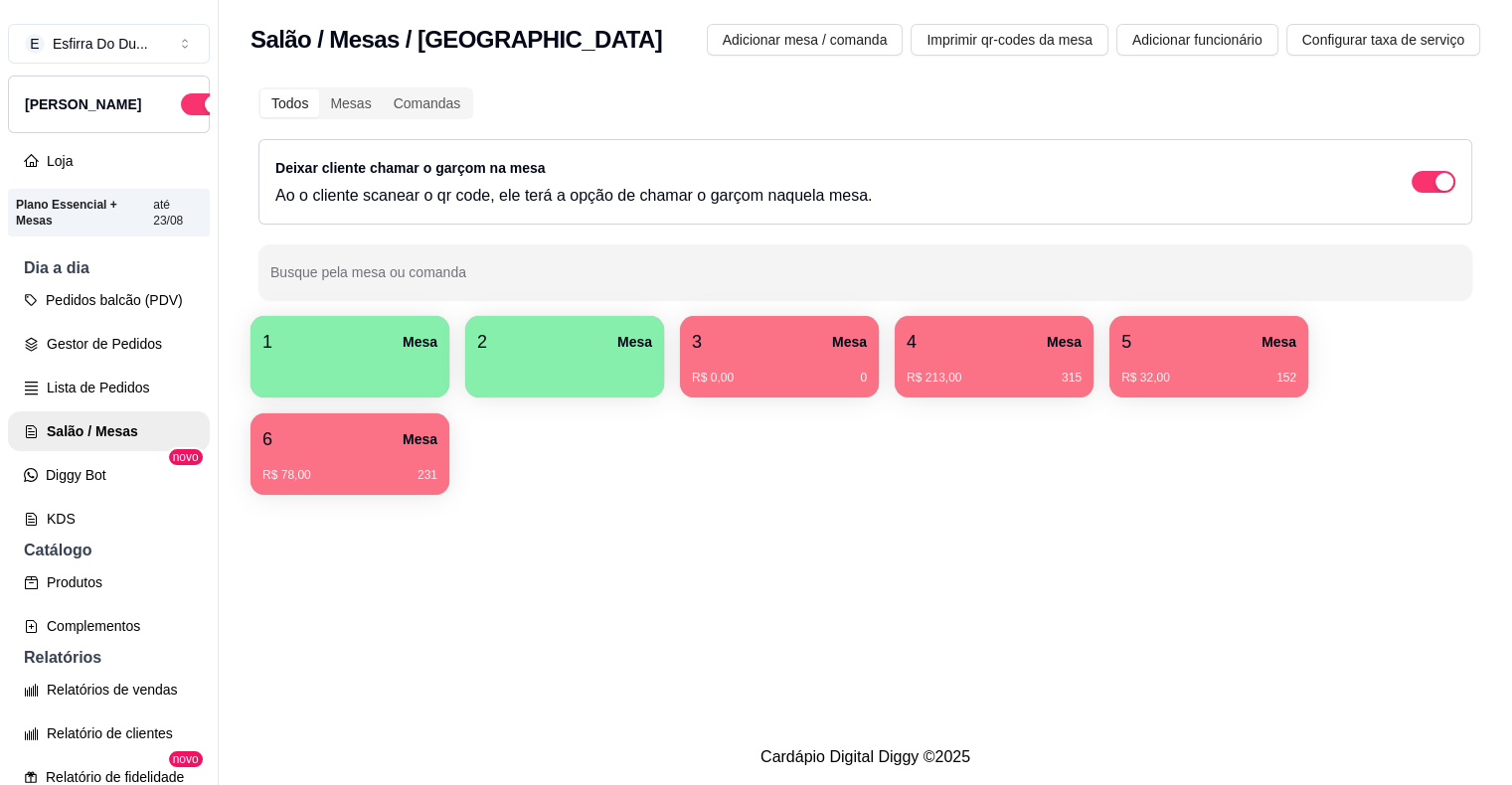 click on "R$ 0,00 0" at bounding box center (779, 378) 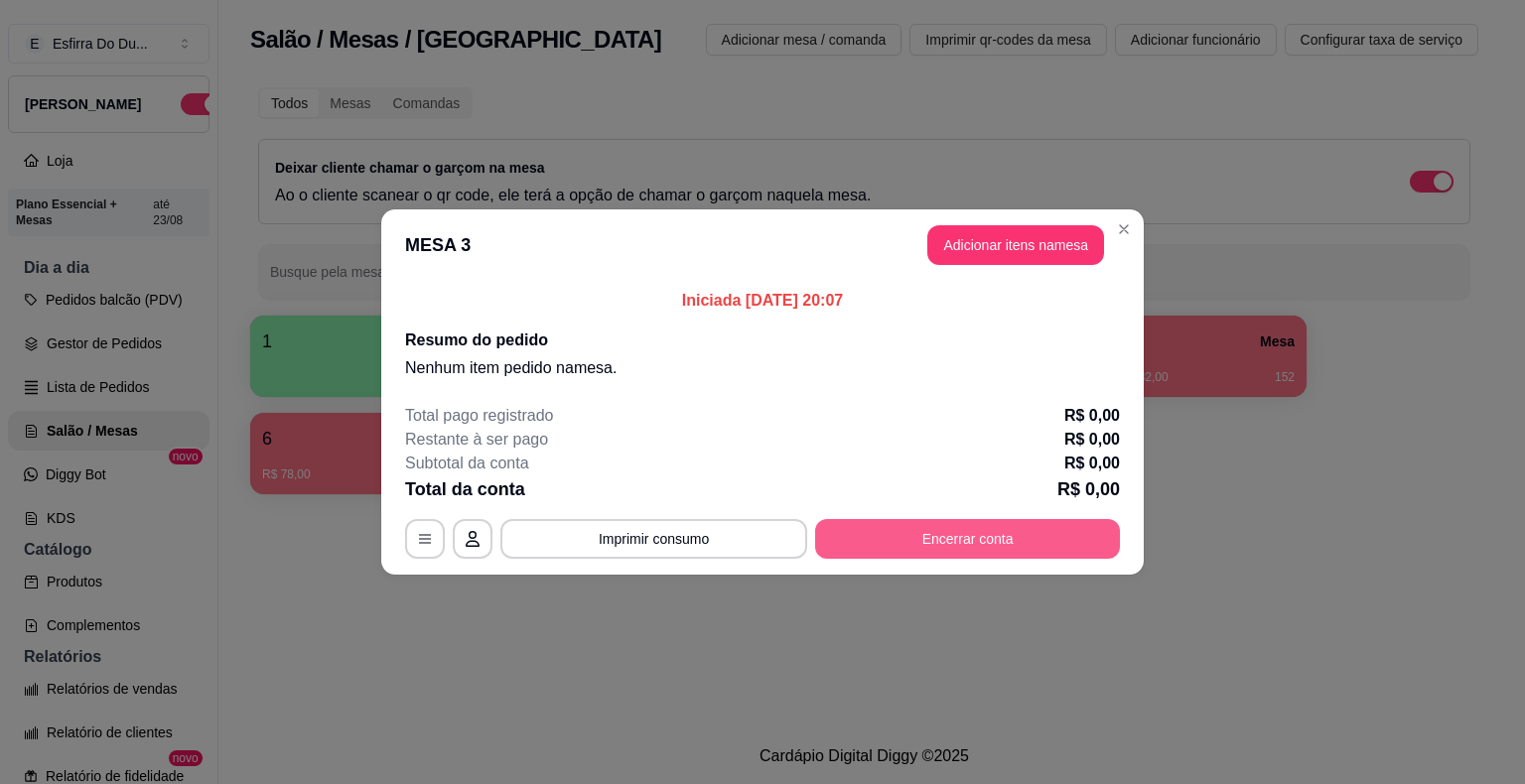 click on "Encerrar conta" at bounding box center [967, 539] 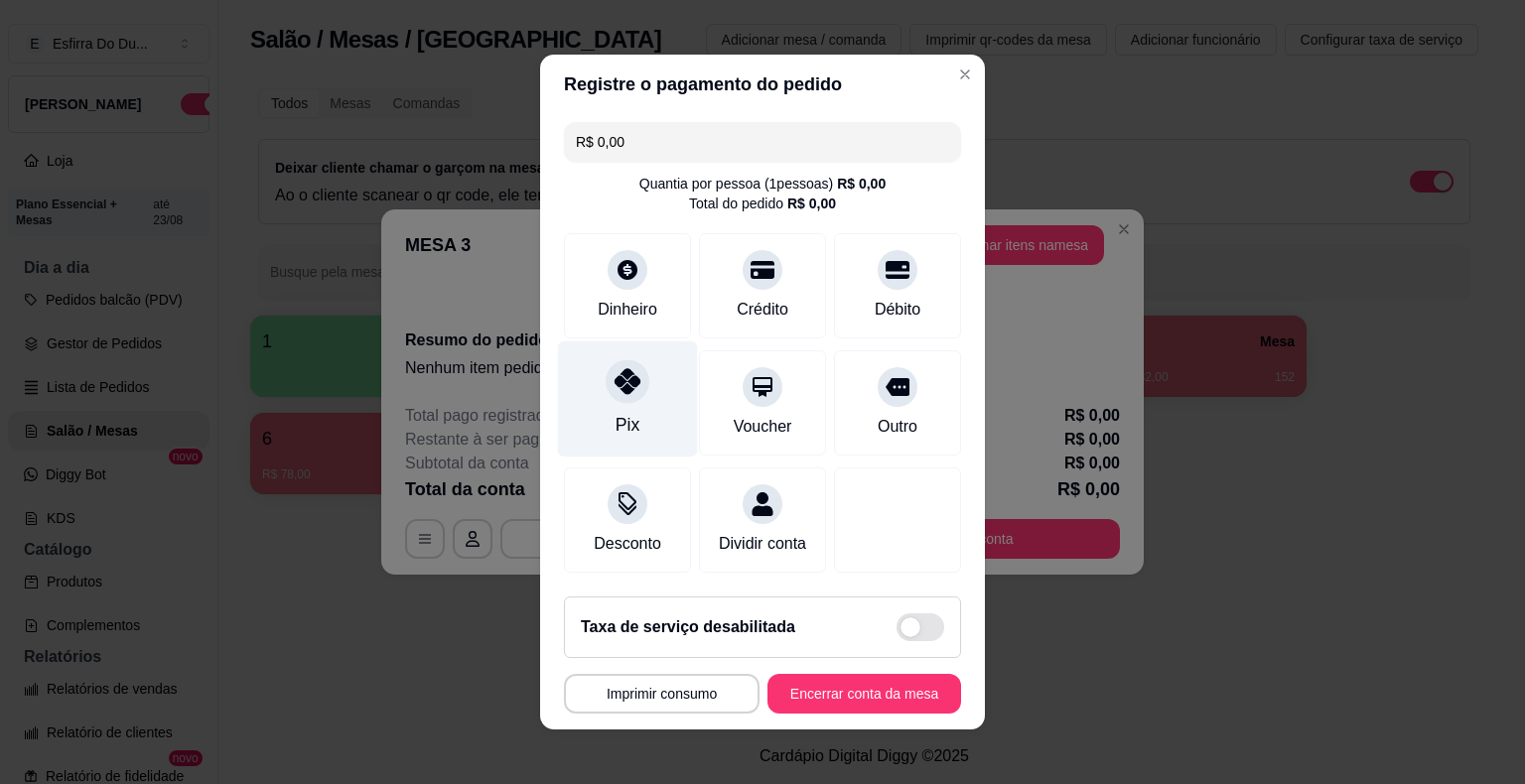 click on "Pix" at bounding box center [627, 425] 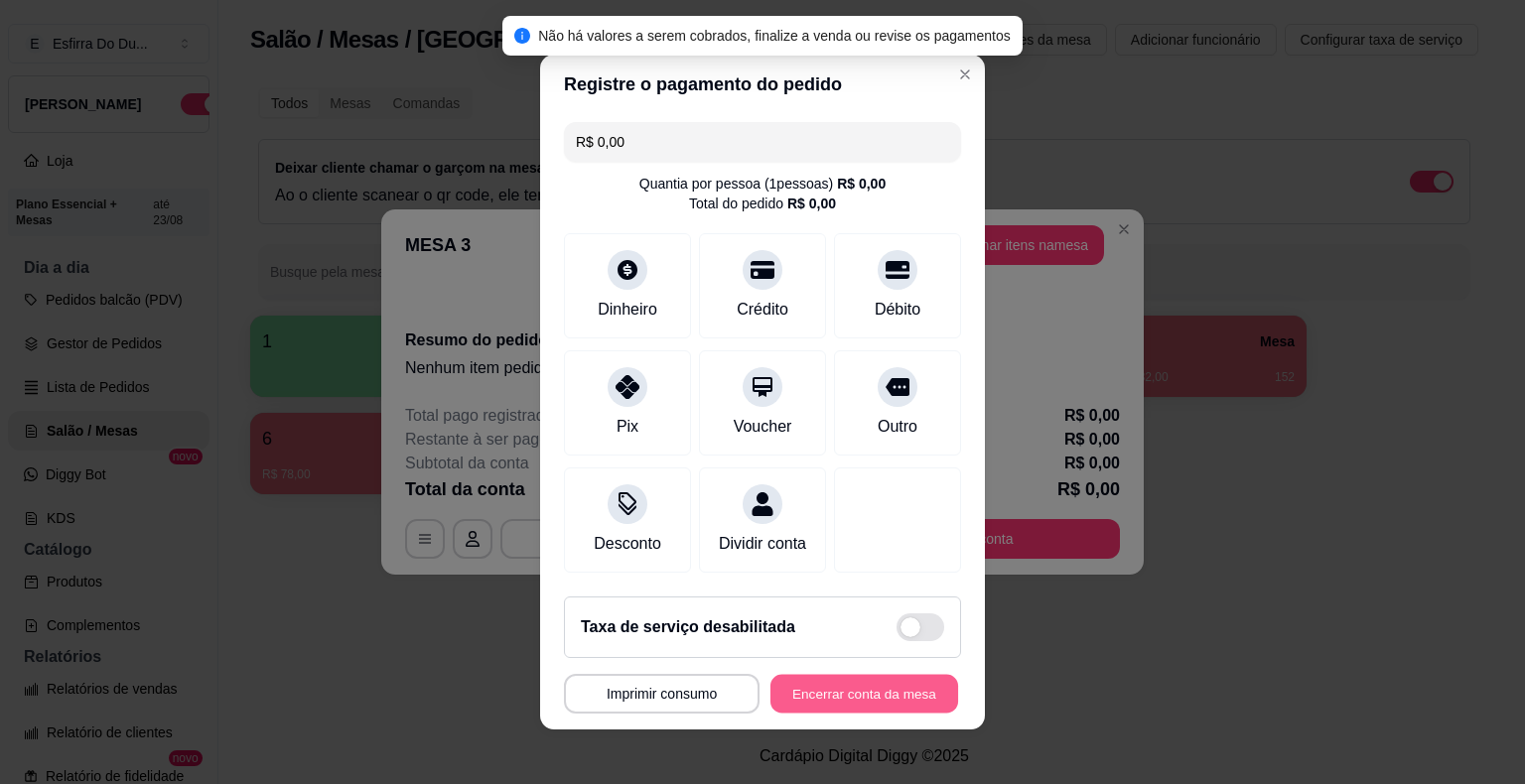 click on "Encerrar conta da mesa" at bounding box center (864, 694) 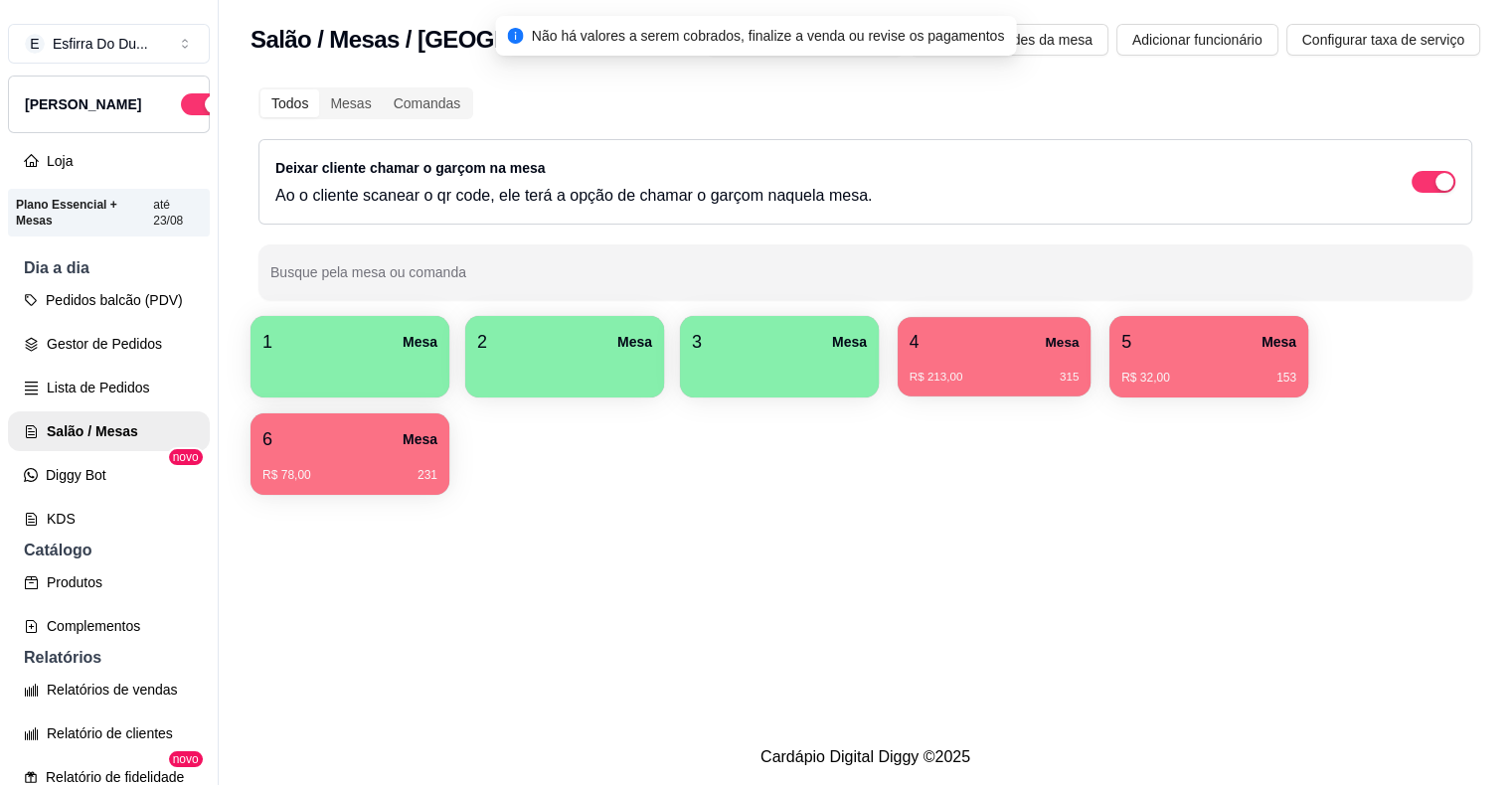 click on "R$ 213,00 315" at bounding box center (994, 378) 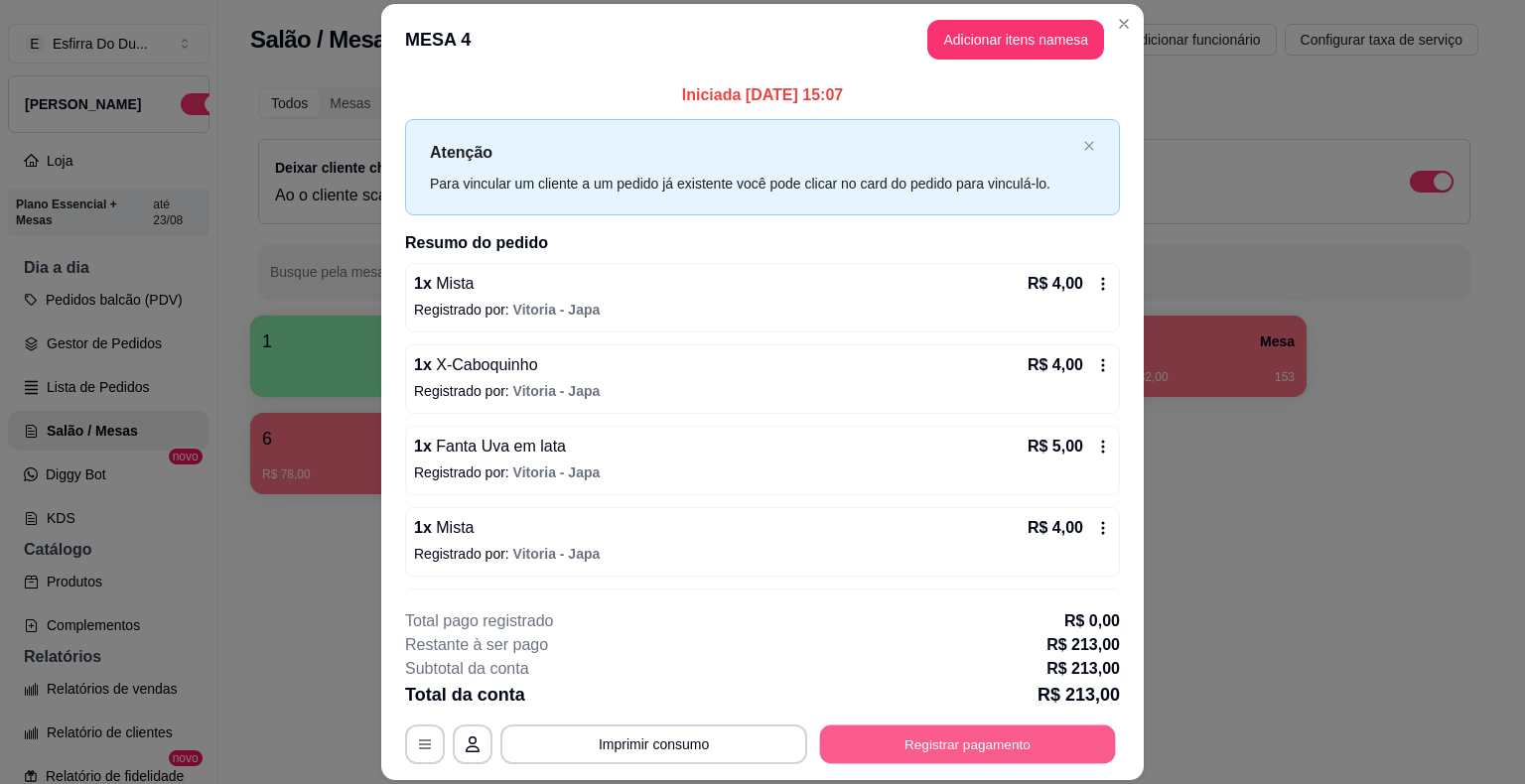 click on "Registrar pagamento" at bounding box center [968, 744] 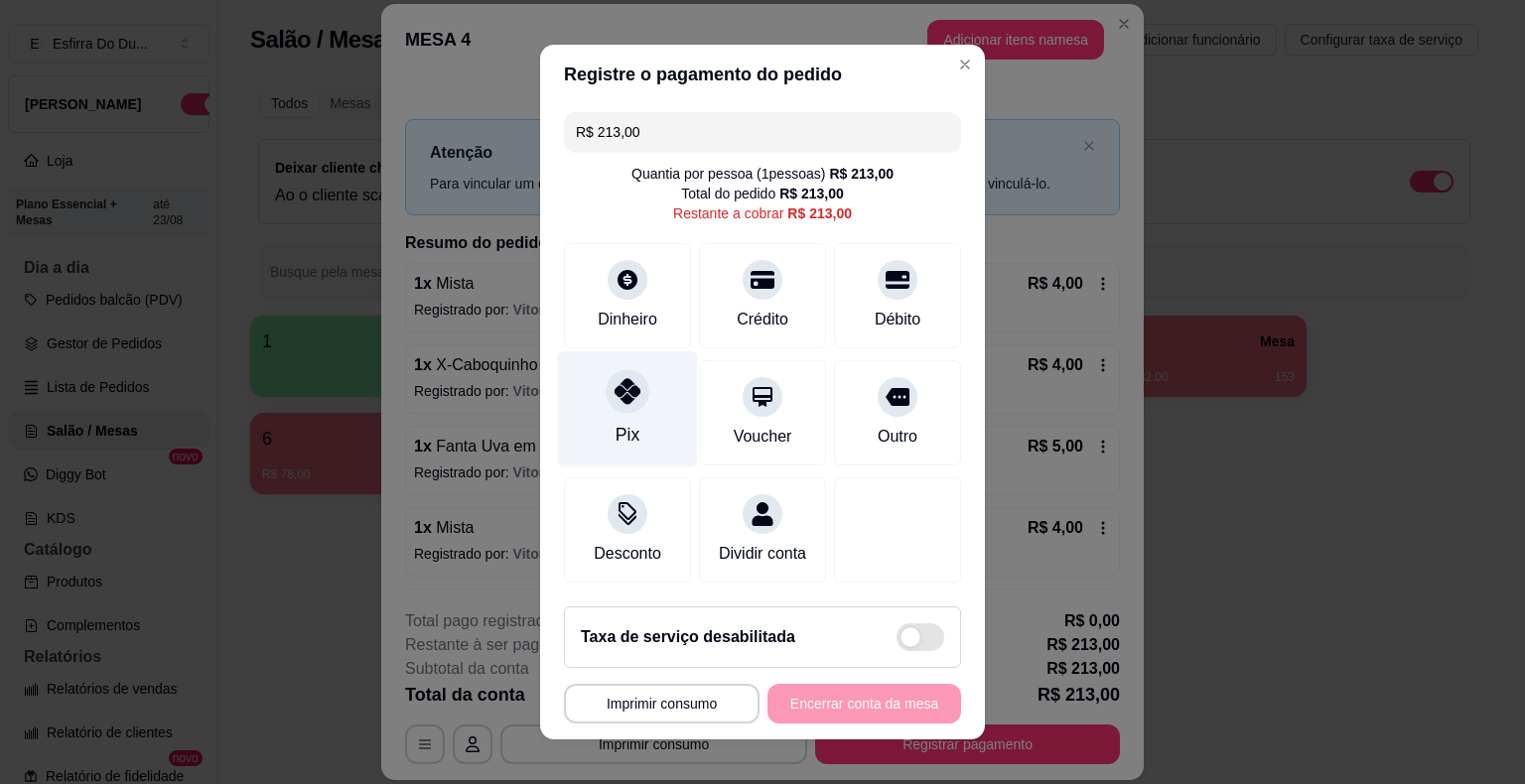 click on "Pix" at bounding box center (627, 409) 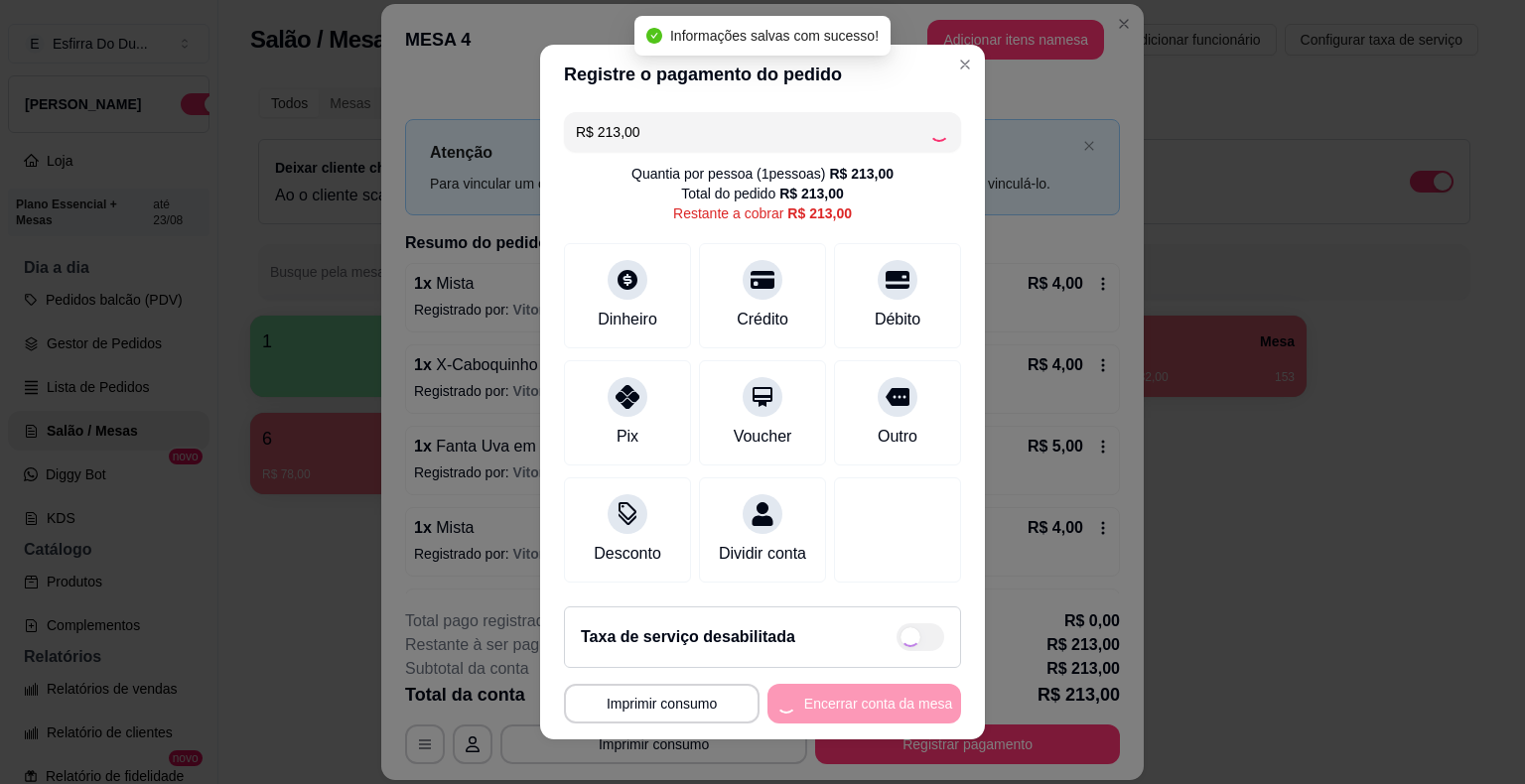 type on "R$ 0,00" 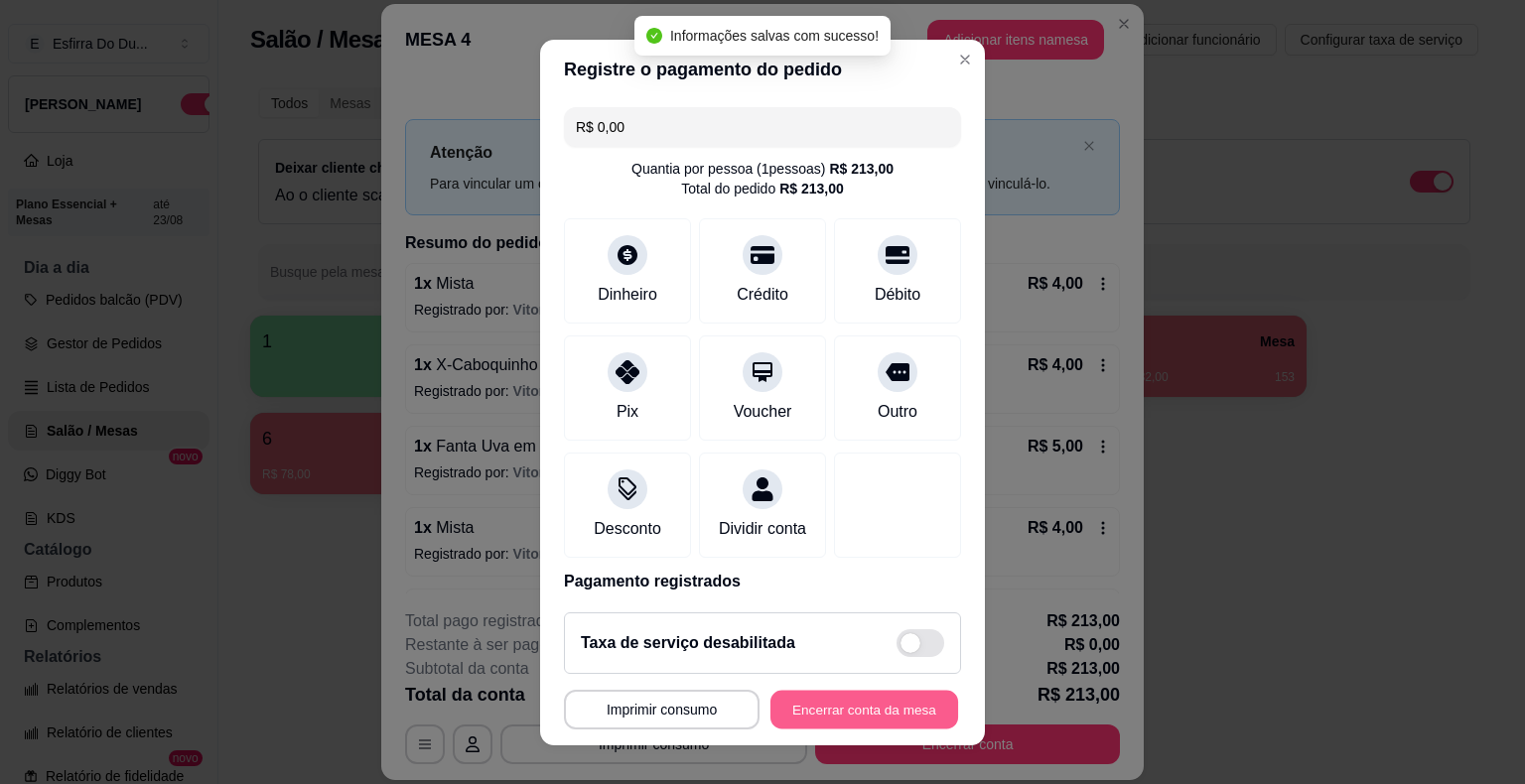 click on "Encerrar conta da mesa" at bounding box center (864, 709) 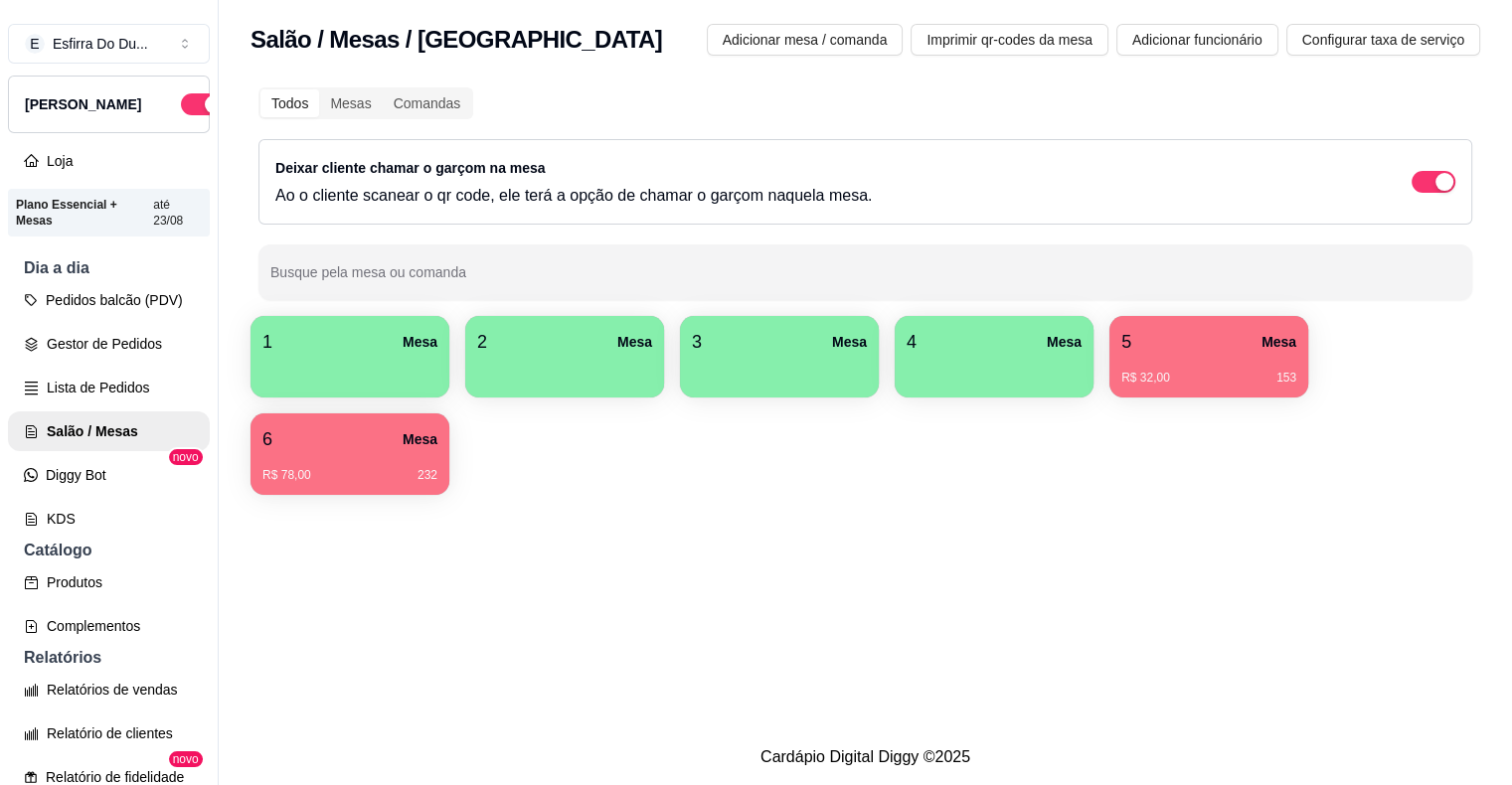 click on "R$ 32,00 153" at bounding box center [1209, 378] 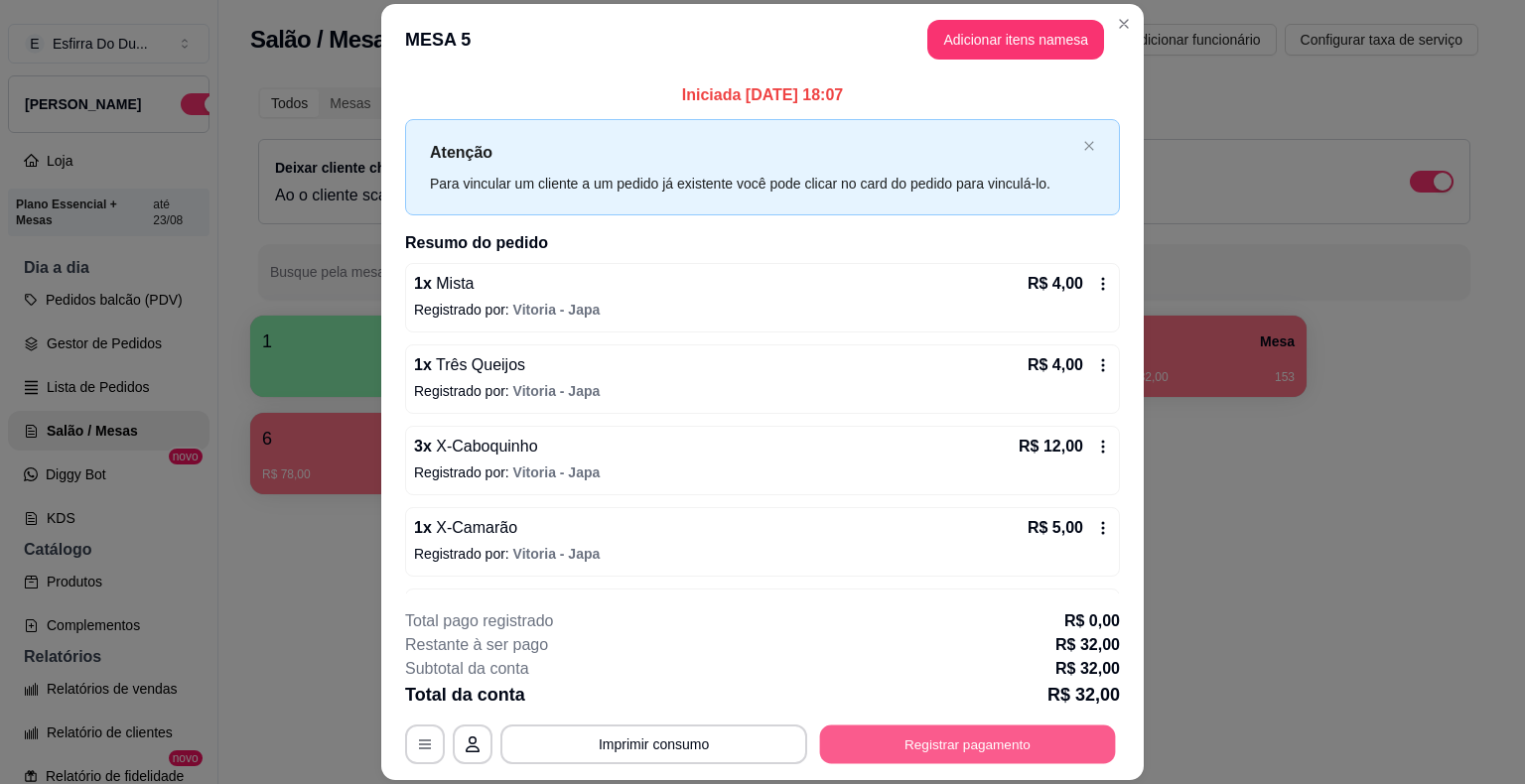 click on "Registrar pagamento" at bounding box center [968, 744] 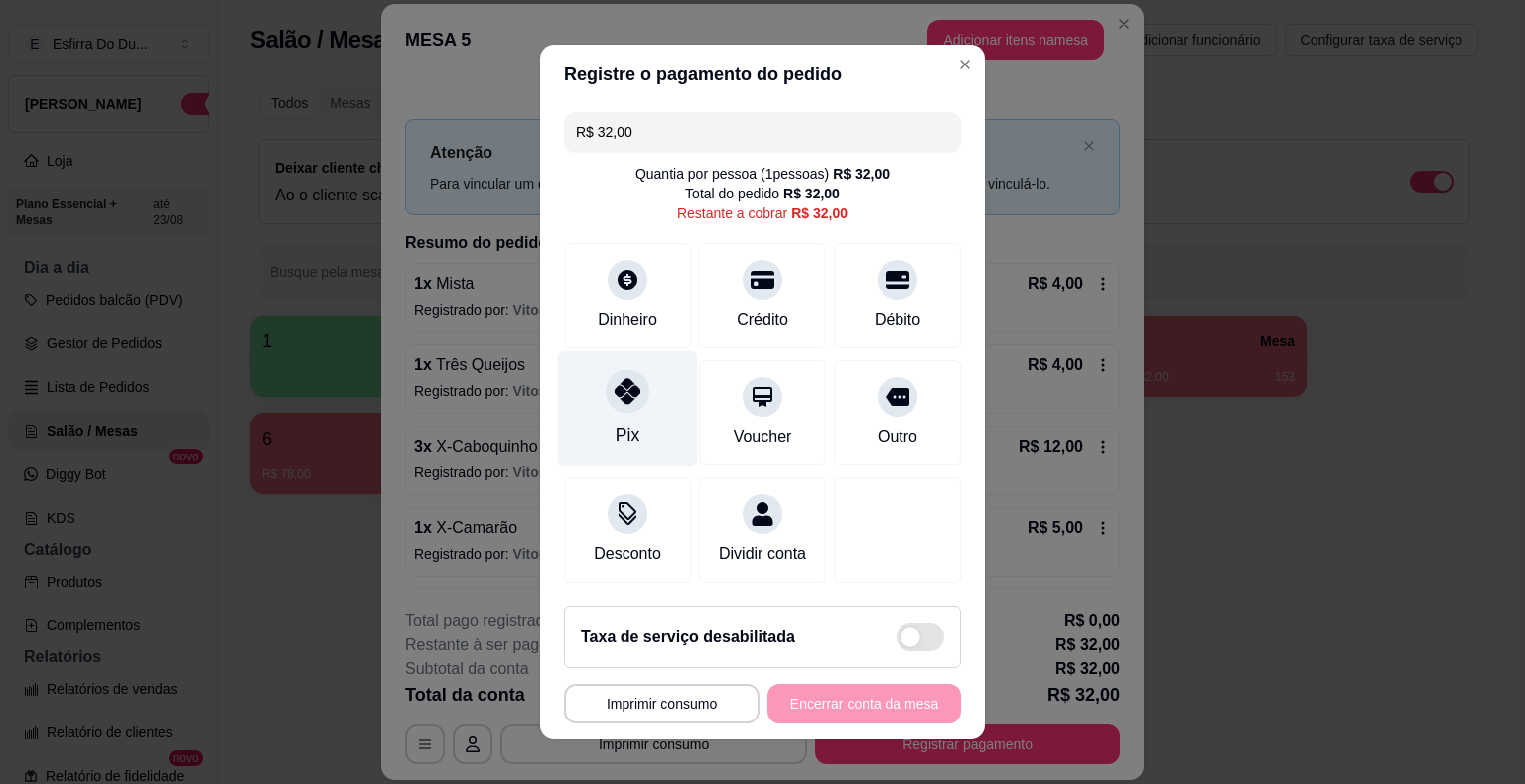 click 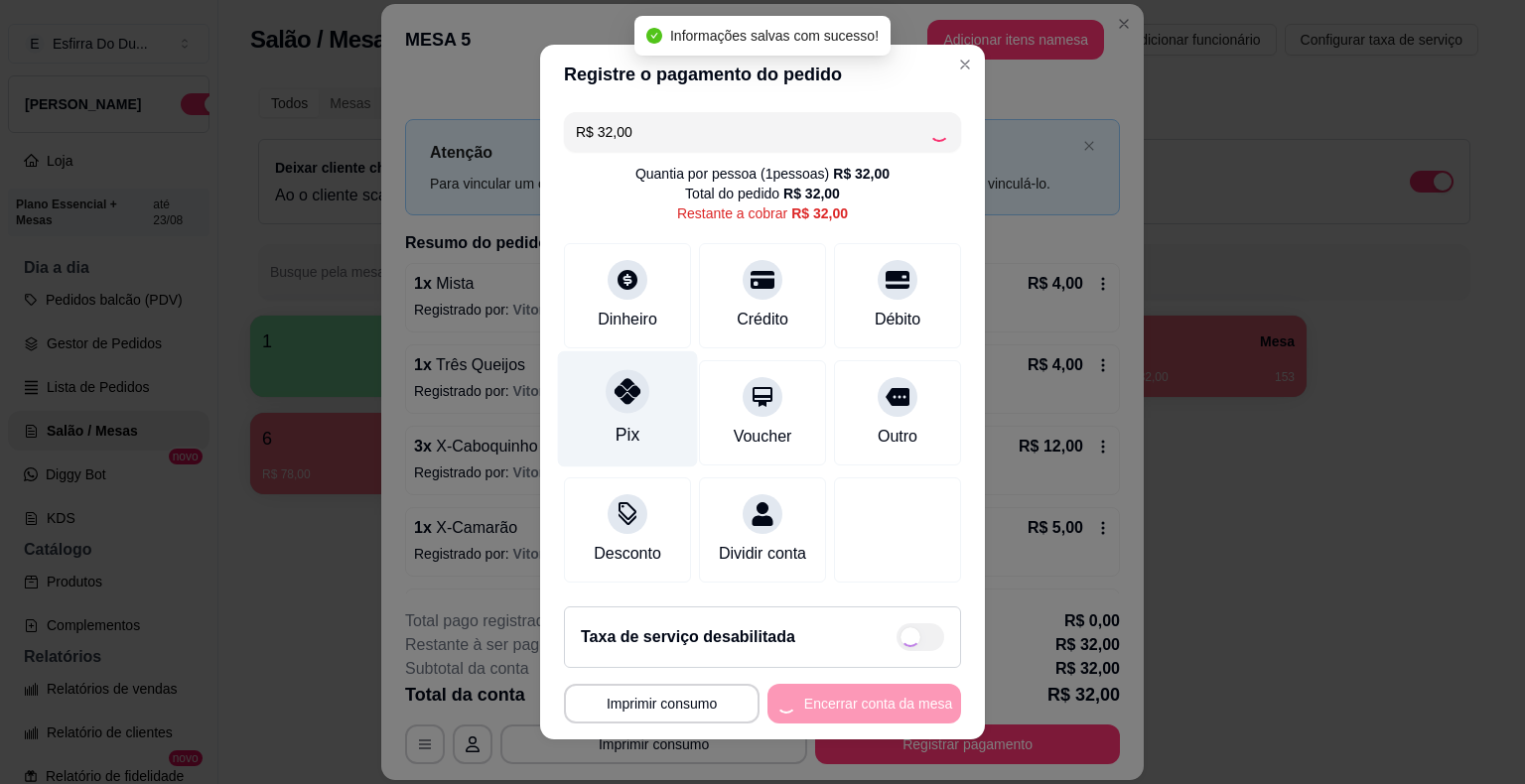 type on "R$ 0,00" 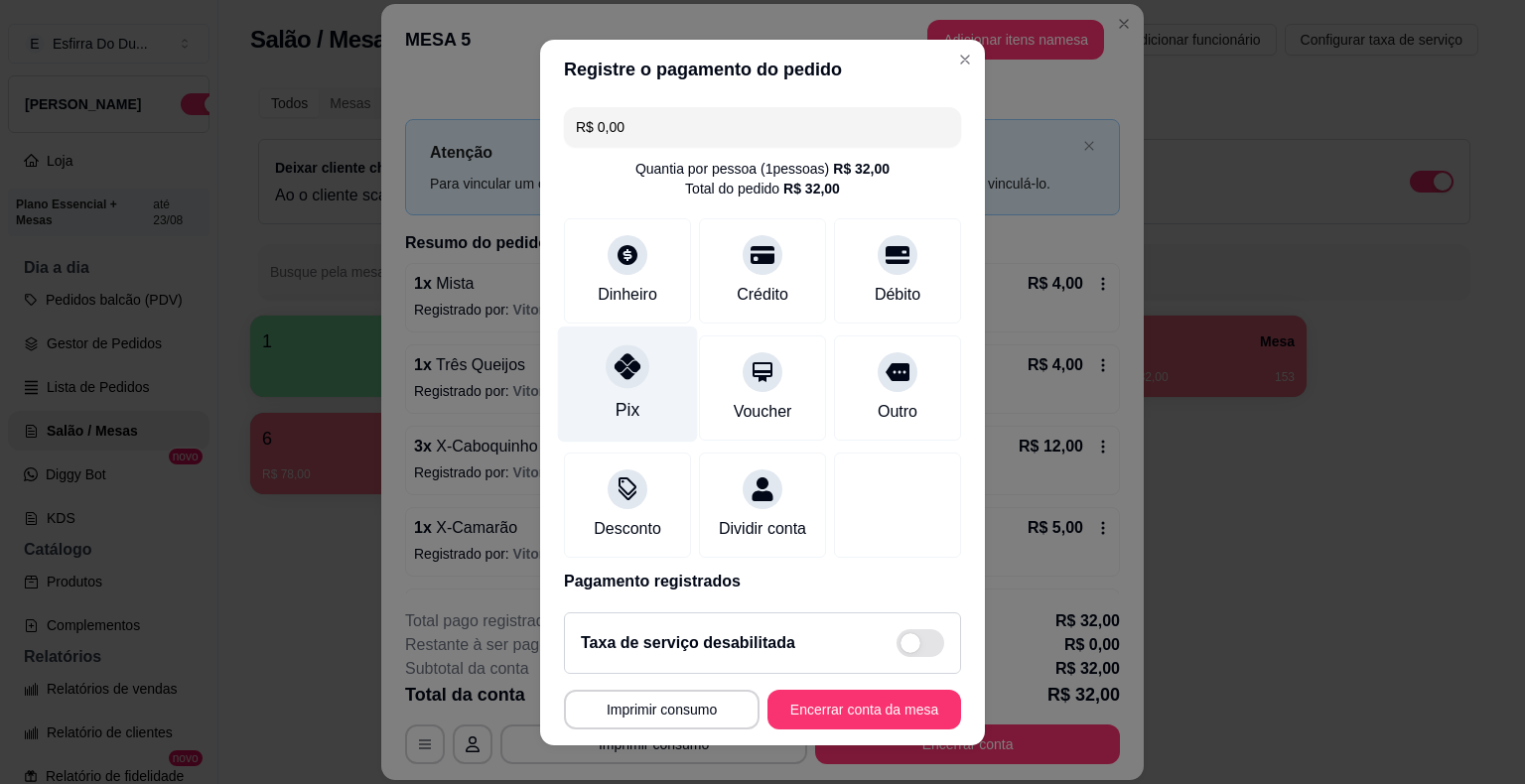 click at bounding box center [627, 366] 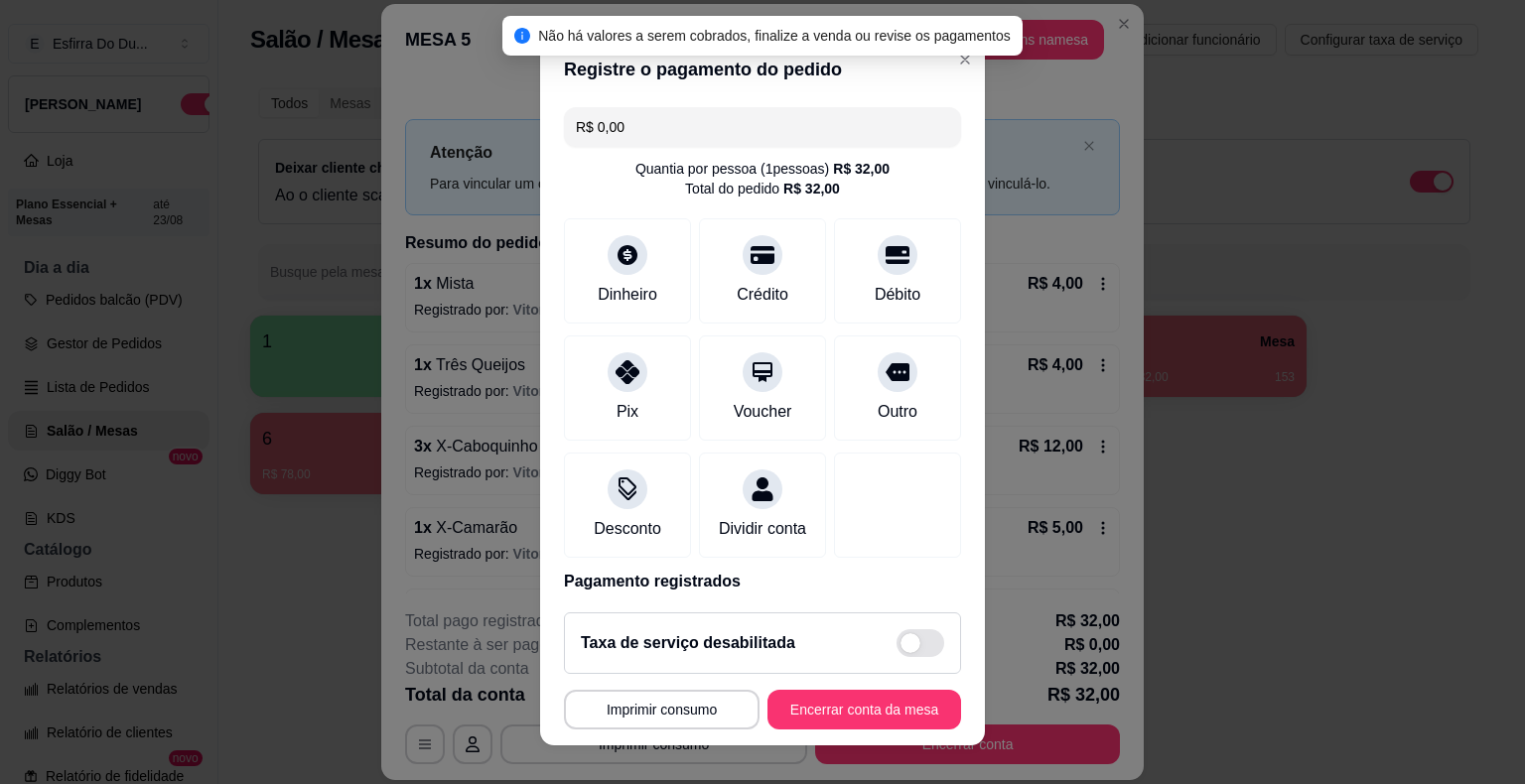 click on "**********" at bounding box center (762, 671) 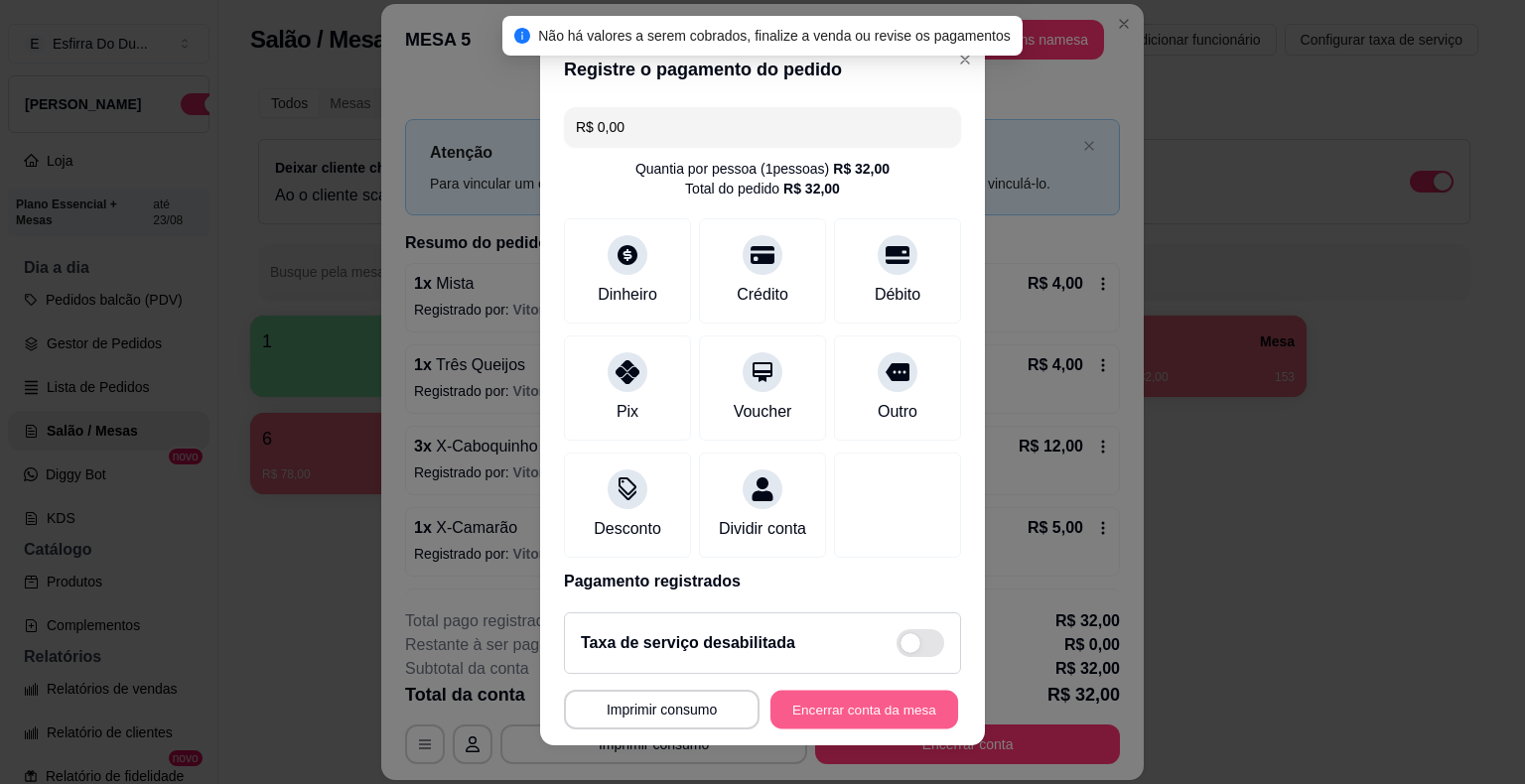 click on "Encerrar conta da mesa" at bounding box center (864, 709) 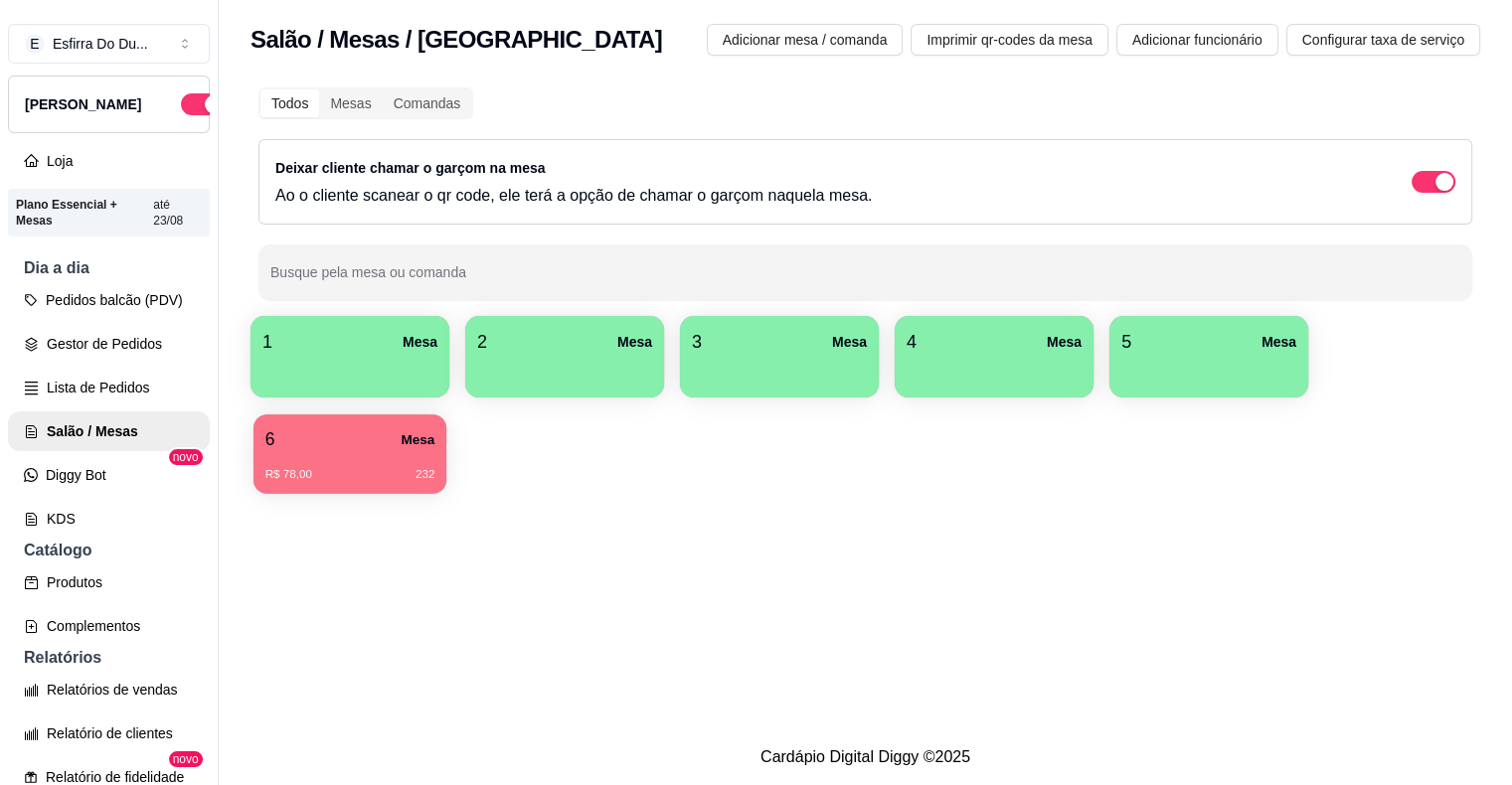 click on "6 Mesa R$ 78,00 232" at bounding box center [350, 454] 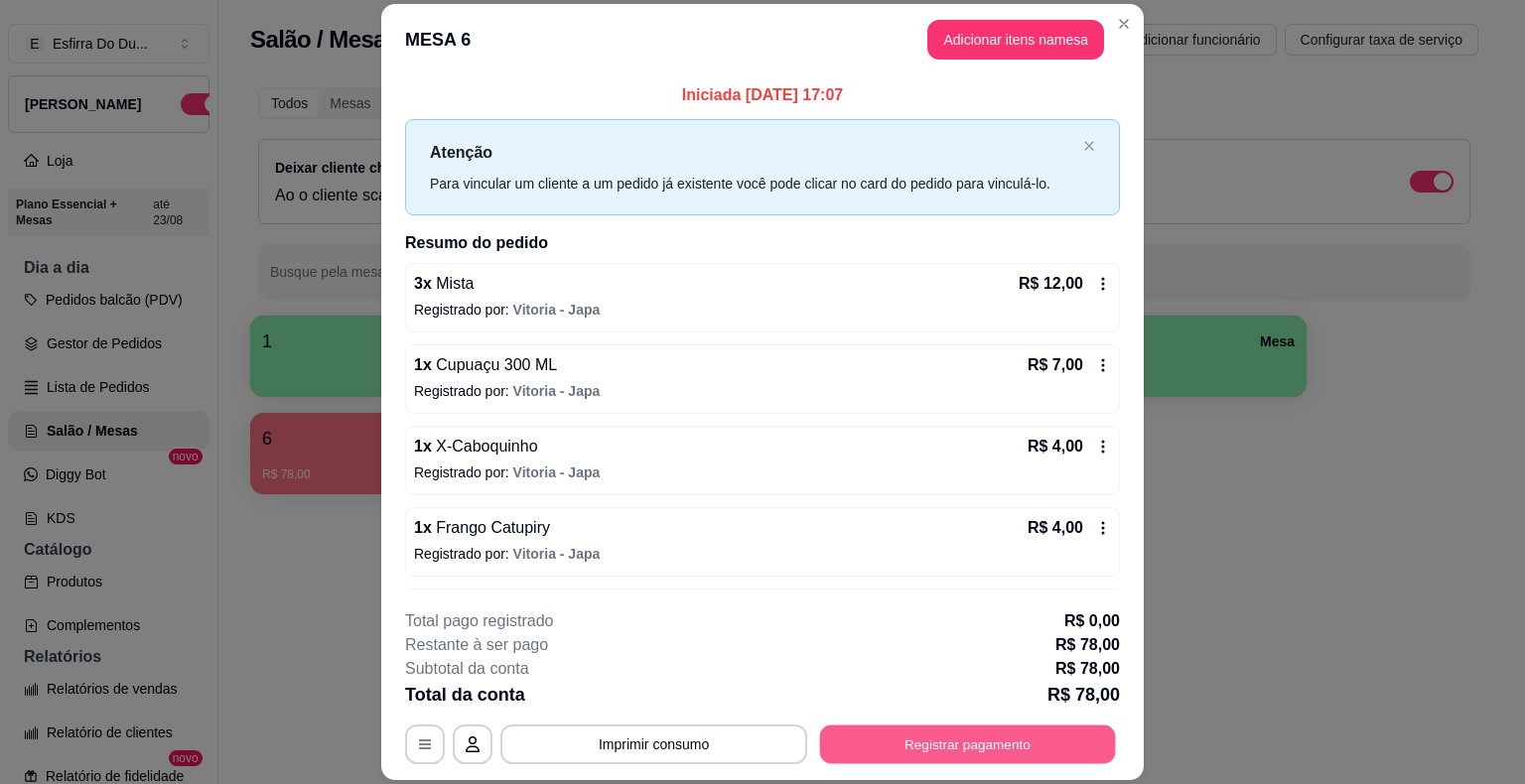 click on "Registrar pagamento" at bounding box center (968, 744) 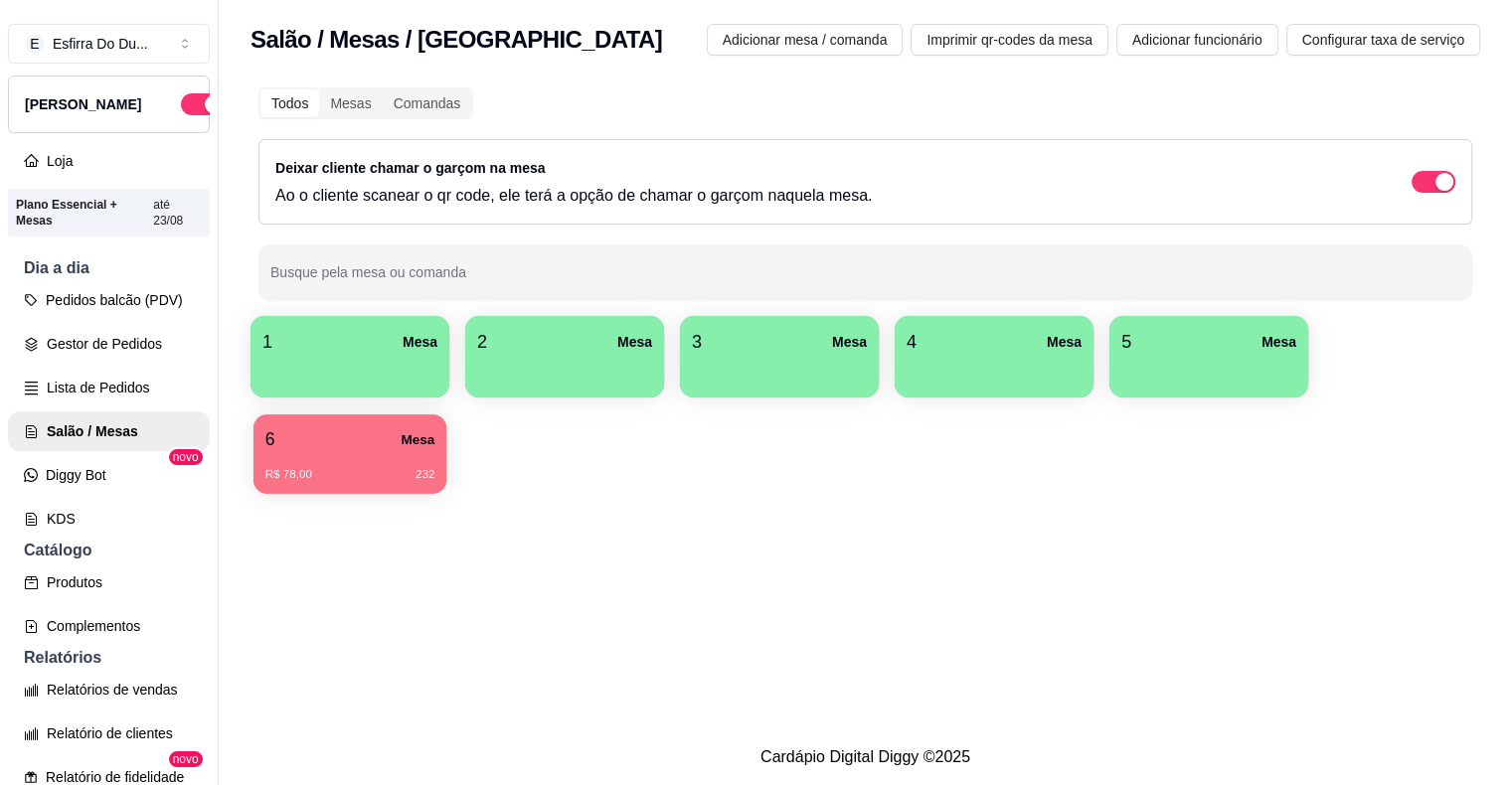 click on "R$ 78,00 232" at bounding box center (350, 475) 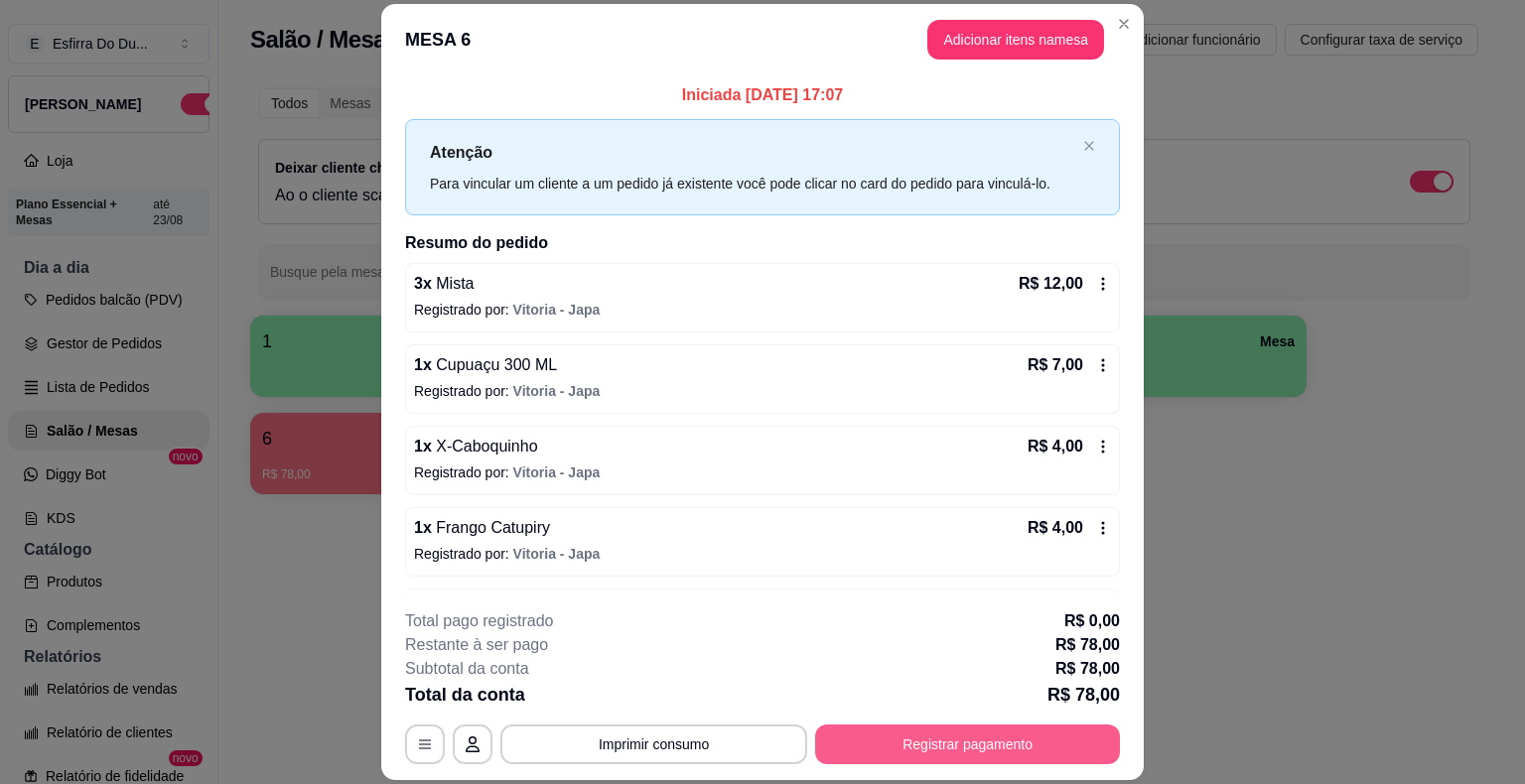 click on "Registrar pagamento" at bounding box center [967, 744] 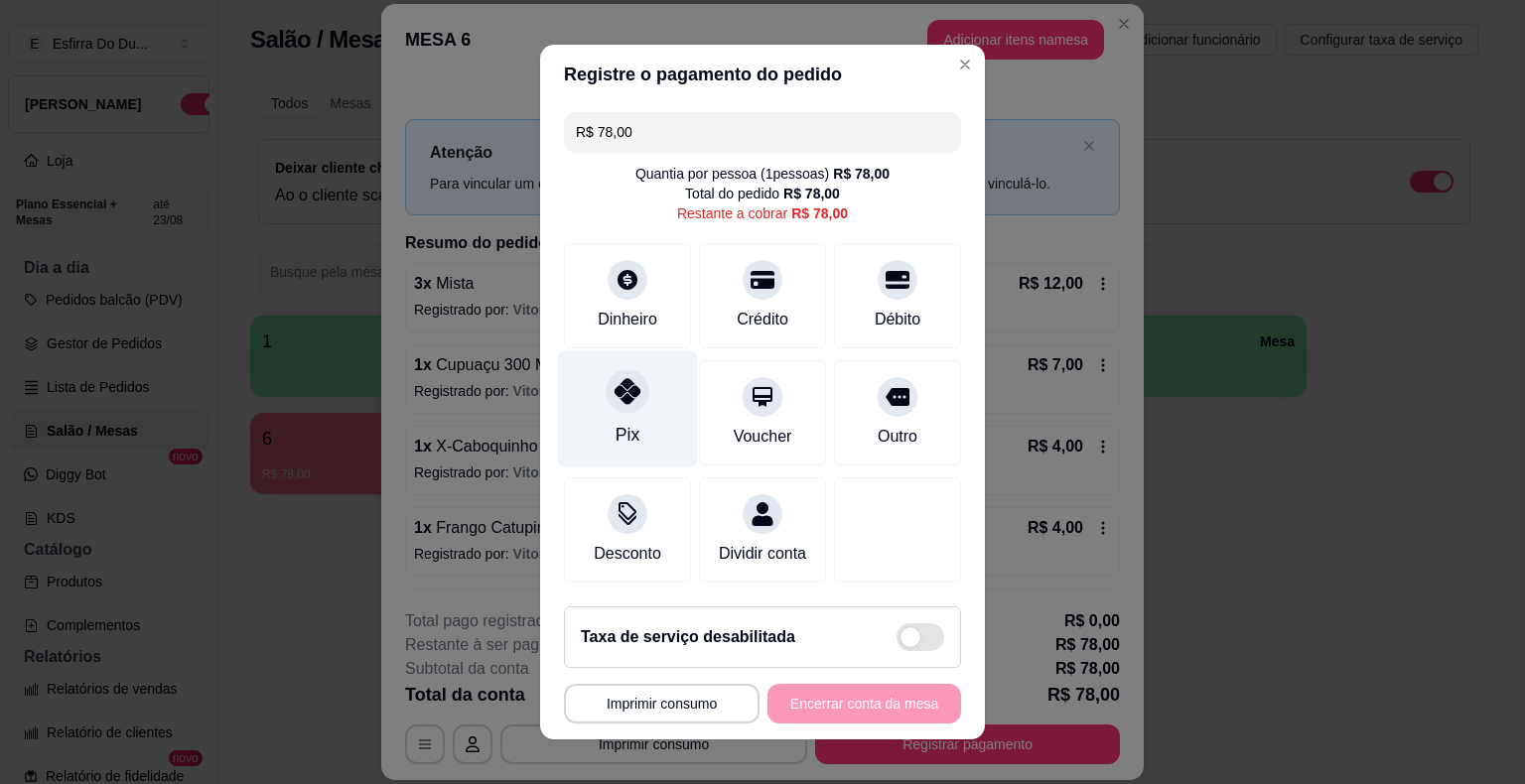 click on "Pix" at bounding box center (627, 435) 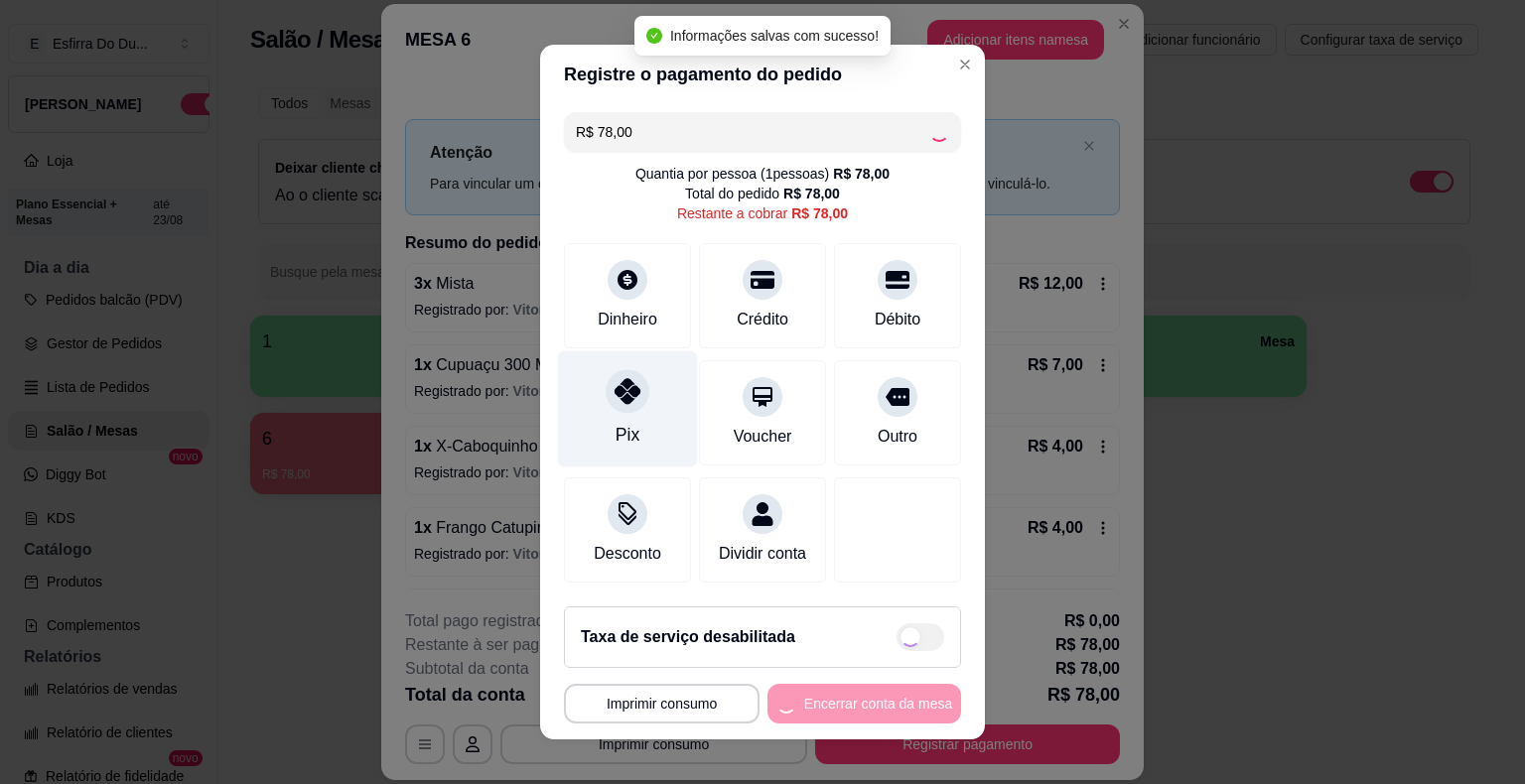 type on "R$ 0,00" 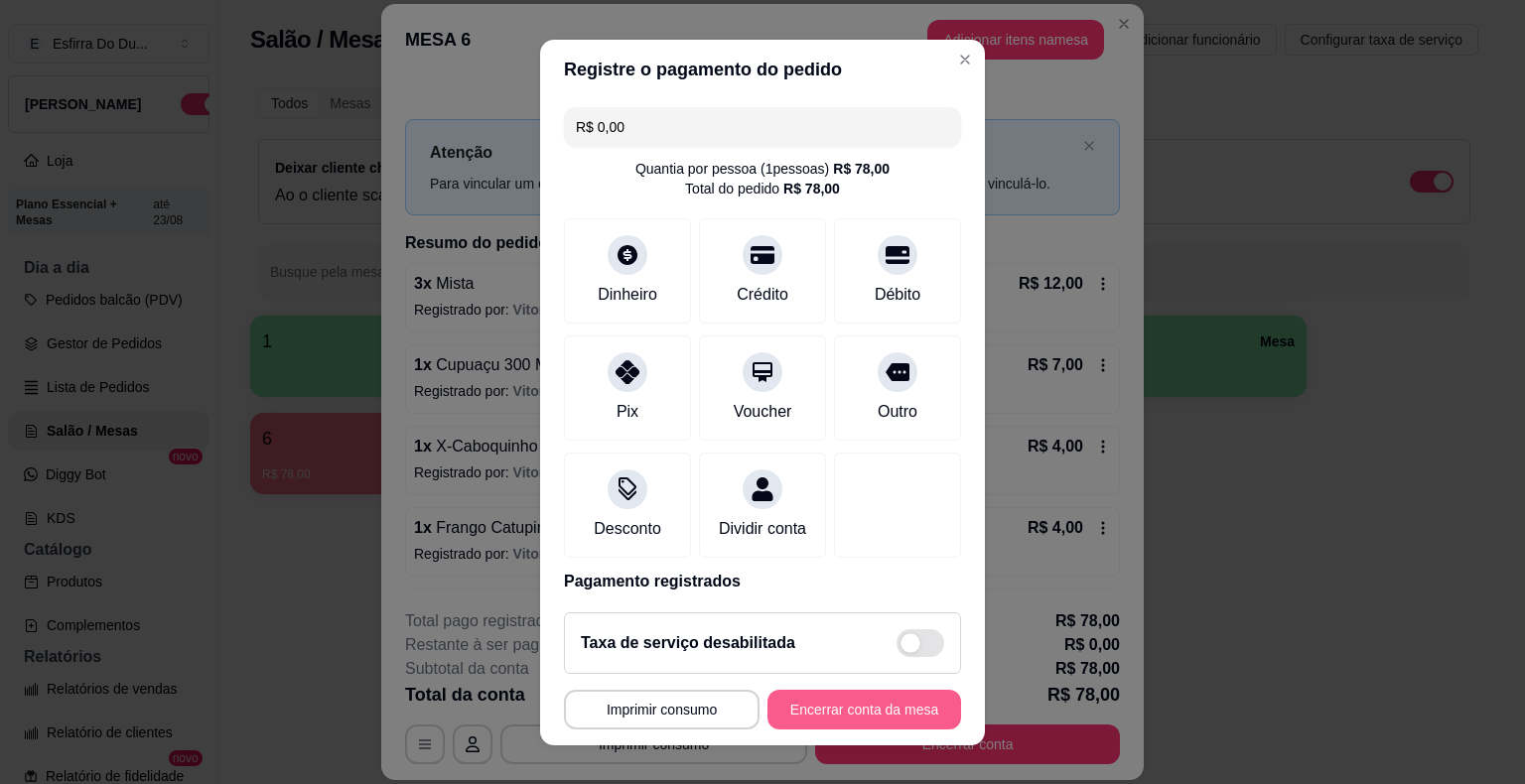 click on "Encerrar conta da mesa" at bounding box center [864, 710] 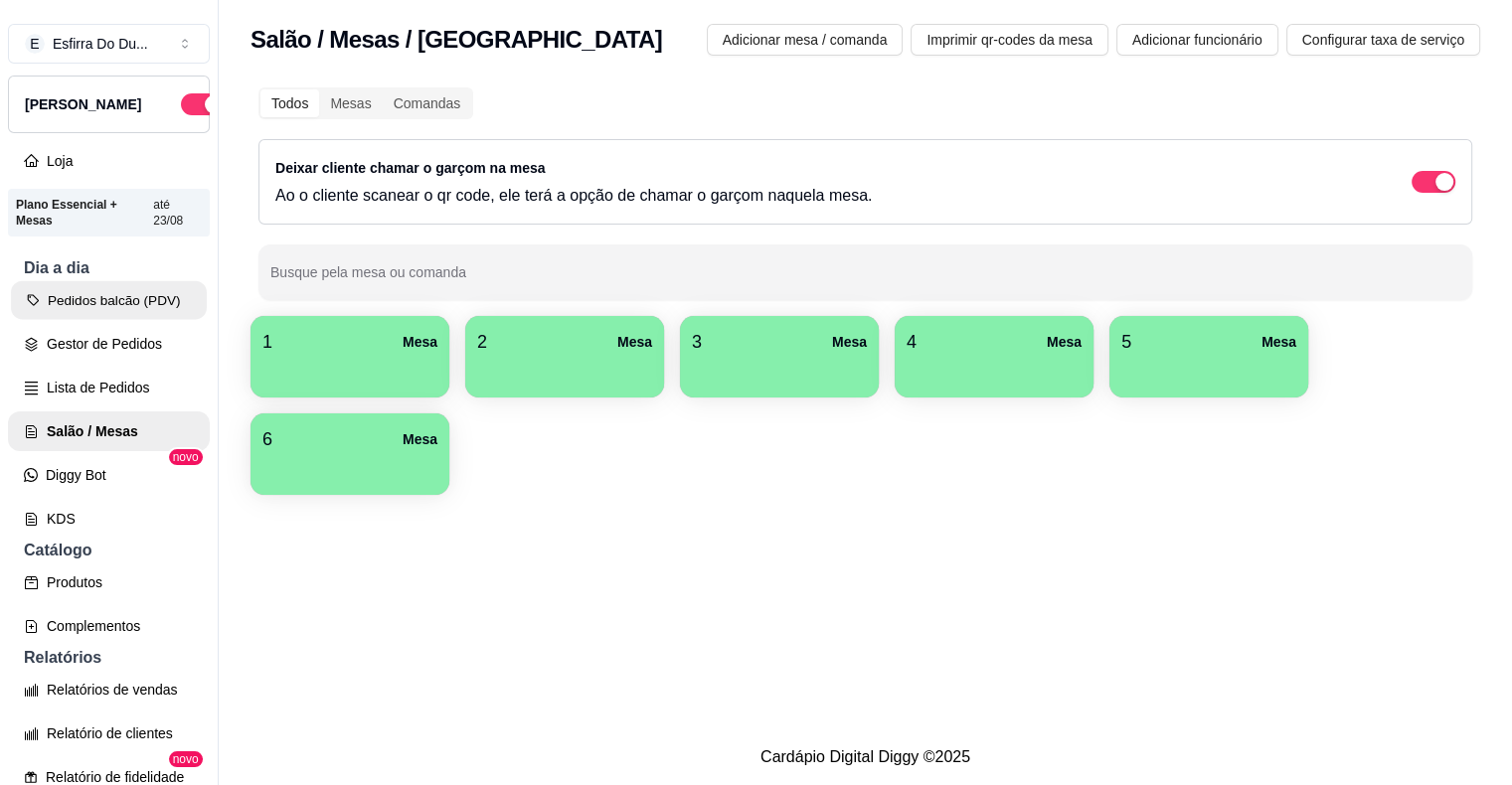 click on "Pedidos balcão (PDV)" at bounding box center [108, 300] 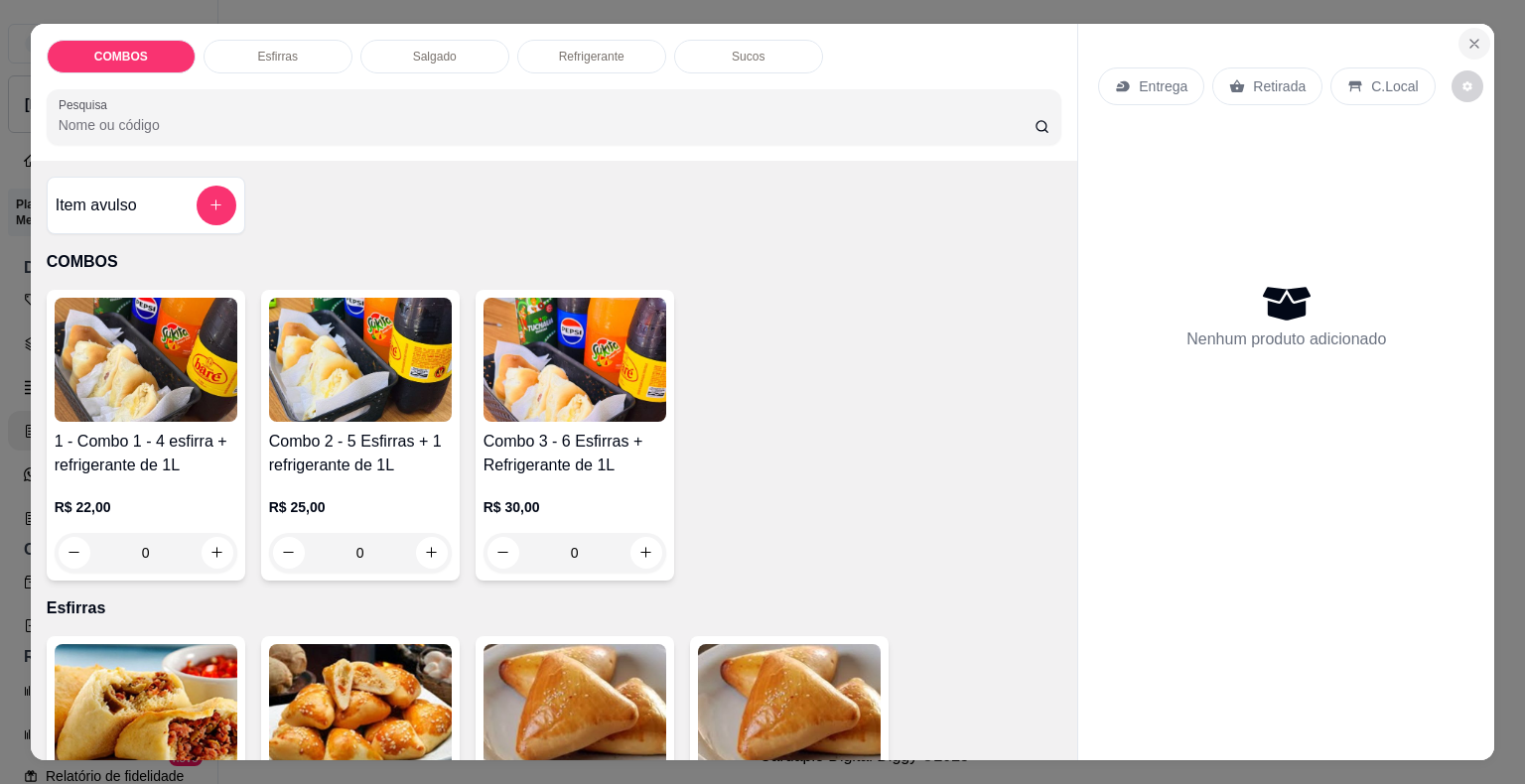 click 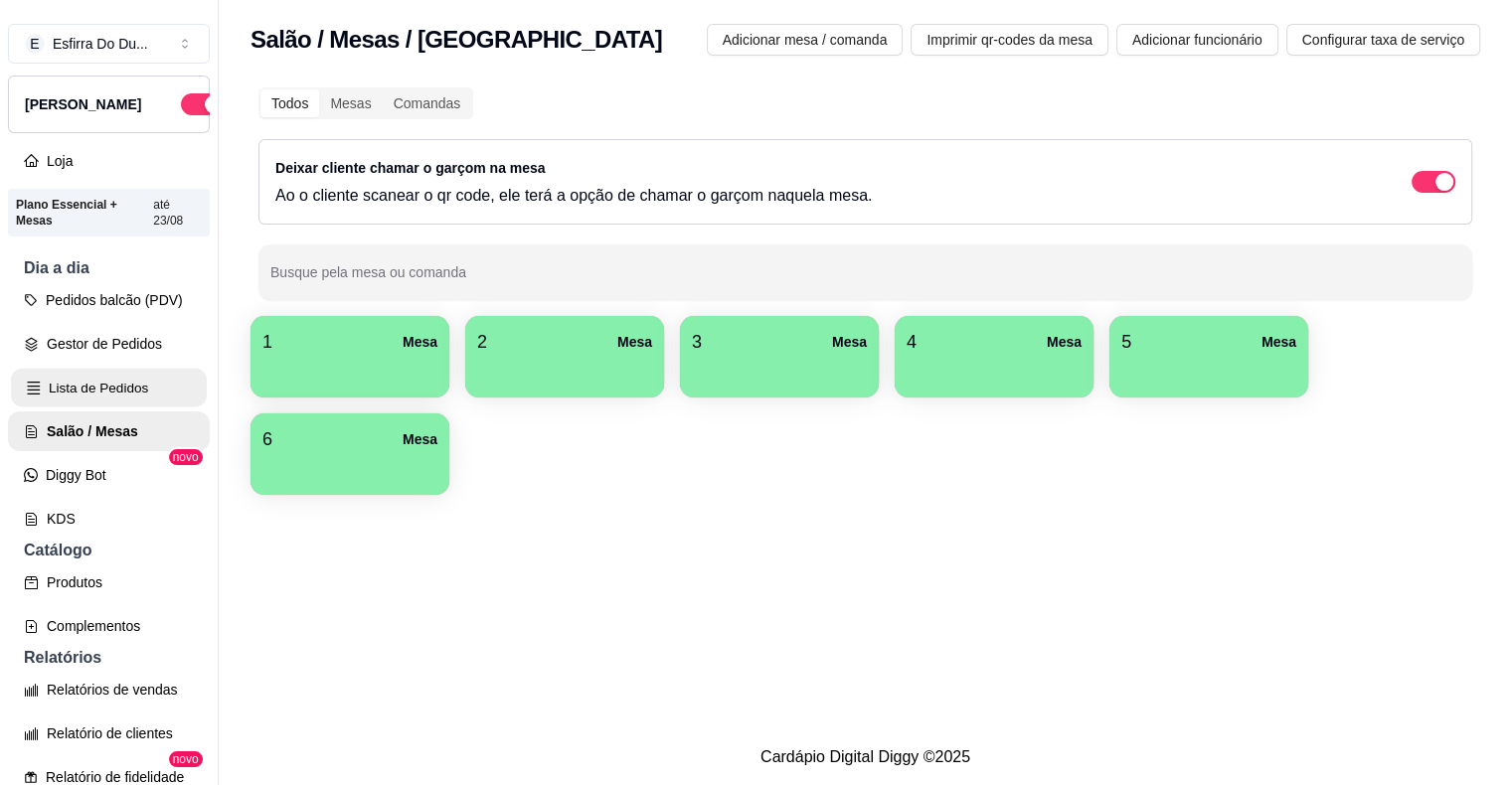 click on "Lista de Pedidos" at bounding box center [108, 388] 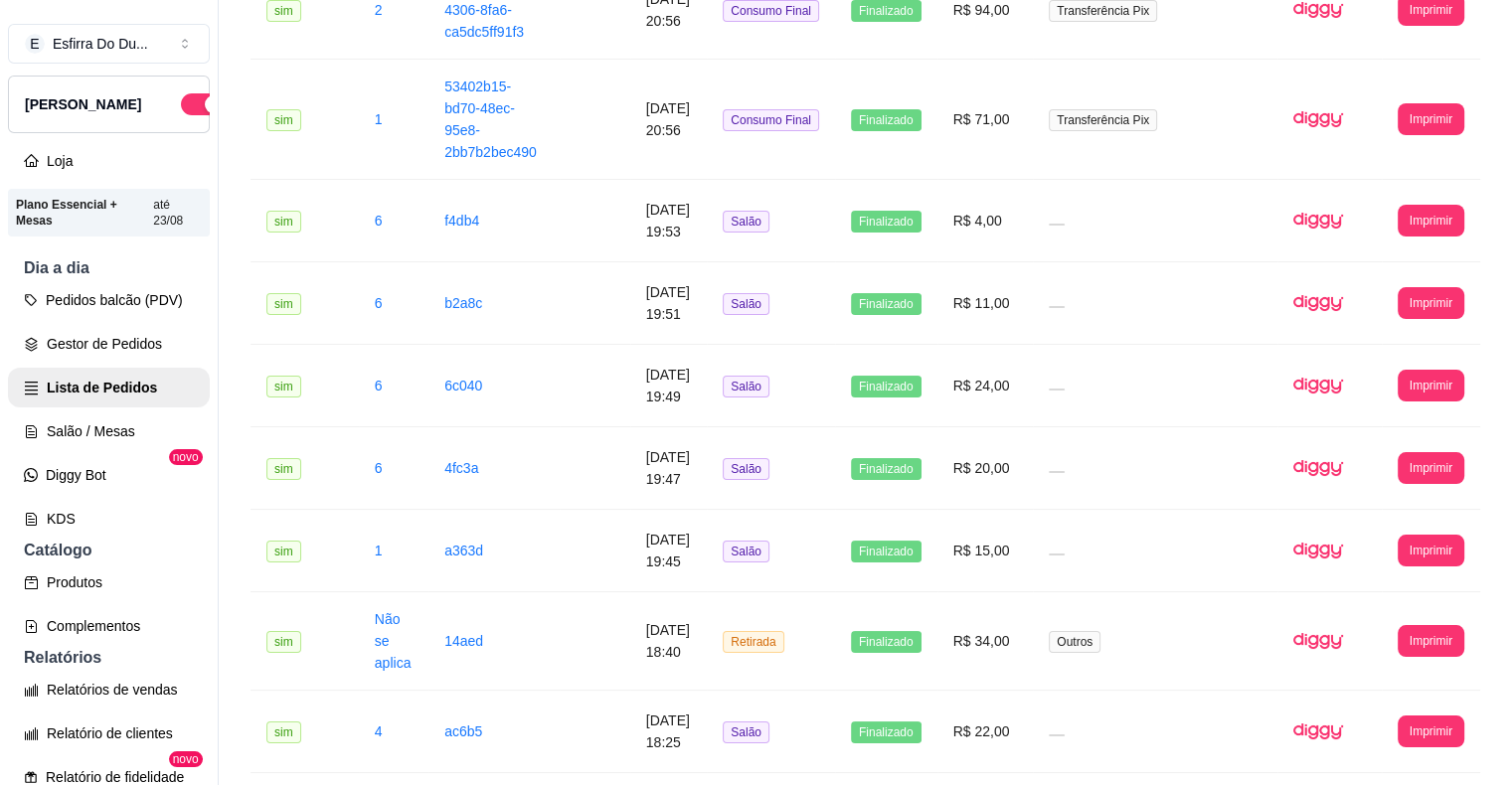 scroll, scrollTop: 696, scrollLeft: 0, axis: vertical 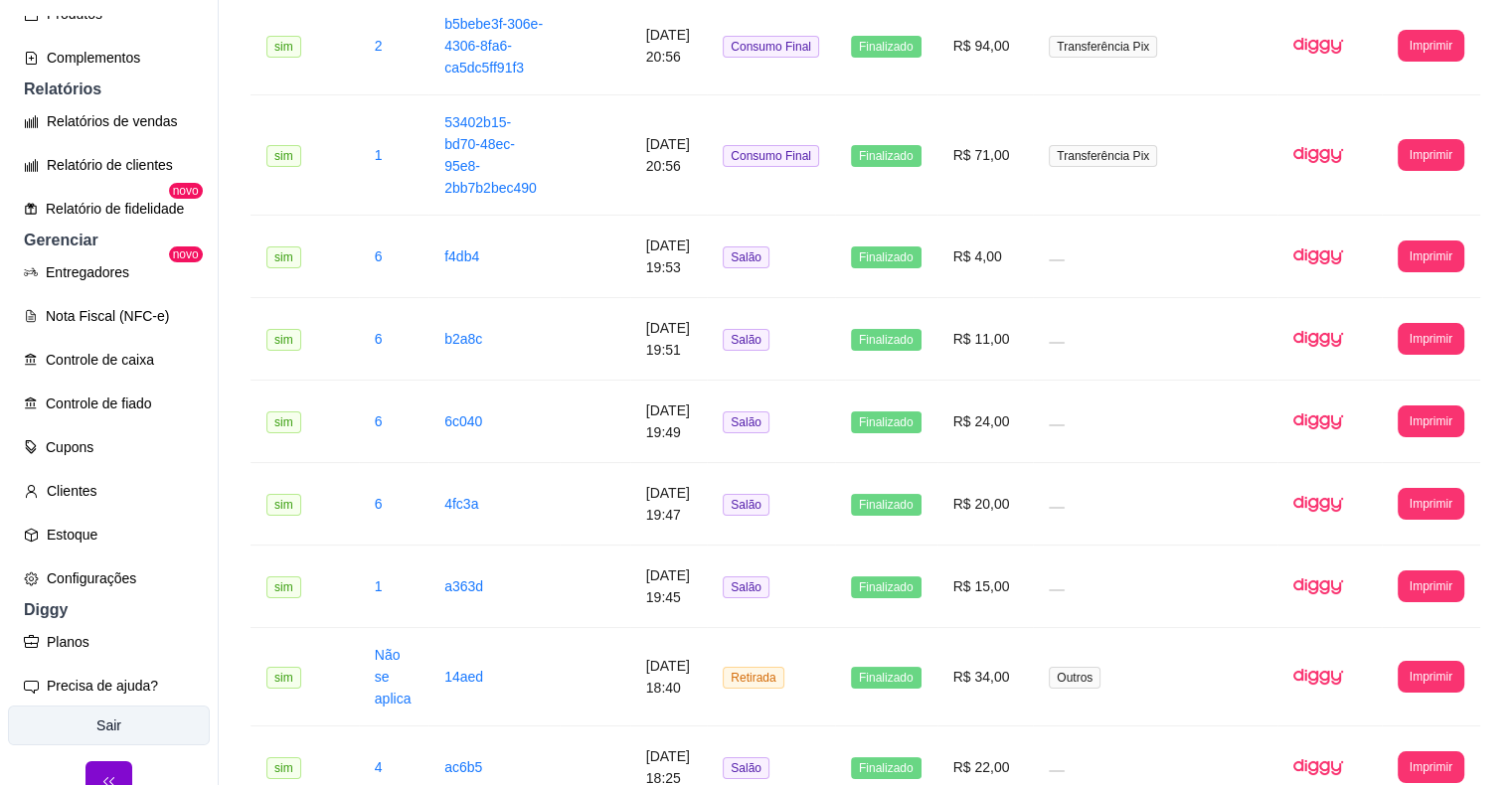 click on "Sair" at bounding box center (108, 725) 